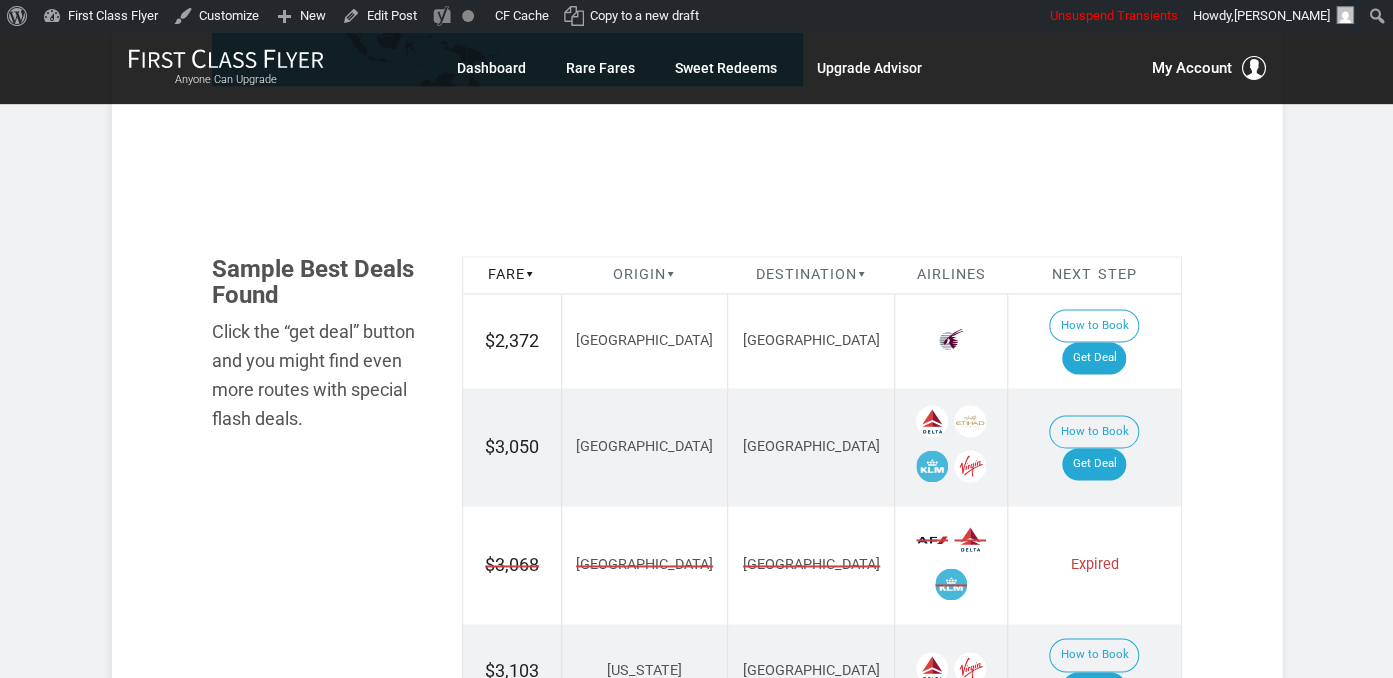 scroll, scrollTop: 1071, scrollLeft: 0, axis: vertical 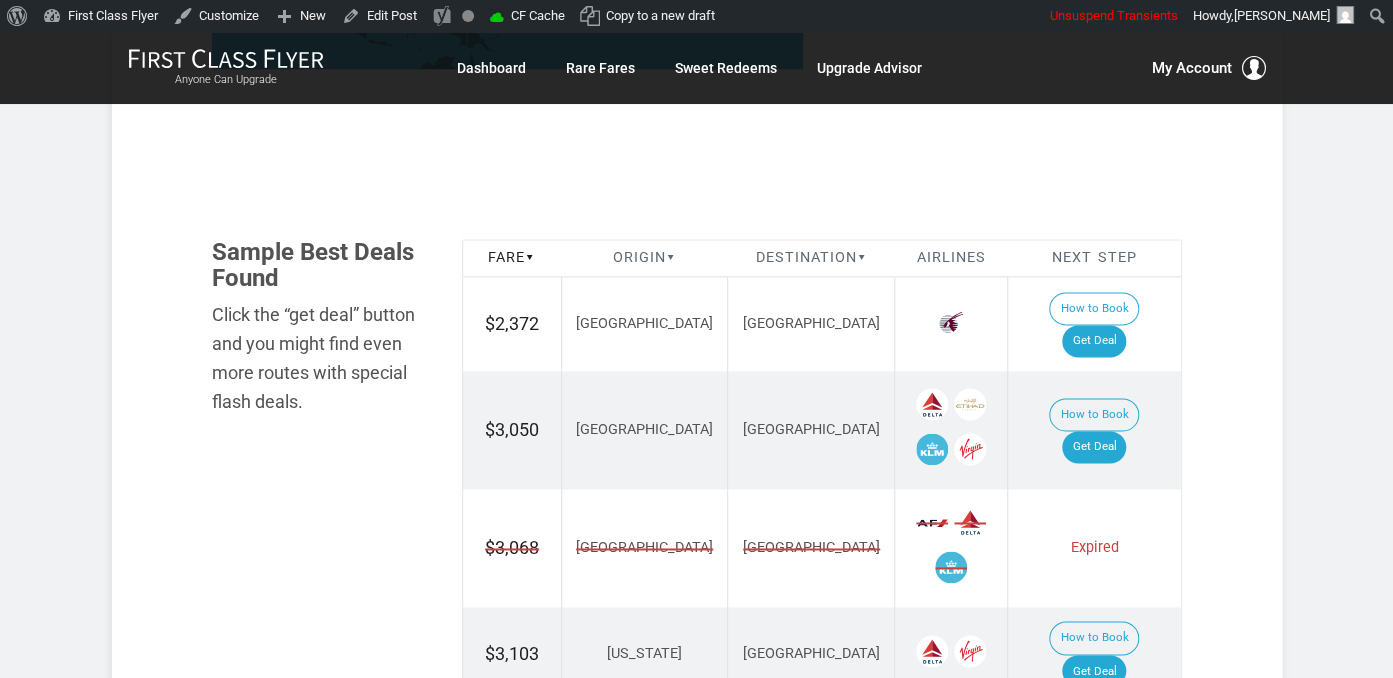 click on "How to Book   Get Deal" at bounding box center (1094, 324) 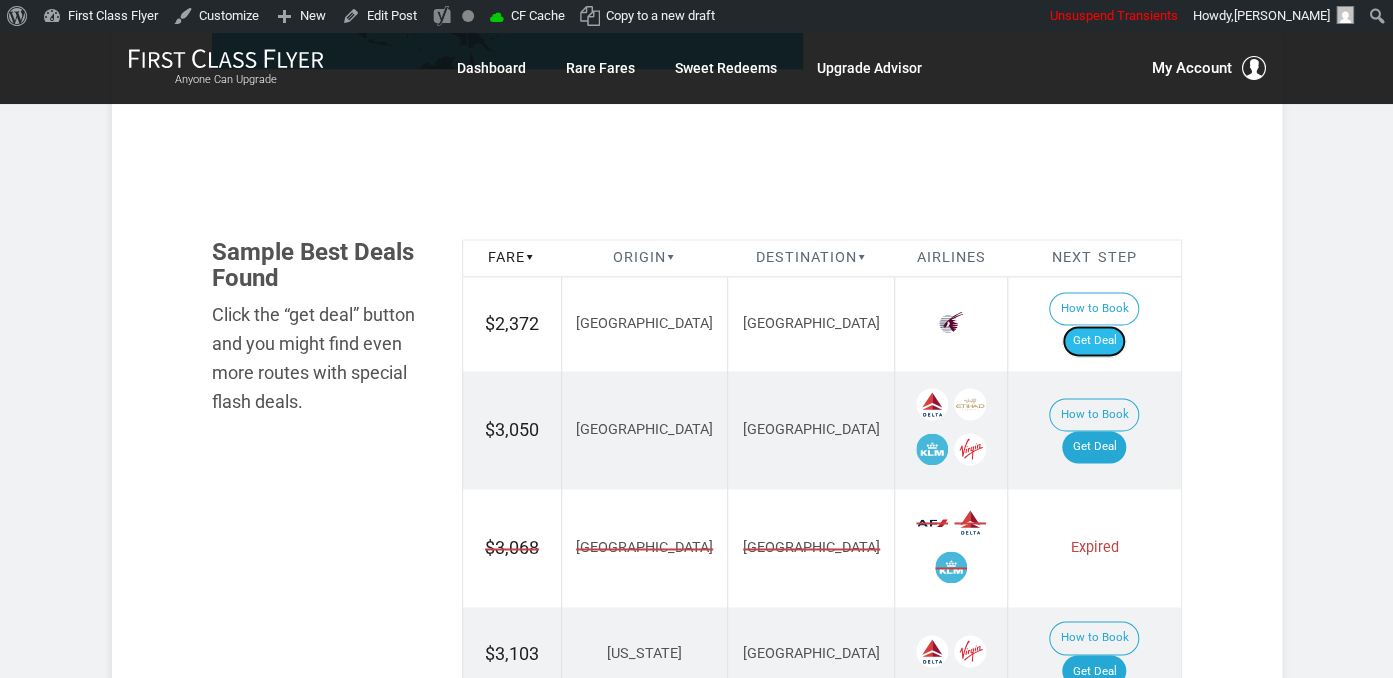 click on "Get Deal" at bounding box center (1094, 341) 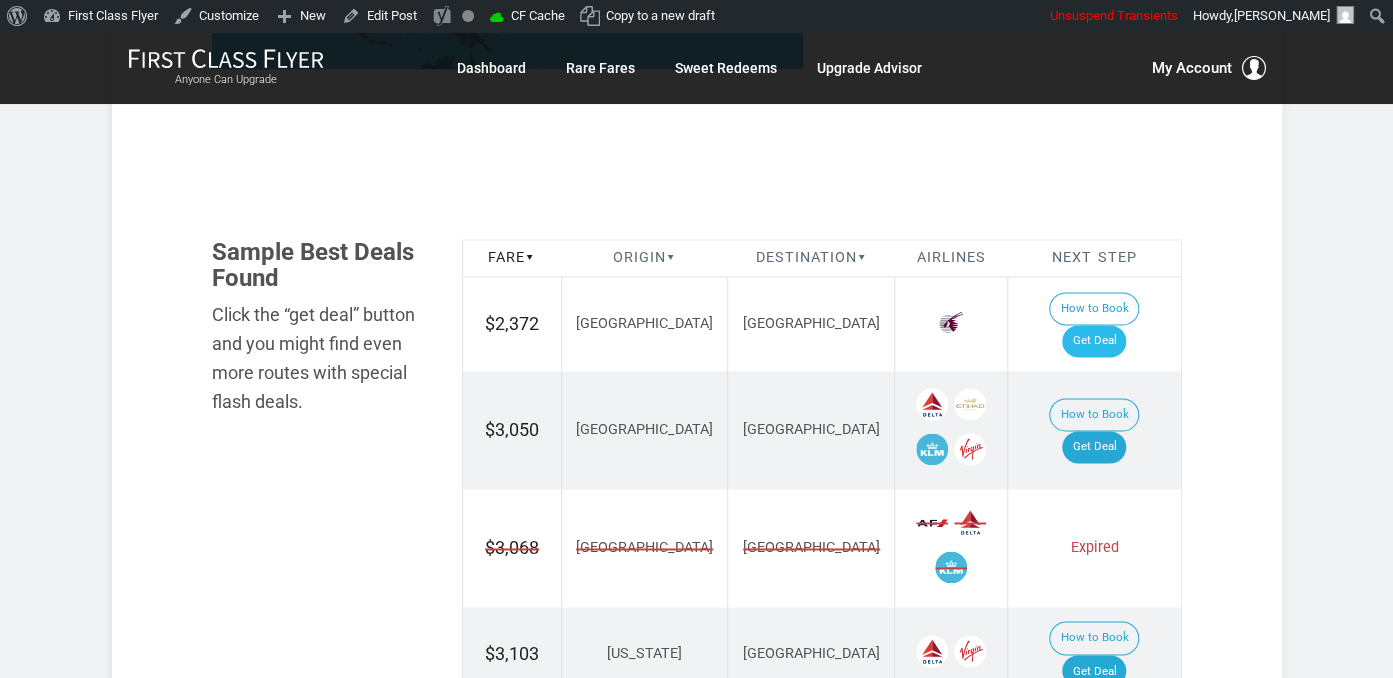 scroll, scrollTop: 0, scrollLeft: 0, axis: both 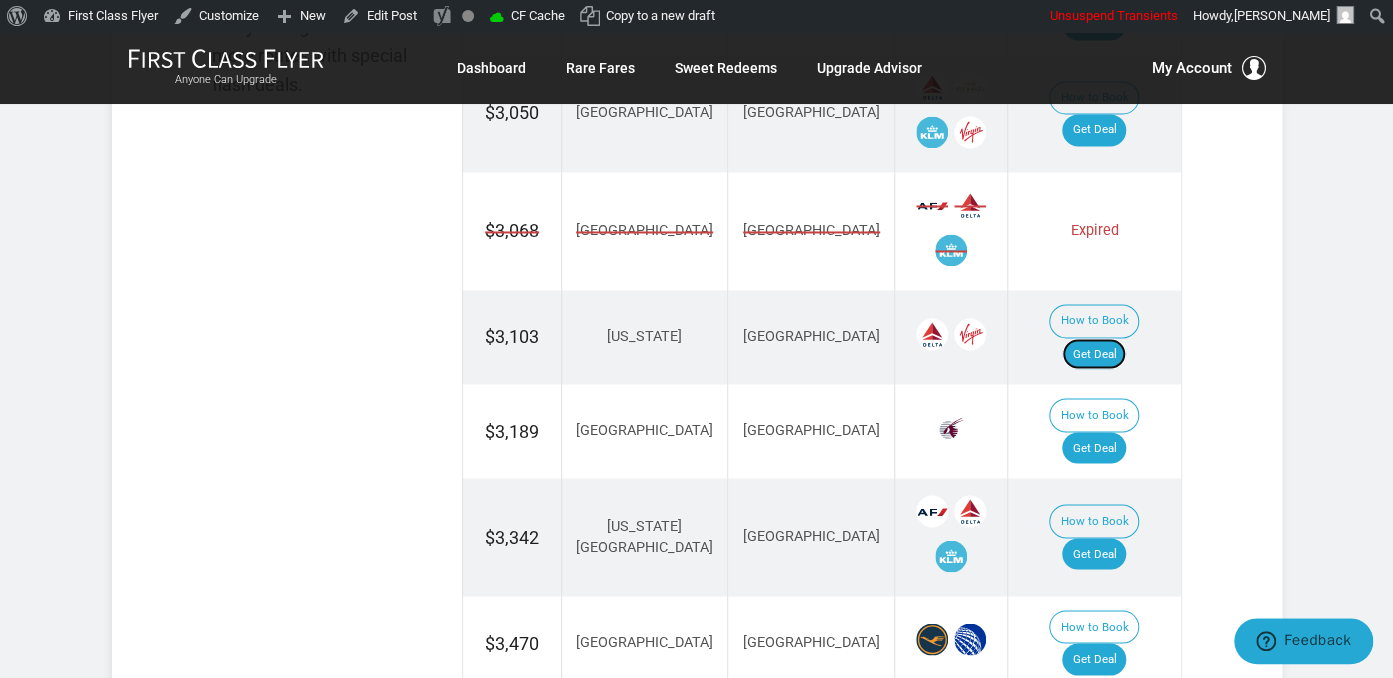 drag, startPoint x: 1120, startPoint y: 294, endPoint x: 1123, endPoint y: 279, distance: 15.297058 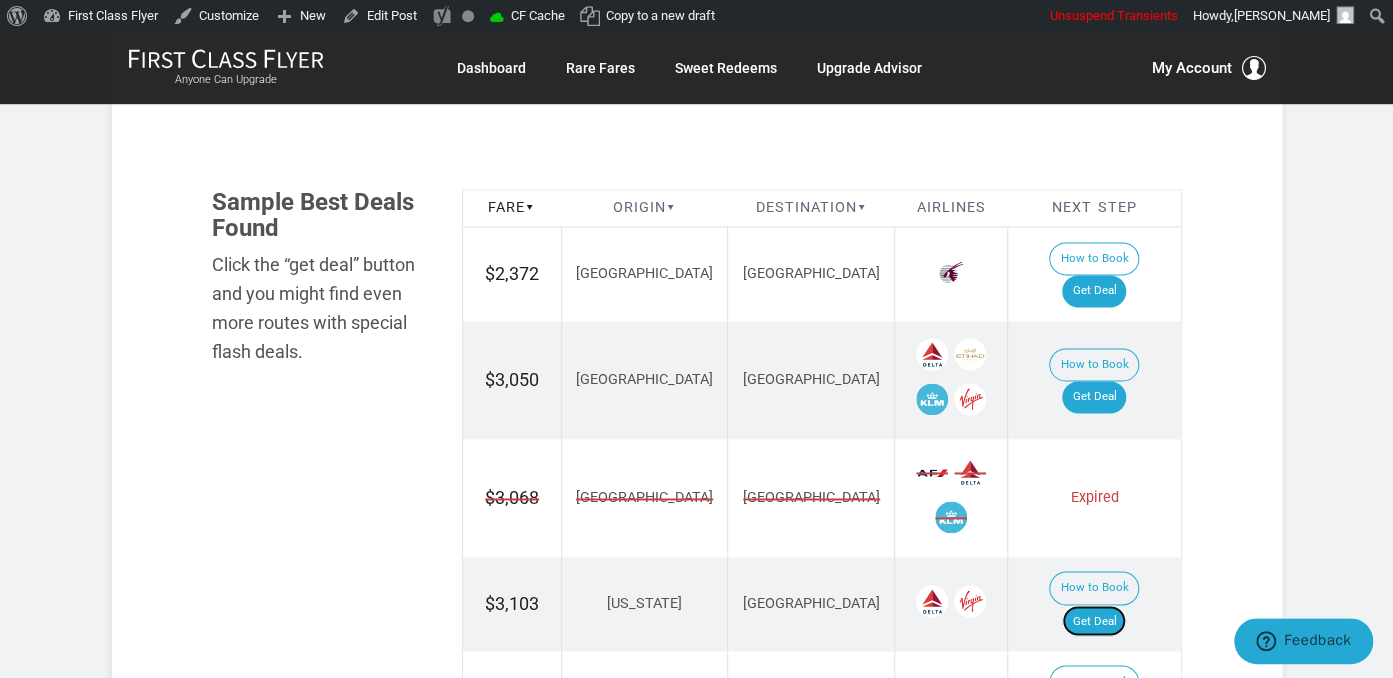 scroll, scrollTop: 1071, scrollLeft: 0, axis: vertical 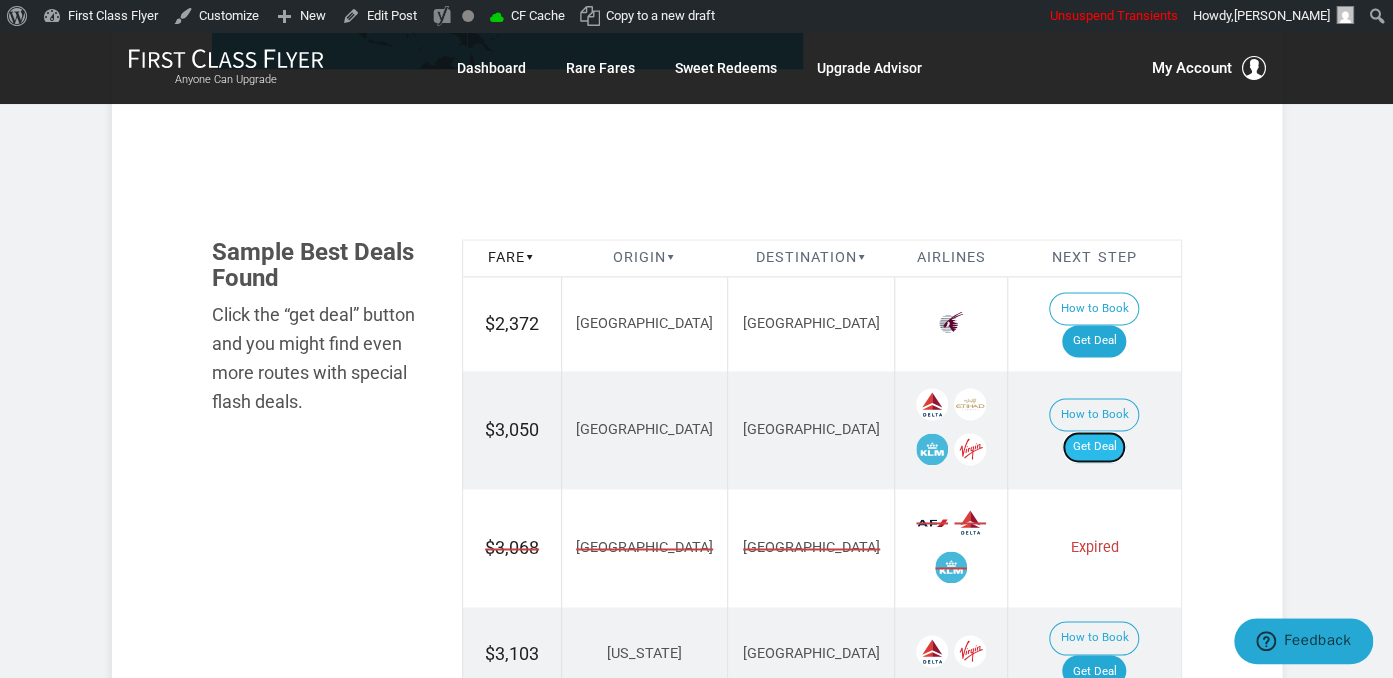 drag, startPoint x: 1103, startPoint y: 419, endPoint x: 1108, endPoint y: 407, distance: 13 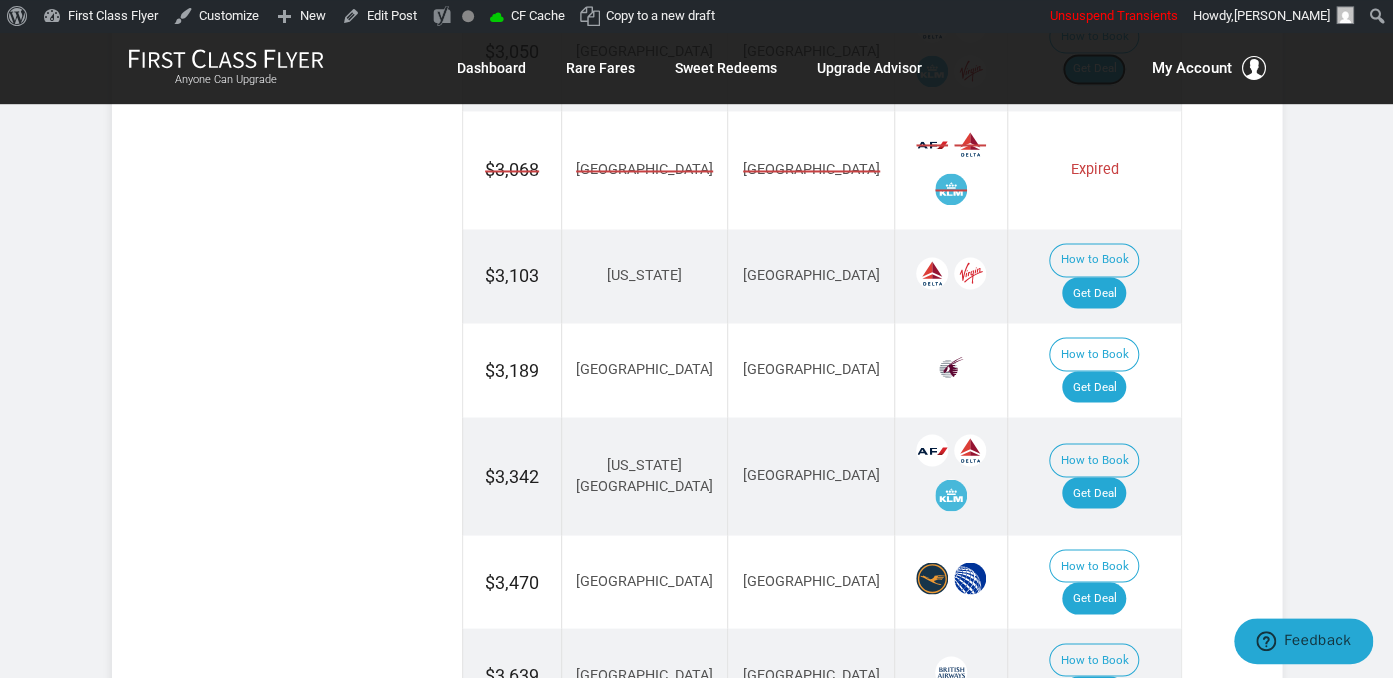 scroll, scrollTop: 1493, scrollLeft: 0, axis: vertical 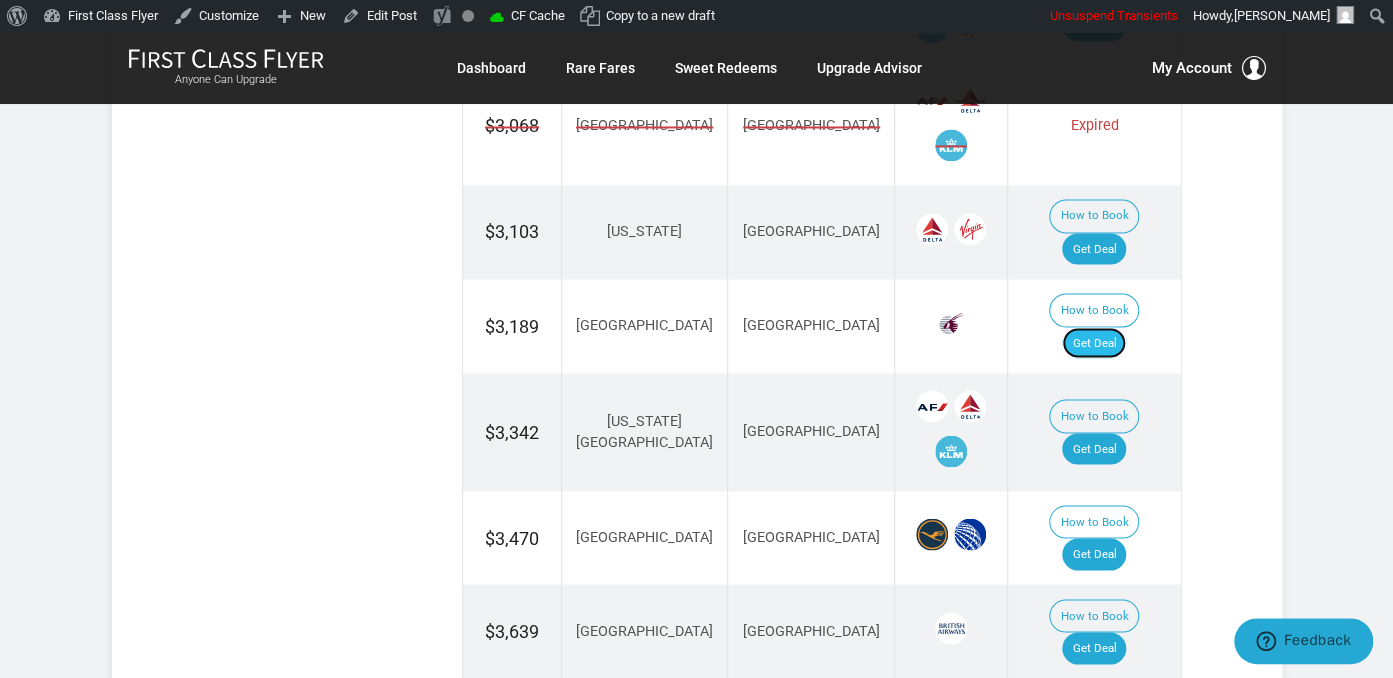 click on "Get Deal" at bounding box center (1094, 343) 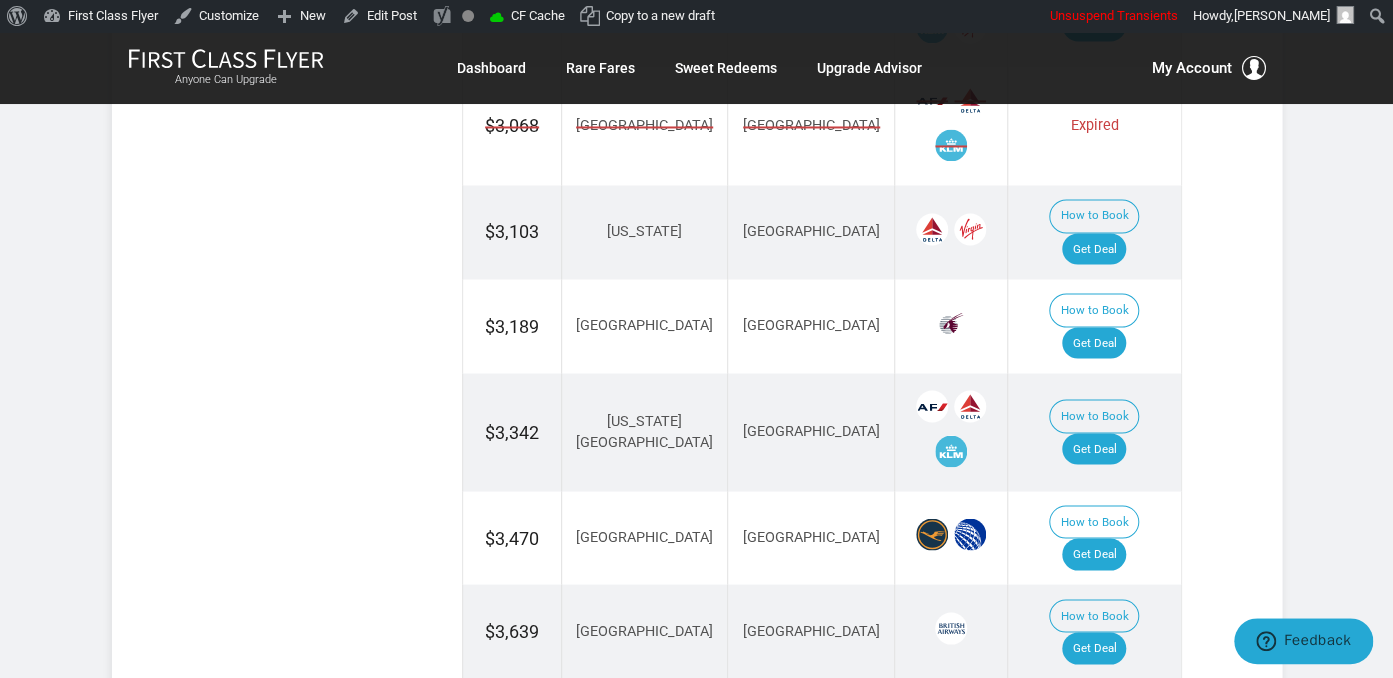 click on "How to Book   Get Deal" at bounding box center [1094, 432] 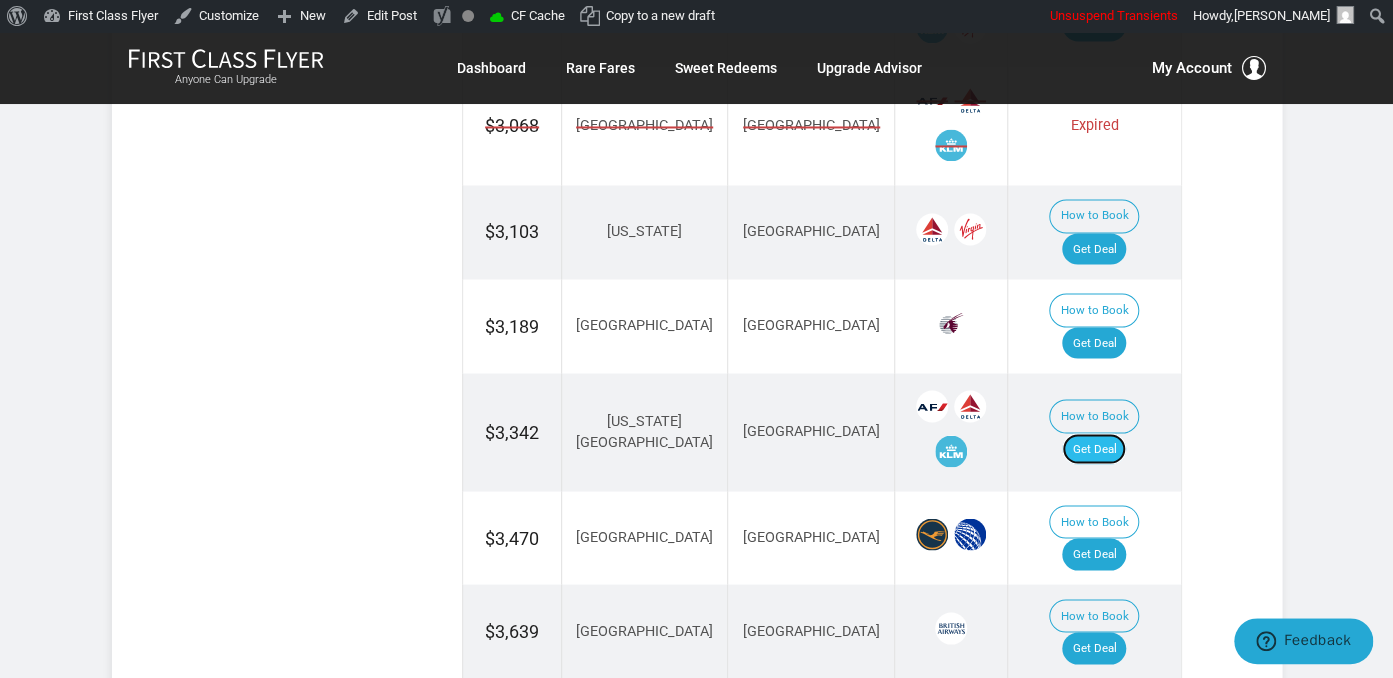 click on "Get Deal" at bounding box center [1094, 449] 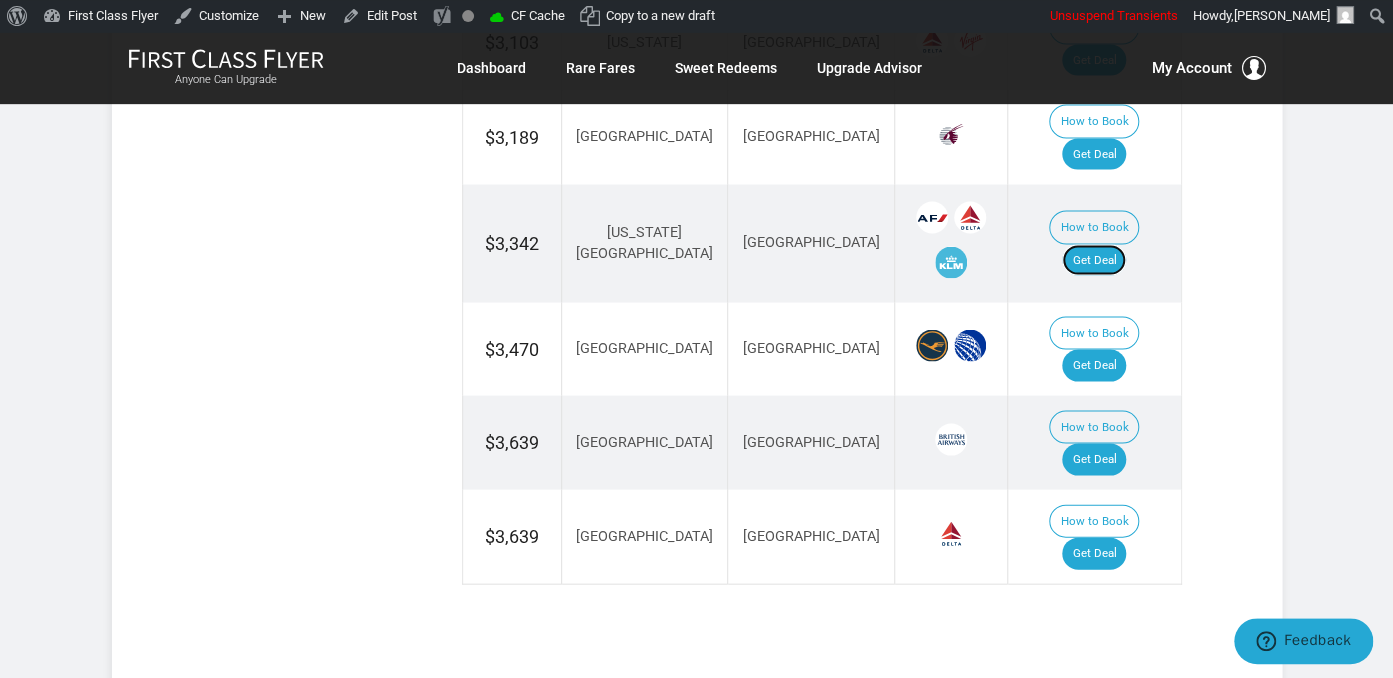 scroll, scrollTop: 1705, scrollLeft: 0, axis: vertical 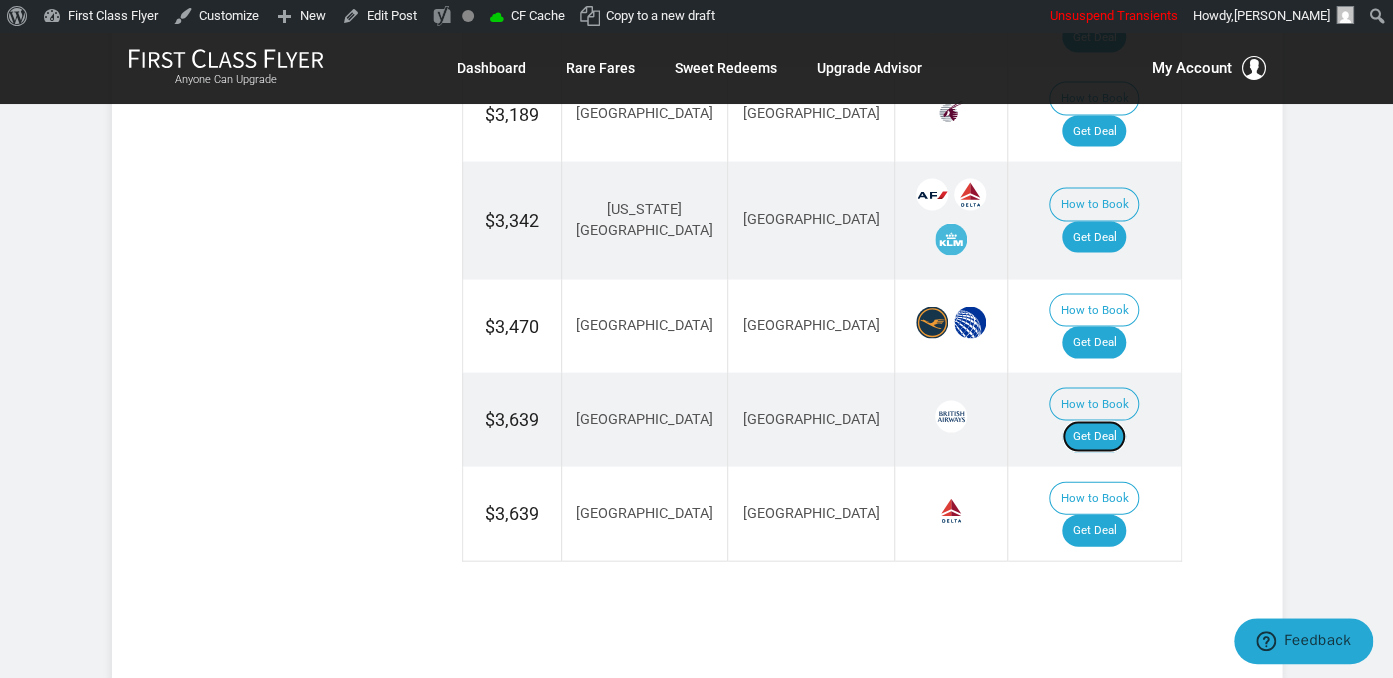 click on "Get Deal" at bounding box center (1094, 436) 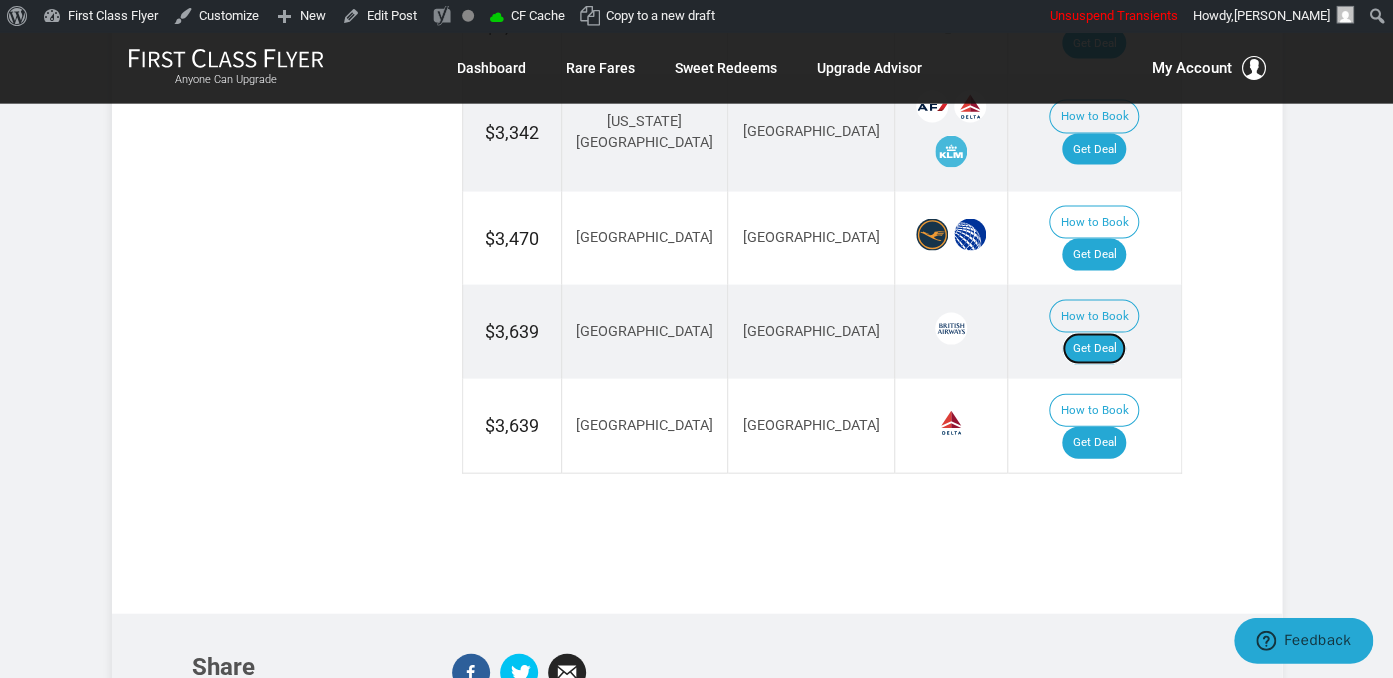 scroll, scrollTop: 1705, scrollLeft: 0, axis: vertical 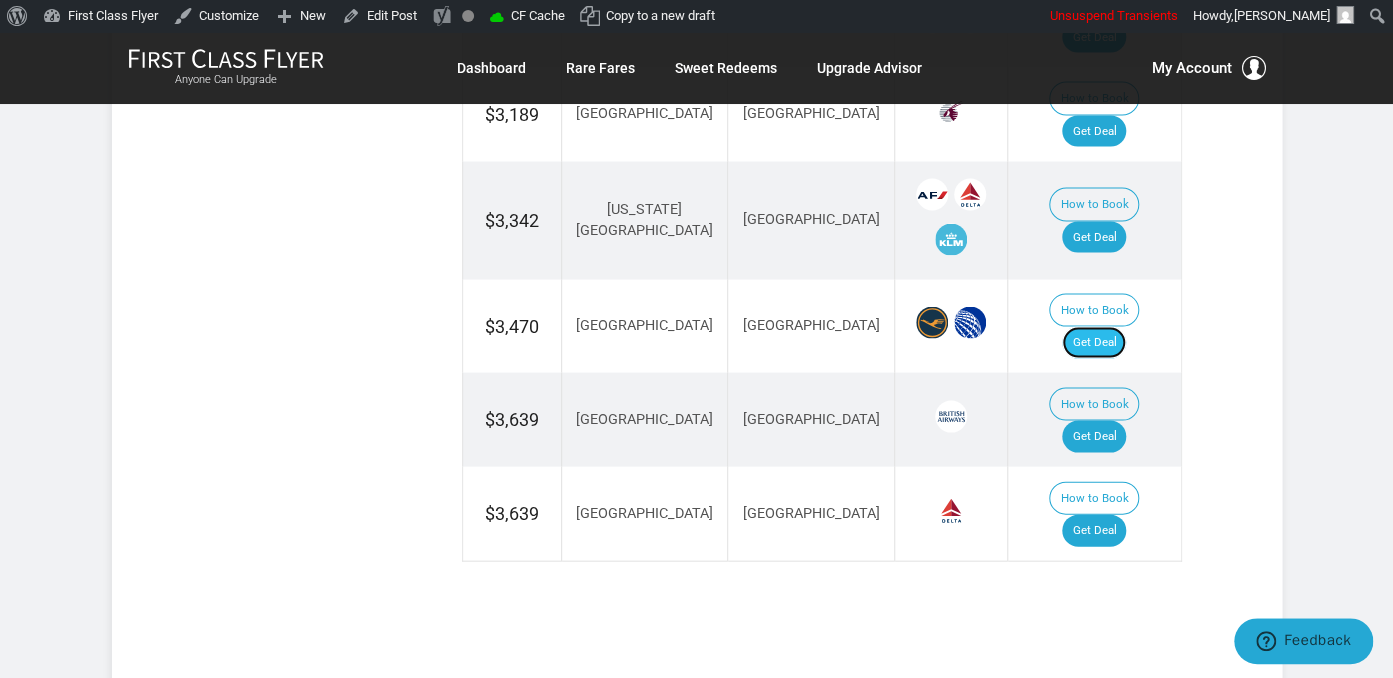 click on "Get Deal" at bounding box center (1094, 342) 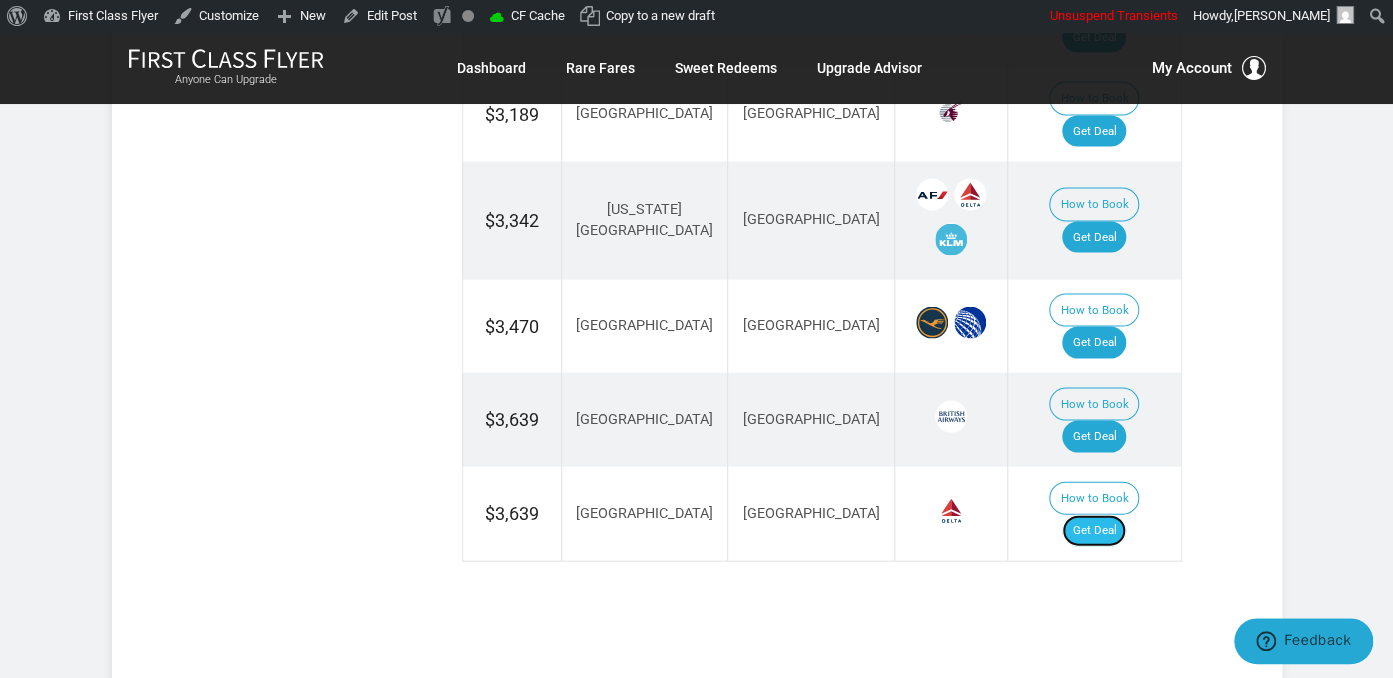 click on "Get Deal" at bounding box center (1094, 530) 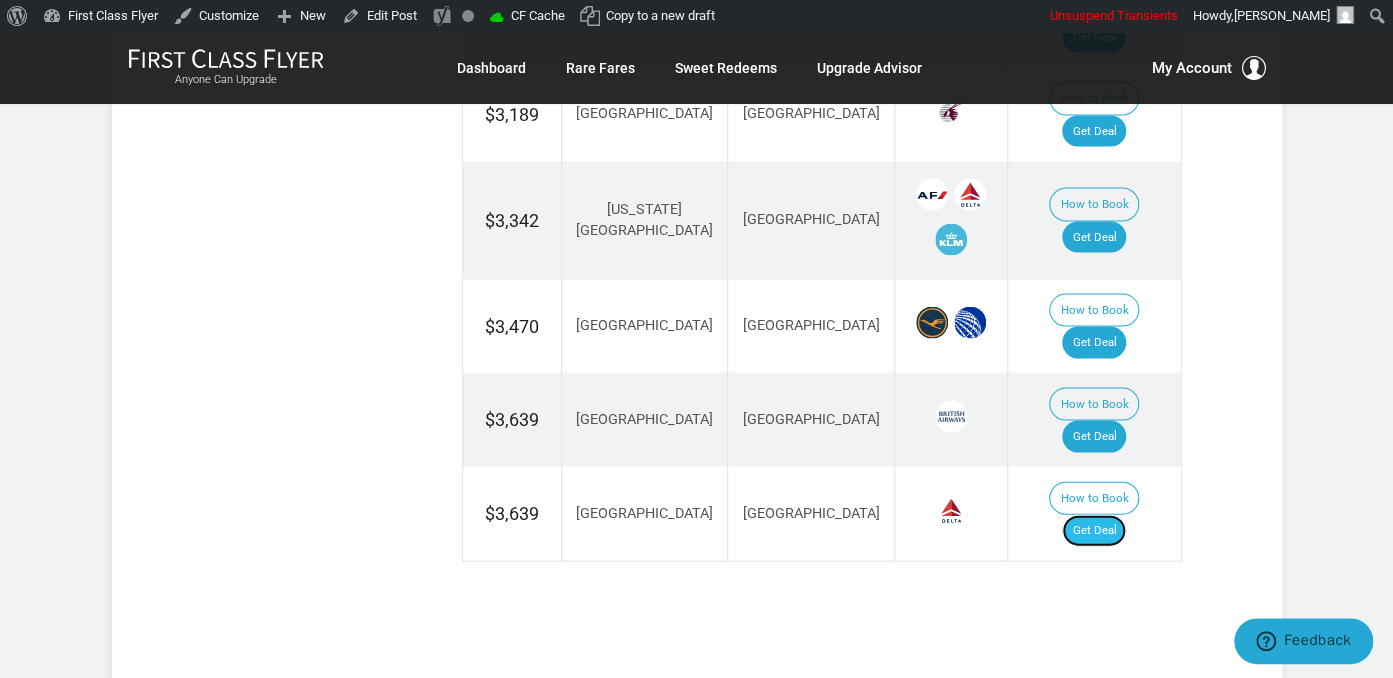 click on "Get Deal" at bounding box center (1094, 530) 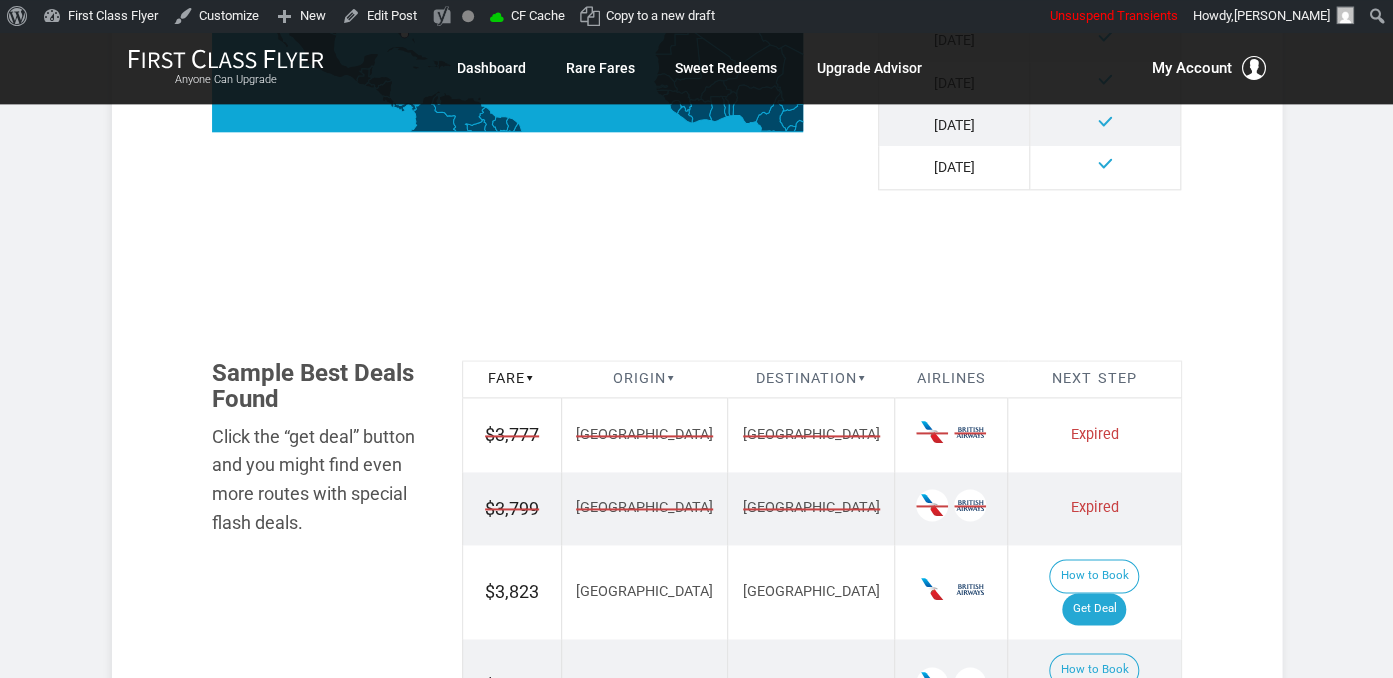 scroll, scrollTop: 1267, scrollLeft: 0, axis: vertical 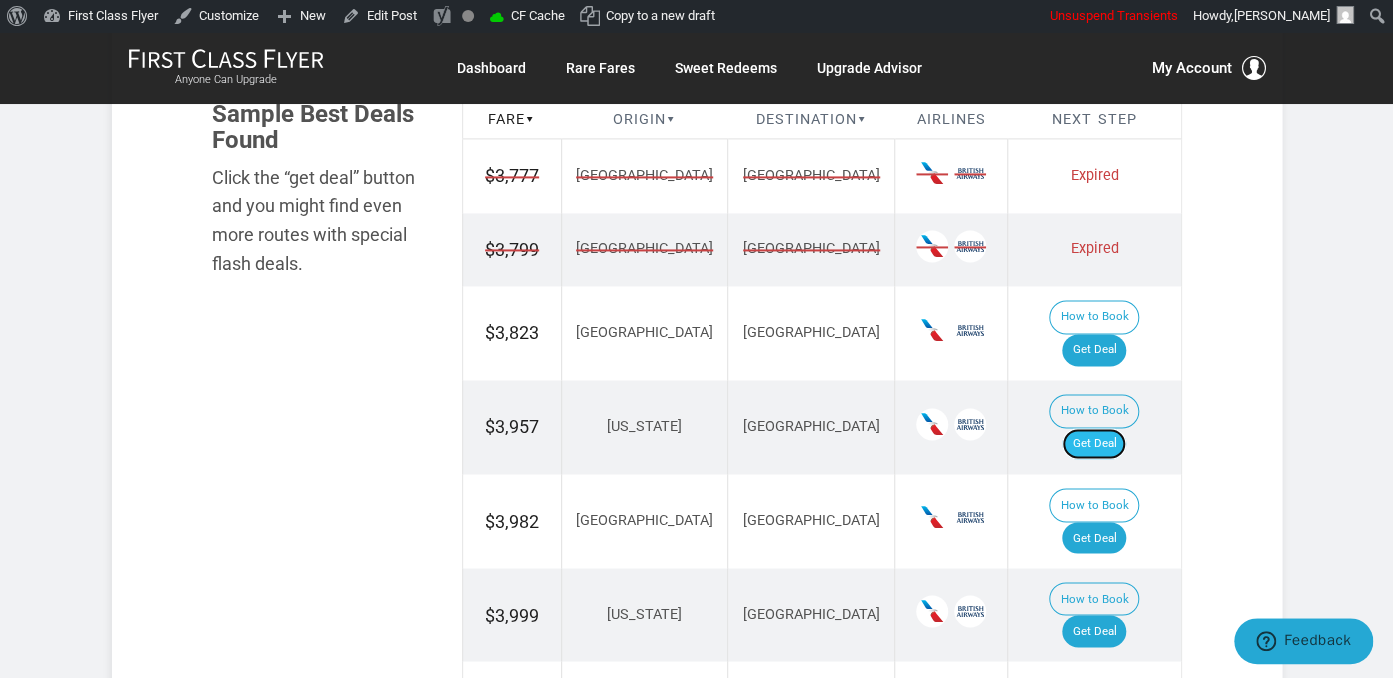 drag, startPoint x: 1110, startPoint y: 389, endPoint x: 1132, endPoint y: 404, distance: 26.627054 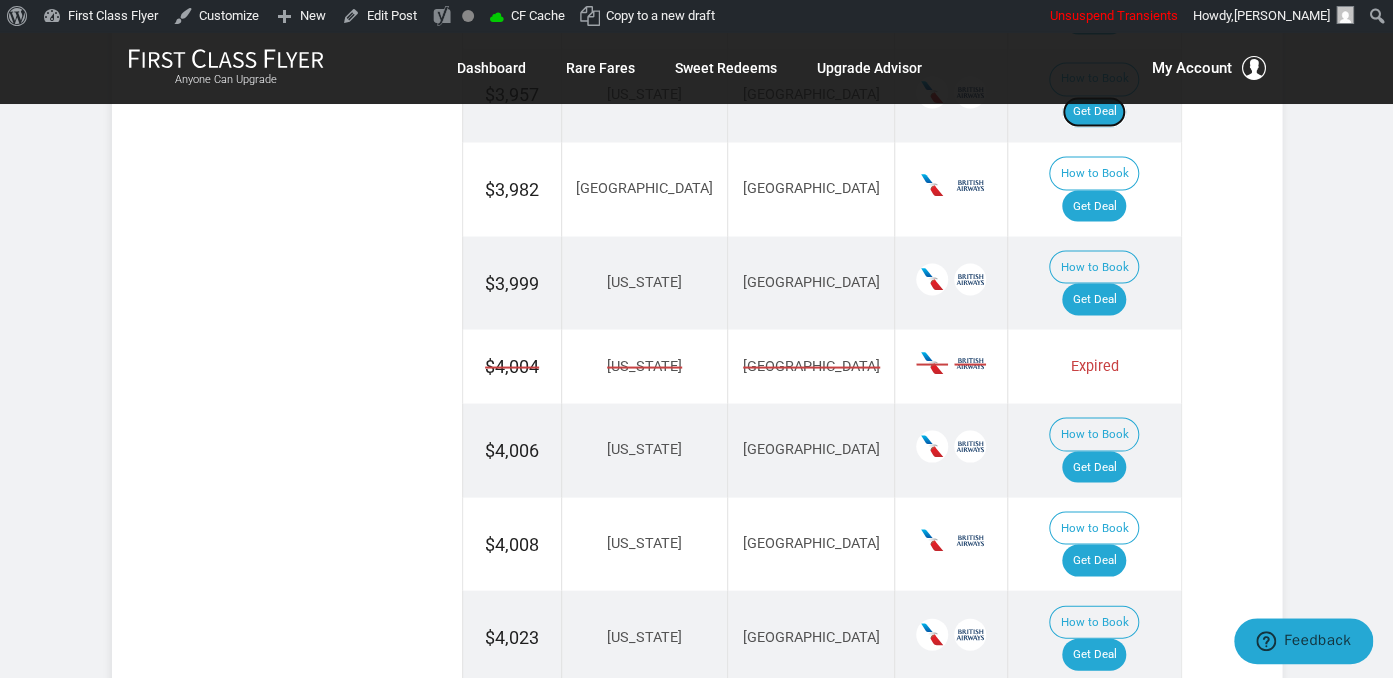scroll, scrollTop: 1689, scrollLeft: 0, axis: vertical 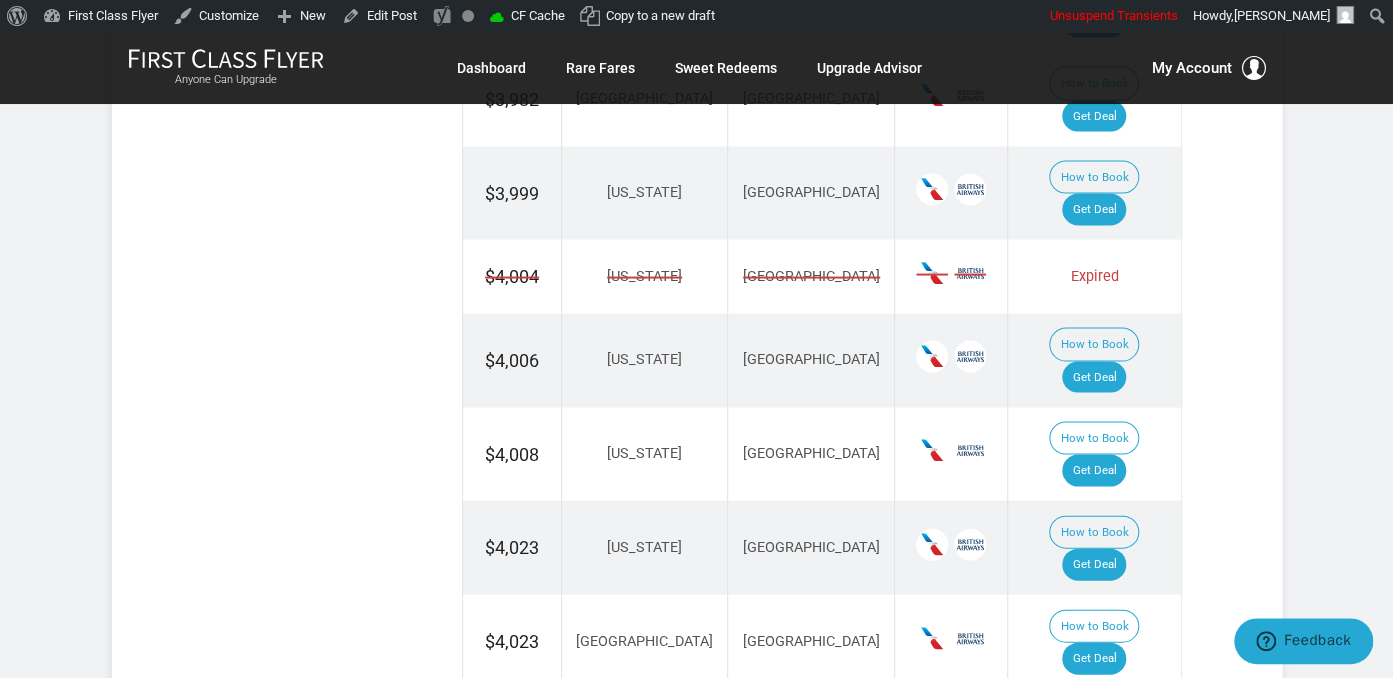 click on "How to Book   Get Deal" at bounding box center (1094, 547) 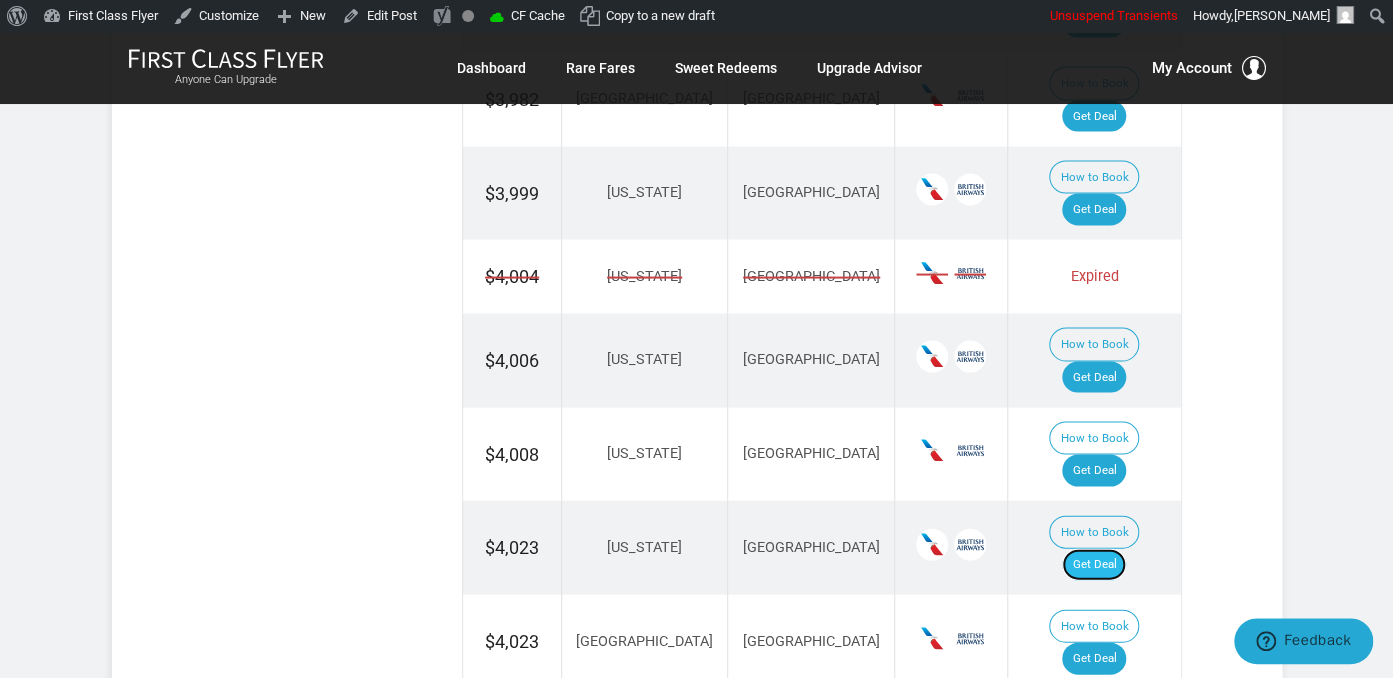 click on "Get Deal" at bounding box center [1094, 564] 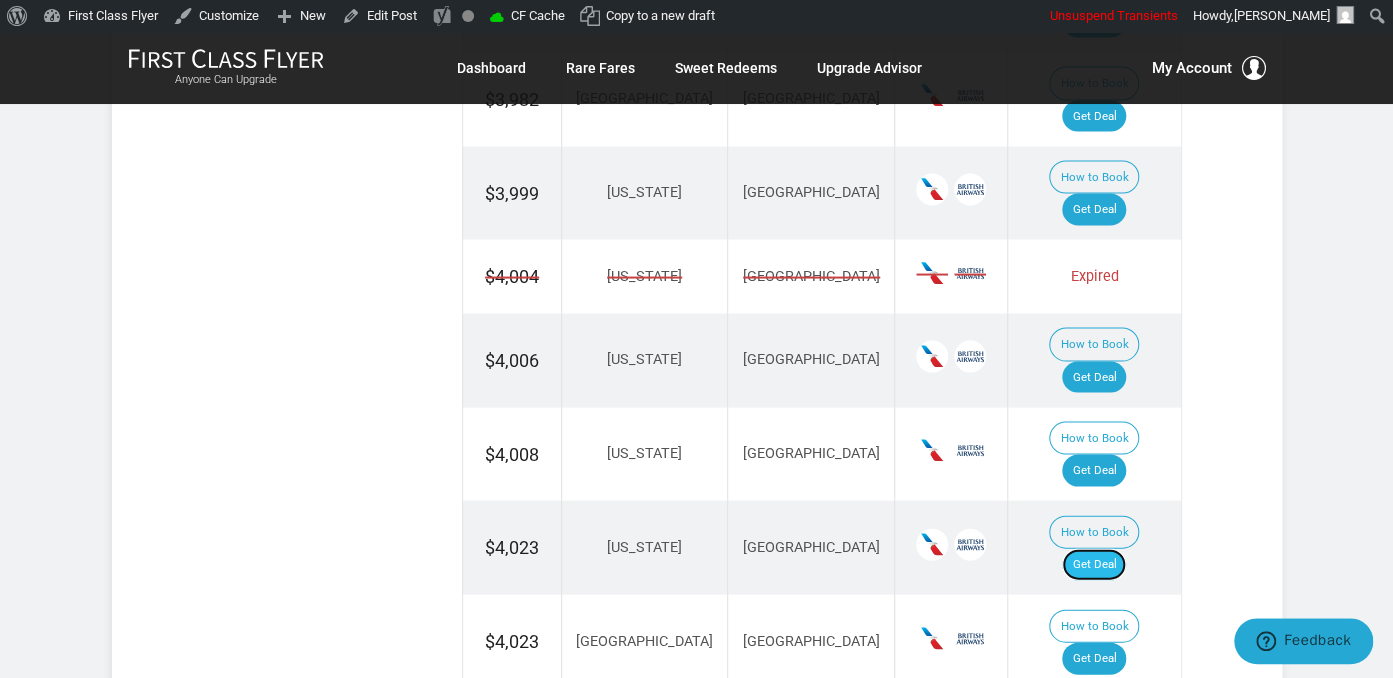 click on "Get Deal" at bounding box center [1094, 564] 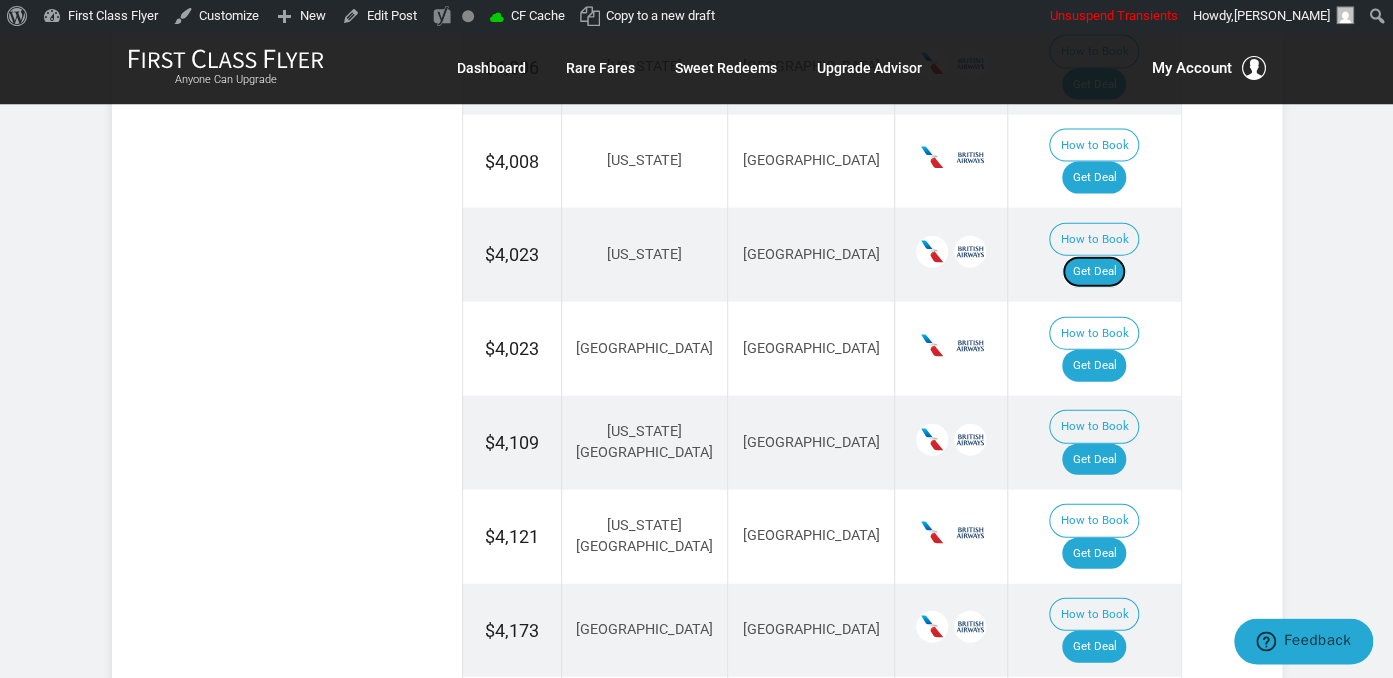 scroll, scrollTop: 2006, scrollLeft: 0, axis: vertical 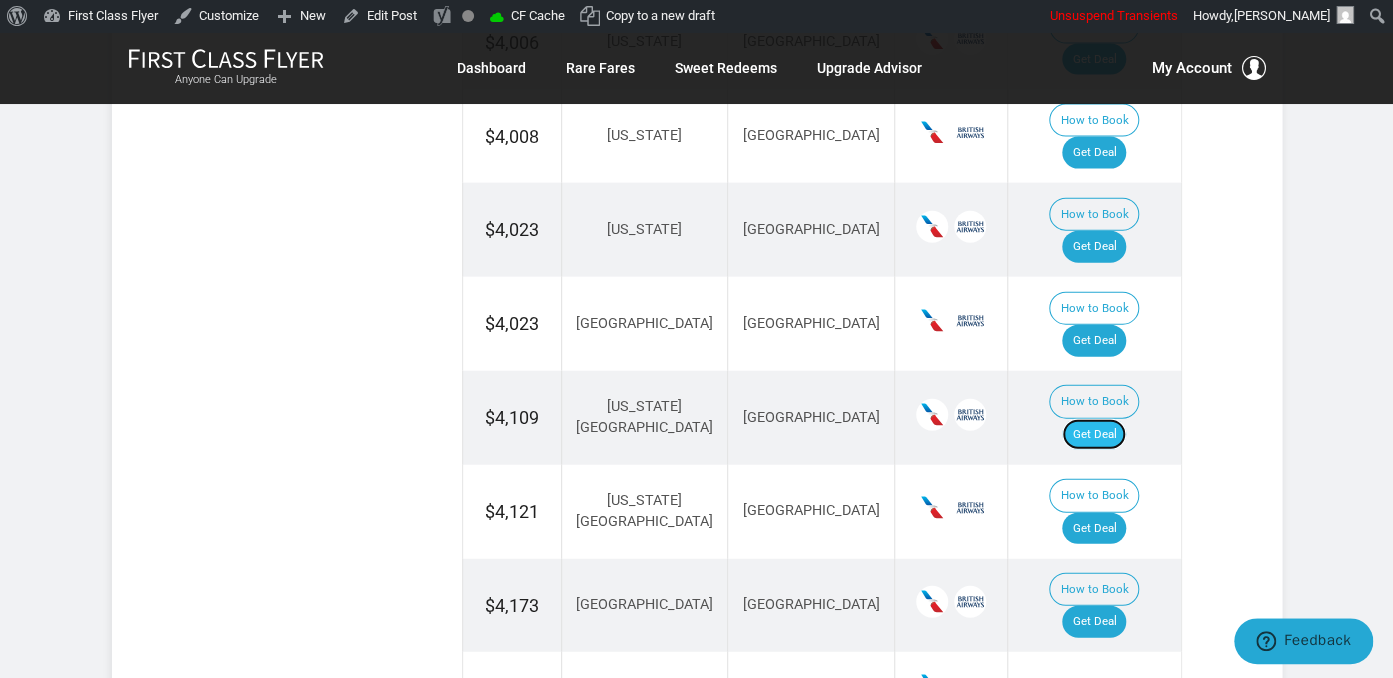 click on "Get Deal" at bounding box center [1094, 435] 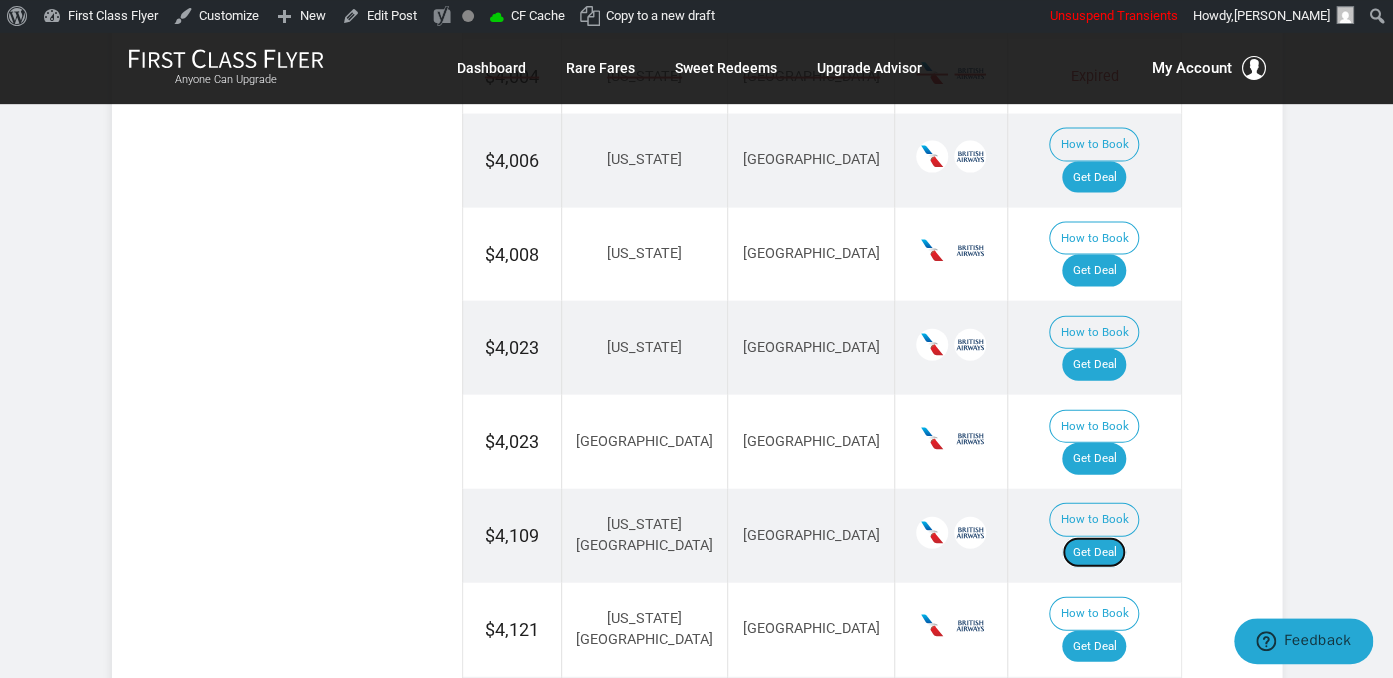 scroll, scrollTop: 1900, scrollLeft: 0, axis: vertical 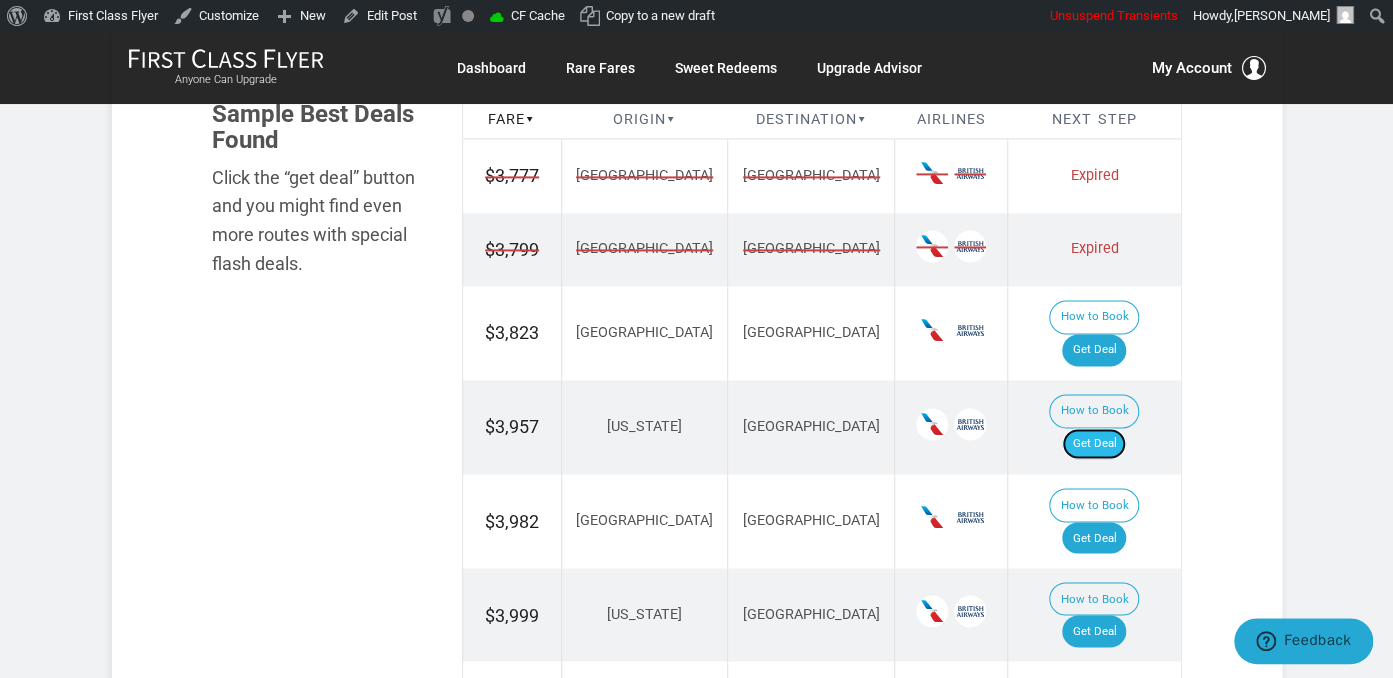 click on "Get Deal" at bounding box center [1094, 444] 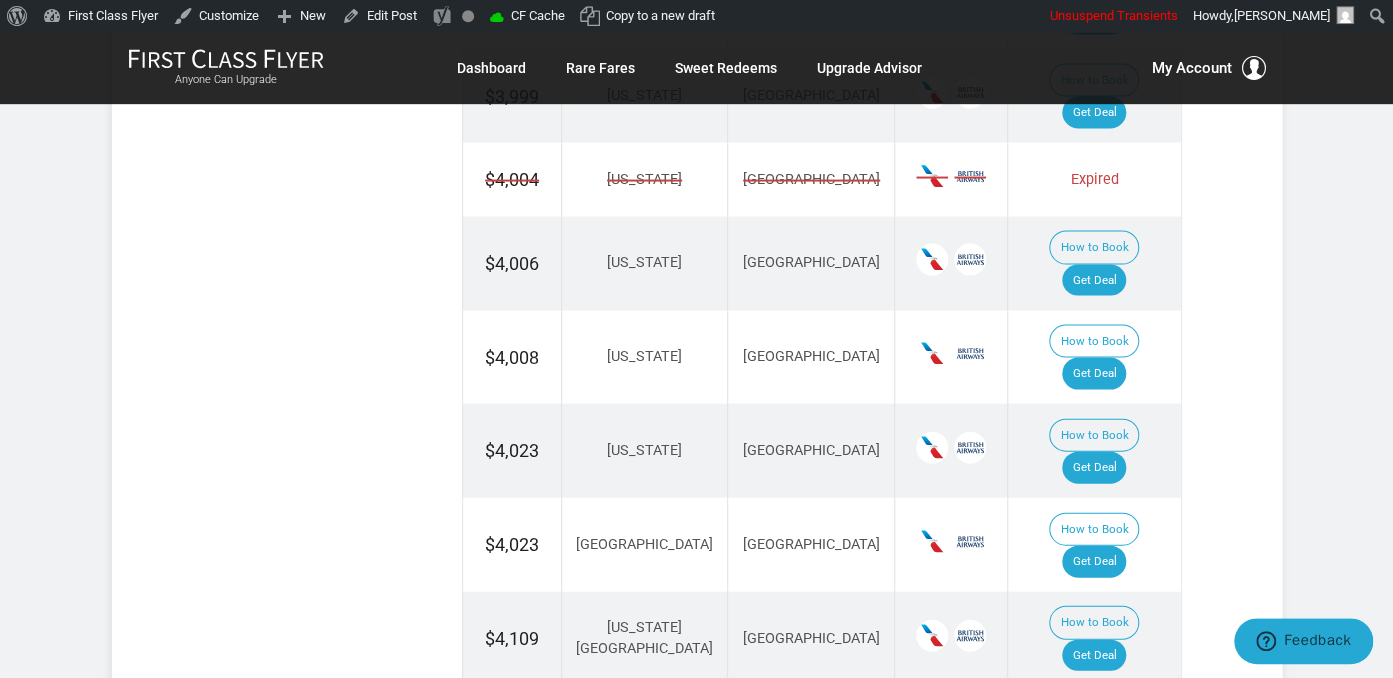 scroll, scrollTop: 1795, scrollLeft: 0, axis: vertical 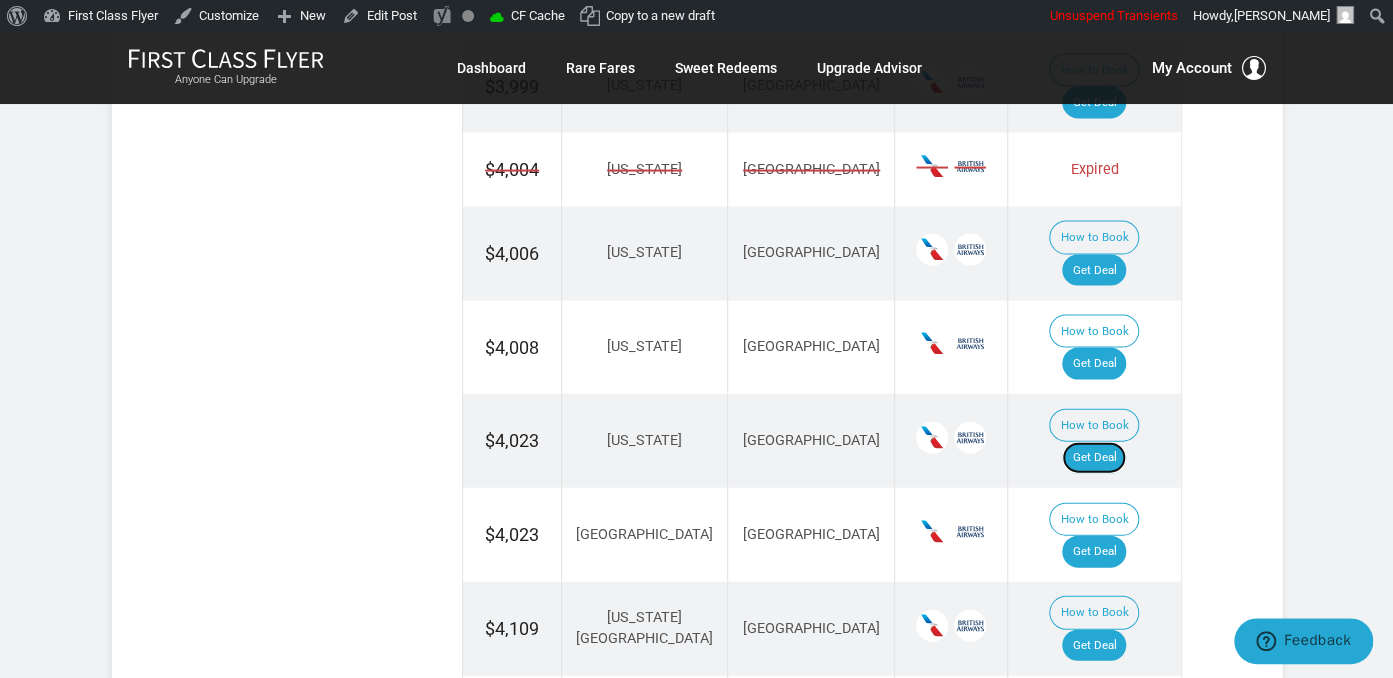 click on "Get Deal" at bounding box center [1094, 458] 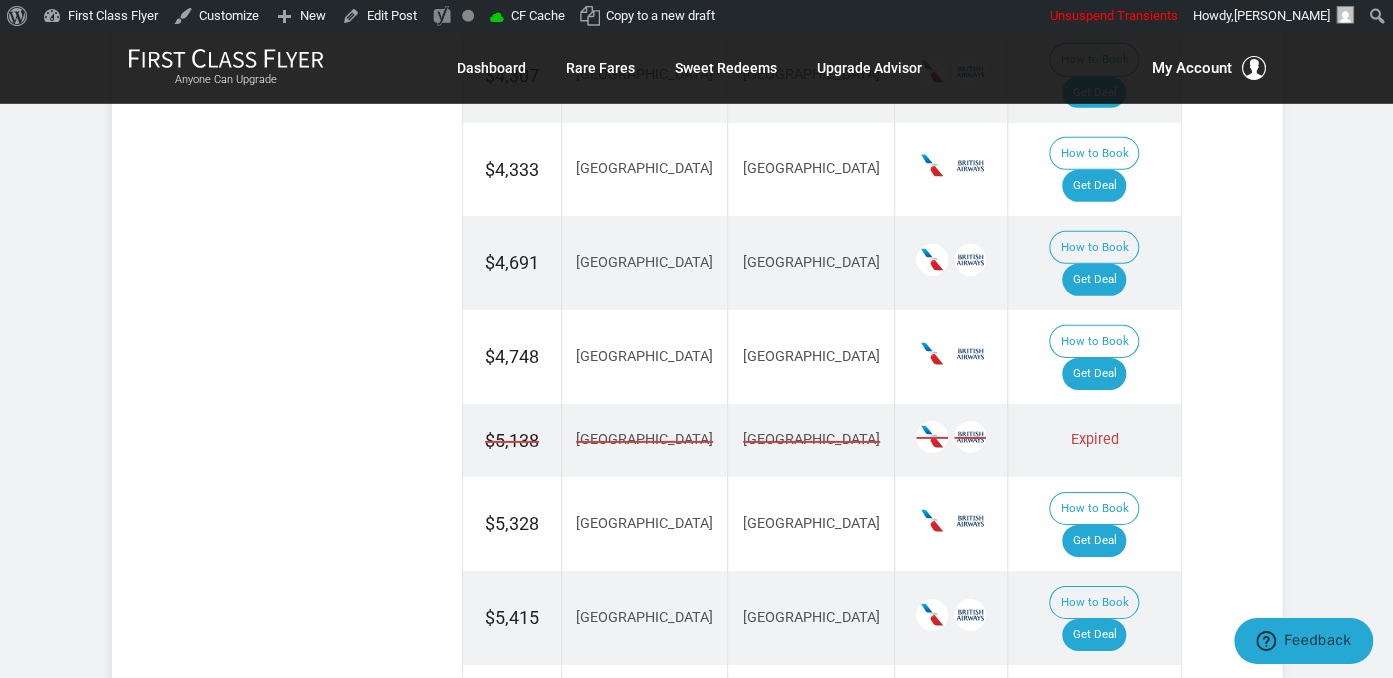 scroll, scrollTop: 2745, scrollLeft: 0, axis: vertical 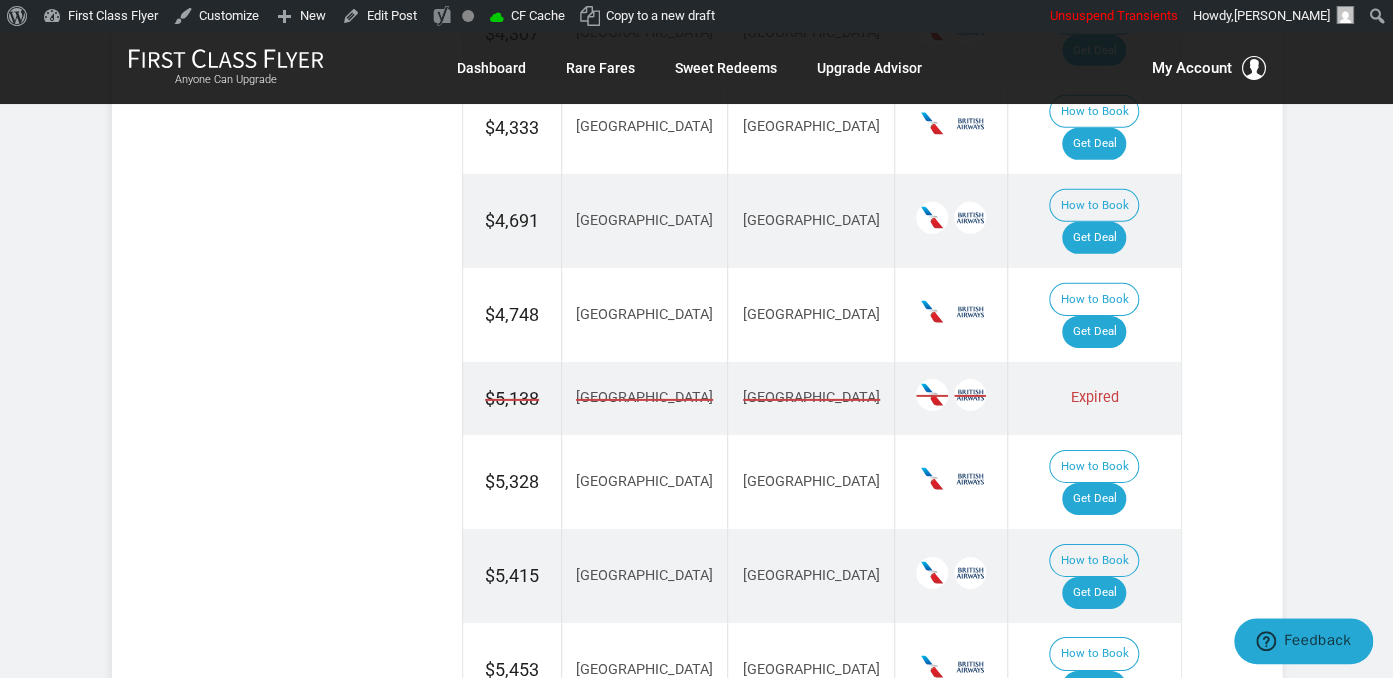click on "Get Deal" at bounding box center (1094, 875) 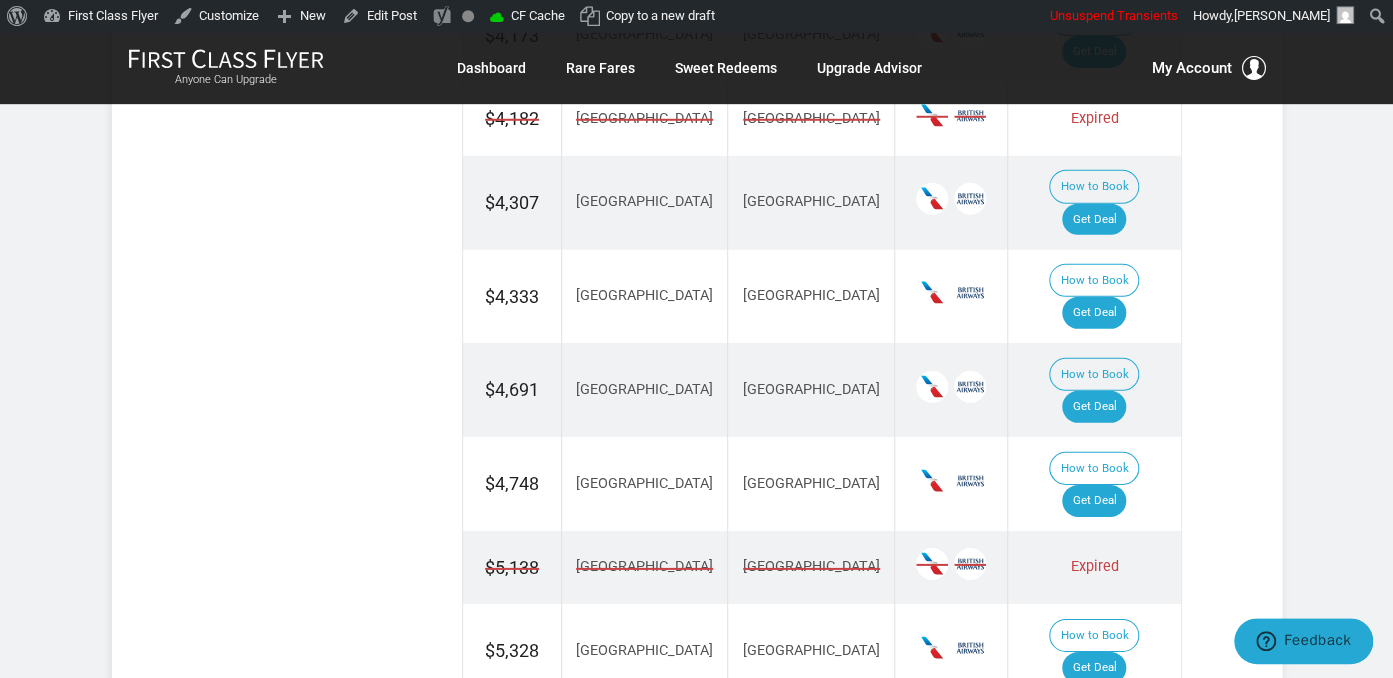 scroll, scrollTop: 2428, scrollLeft: 0, axis: vertical 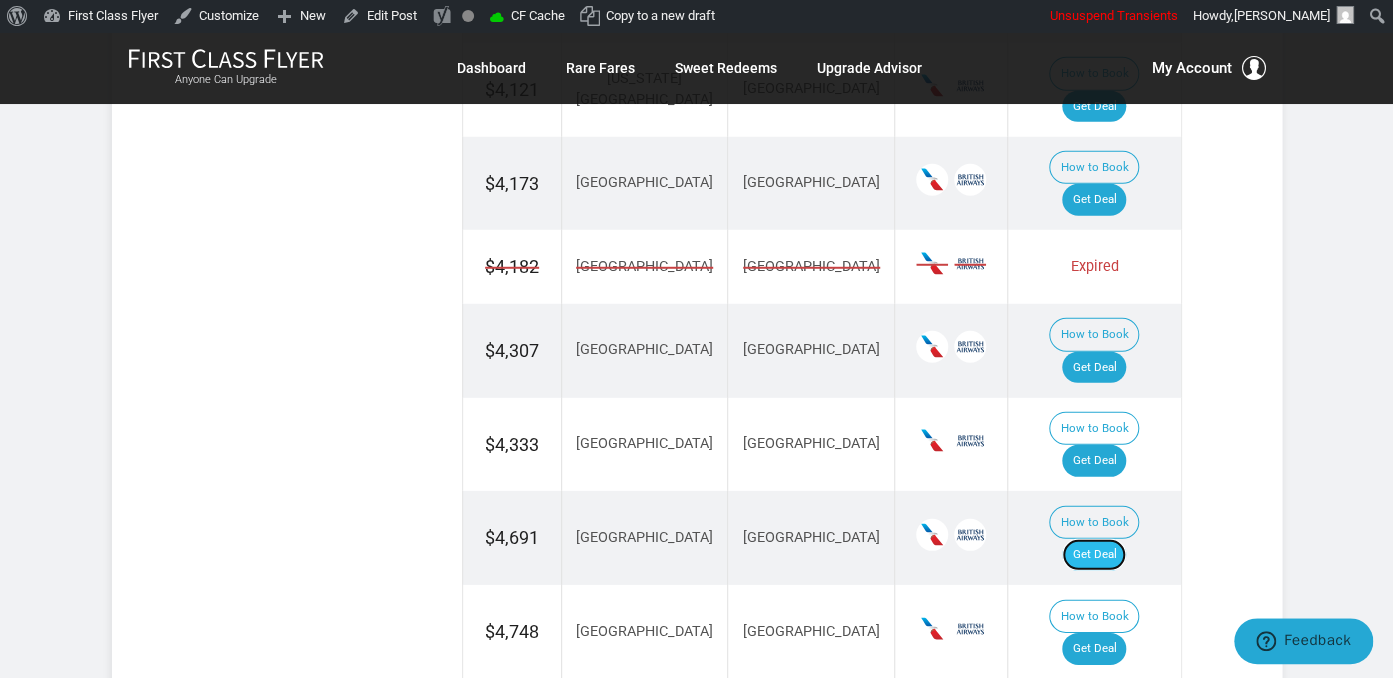click on "Get Deal" at bounding box center [1094, 555] 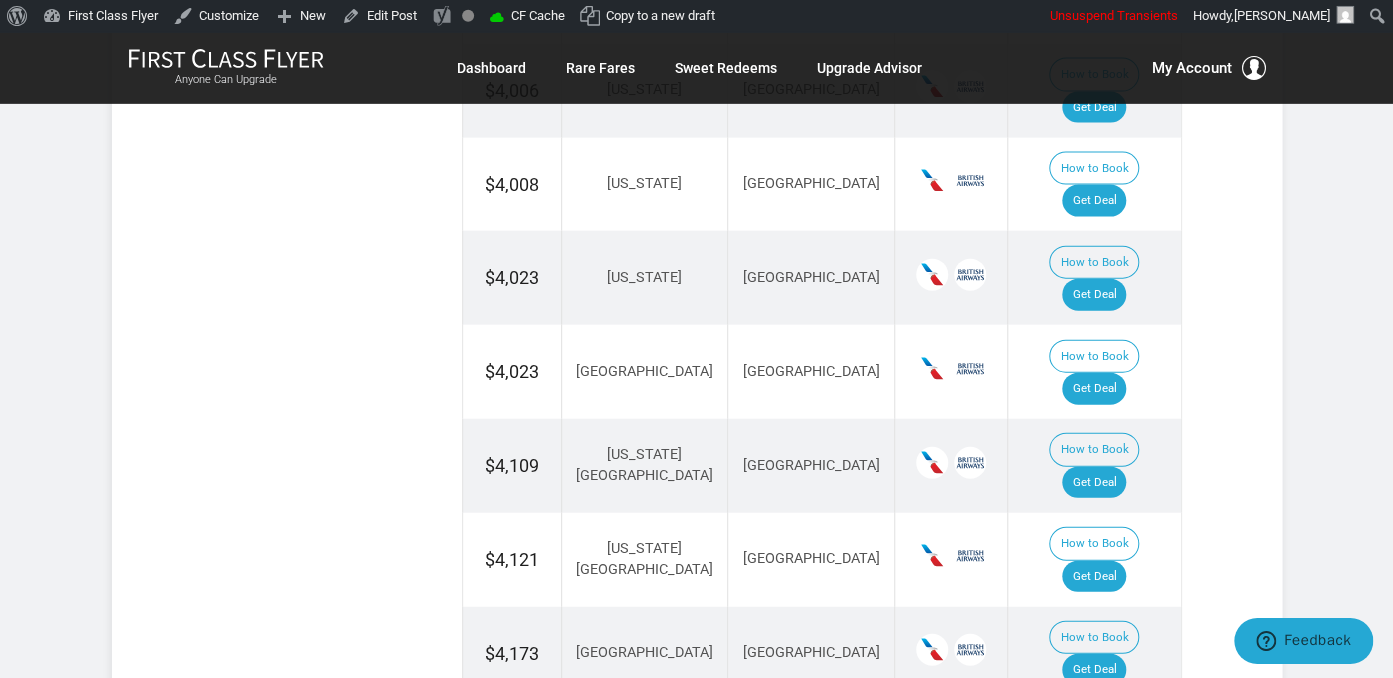 scroll, scrollTop: 1900, scrollLeft: 0, axis: vertical 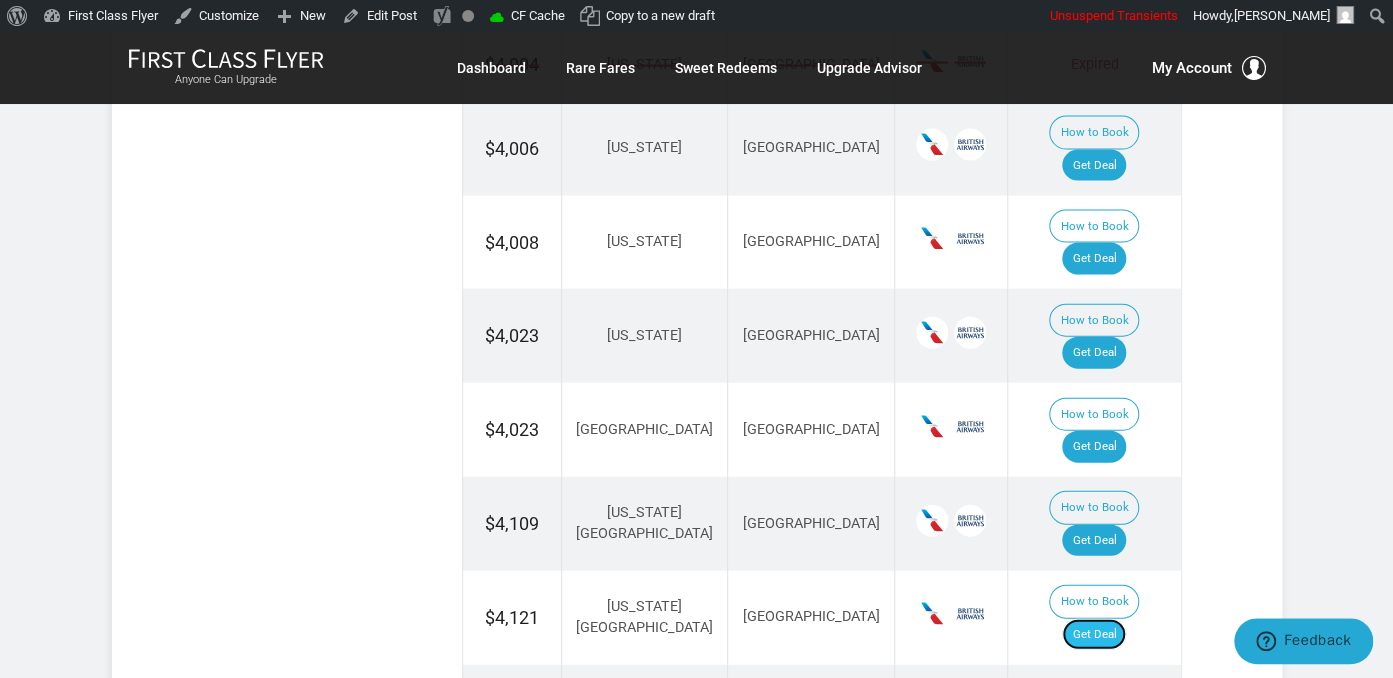 click on "Get Deal" at bounding box center (1094, 635) 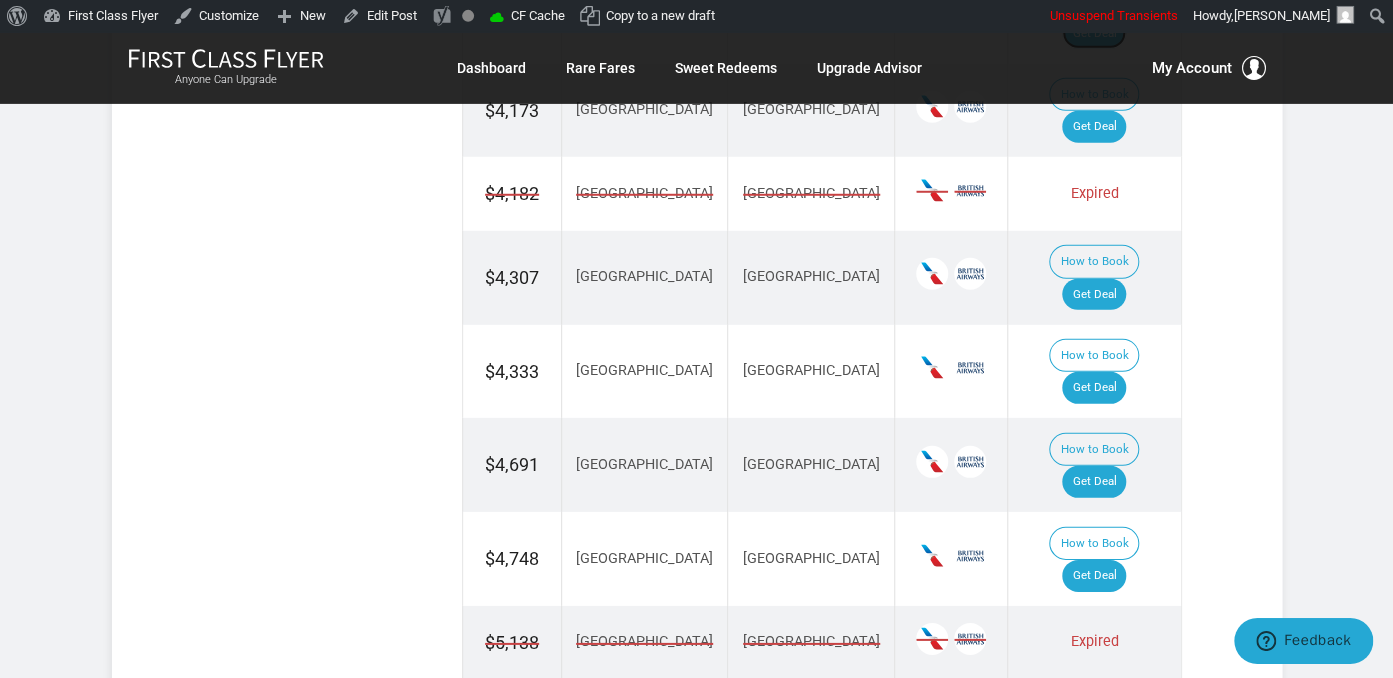scroll, scrollTop: 2640, scrollLeft: 0, axis: vertical 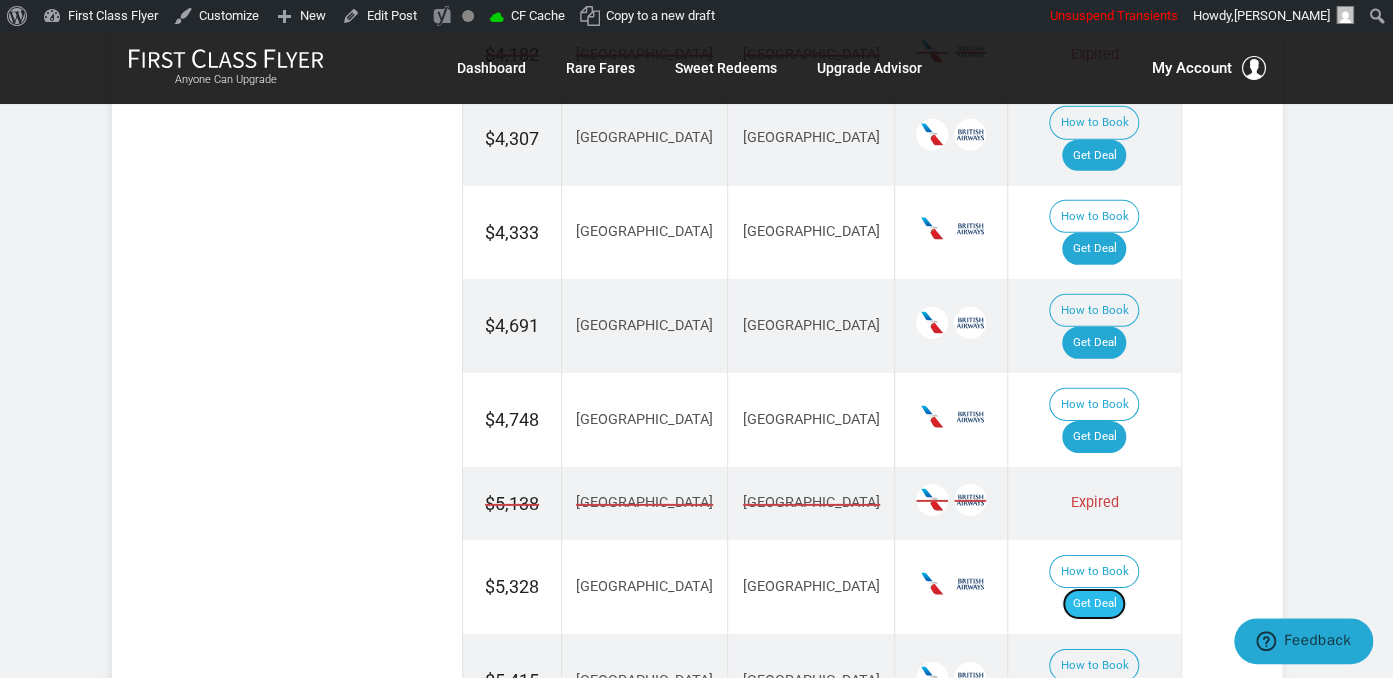 click on "Get Deal" at bounding box center (1094, 604) 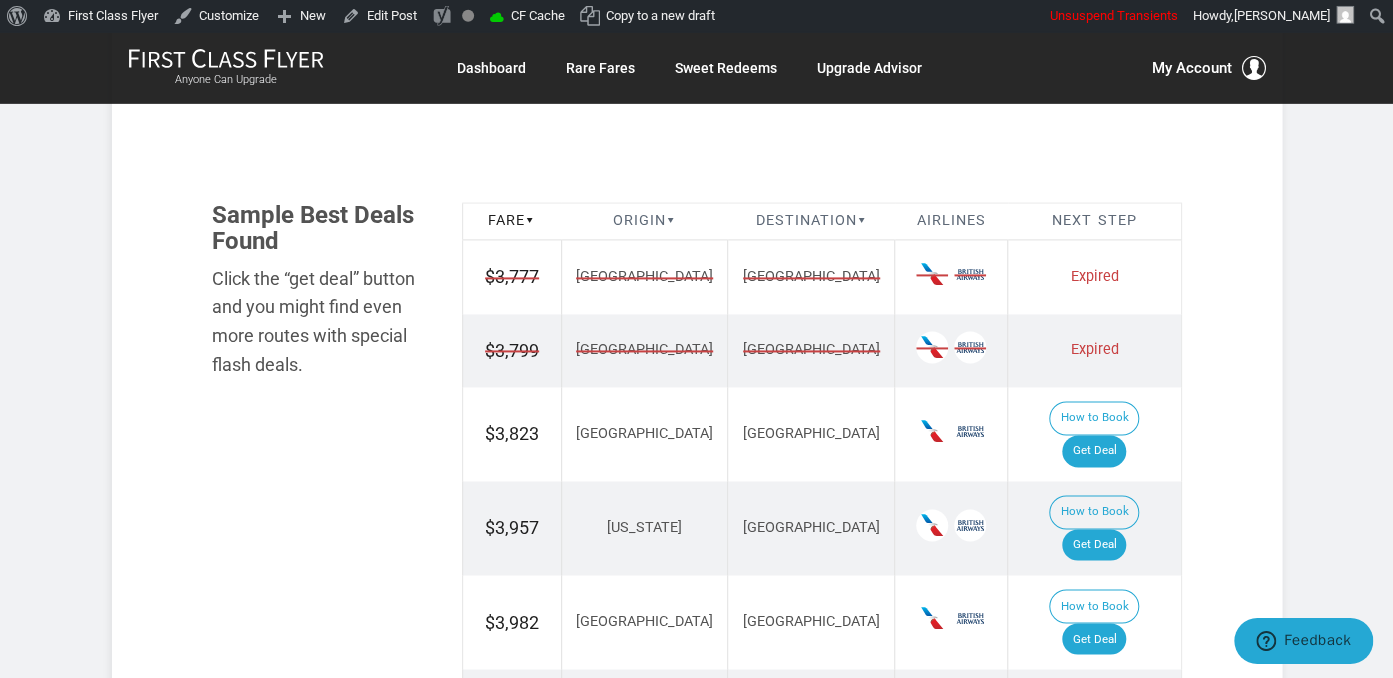 scroll, scrollTop: 1161, scrollLeft: 0, axis: vertical 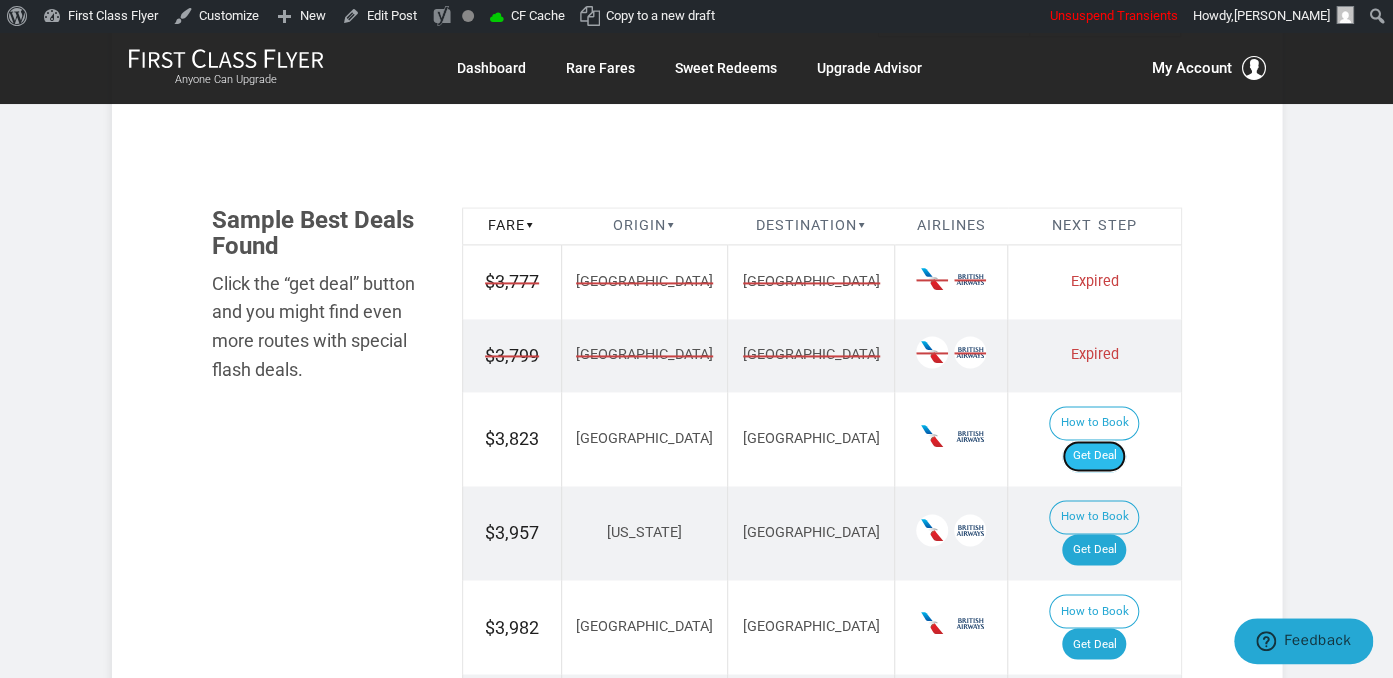 click on "Get Deal" at bounding box center [1094, 456] 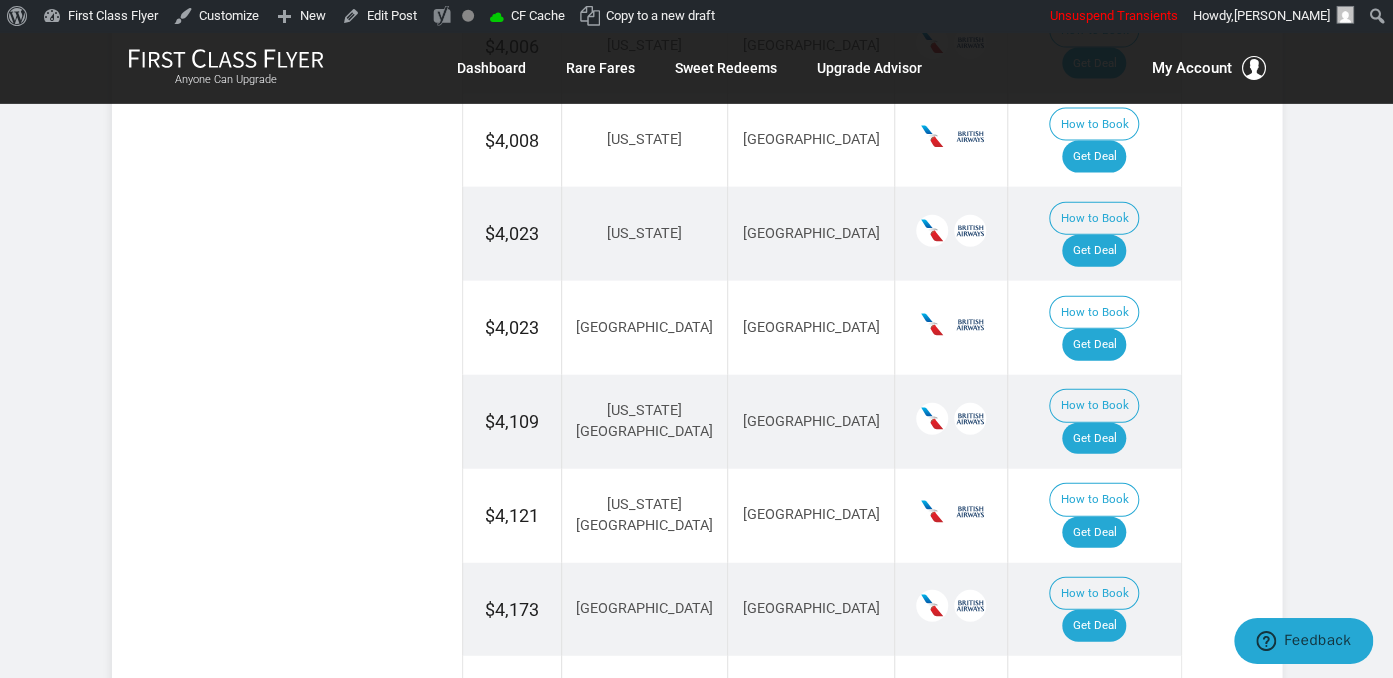 scroll, scrollTop: 2112, scrollLeft: 0, axis: vertical 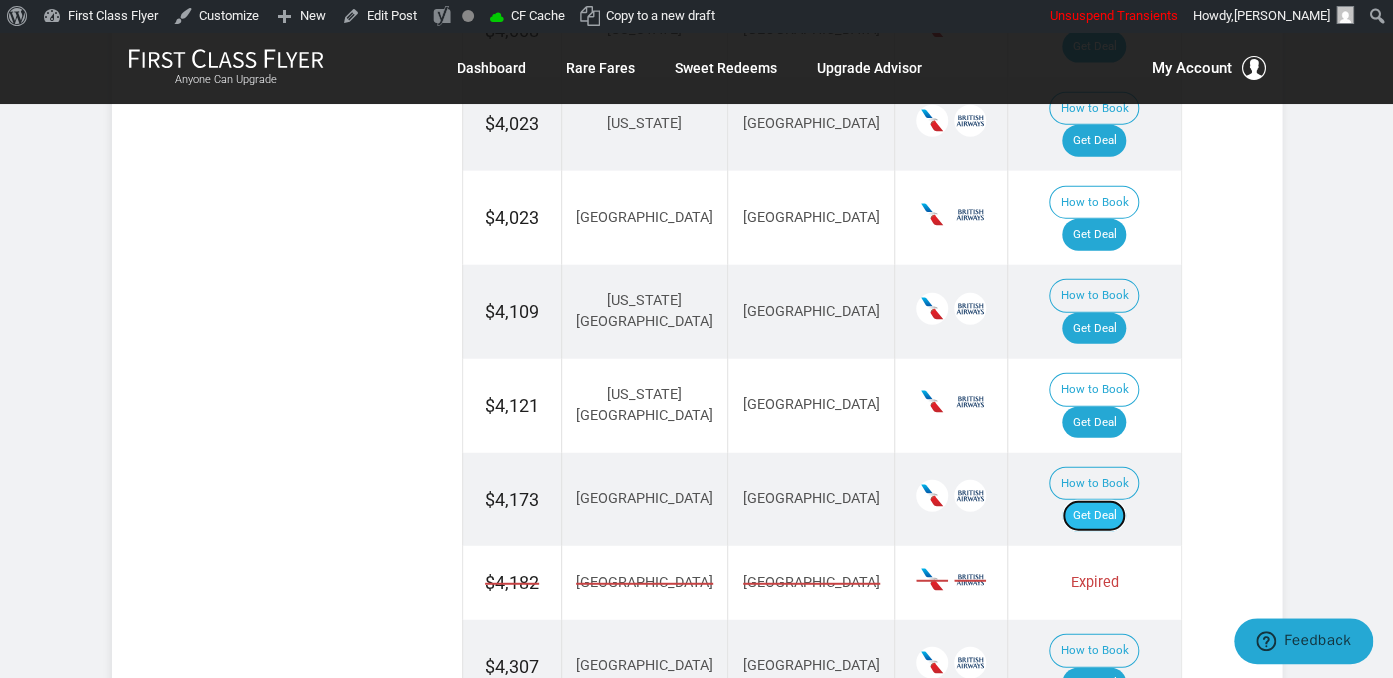 click on "Get Deal" at bounding box center (1094, 516) 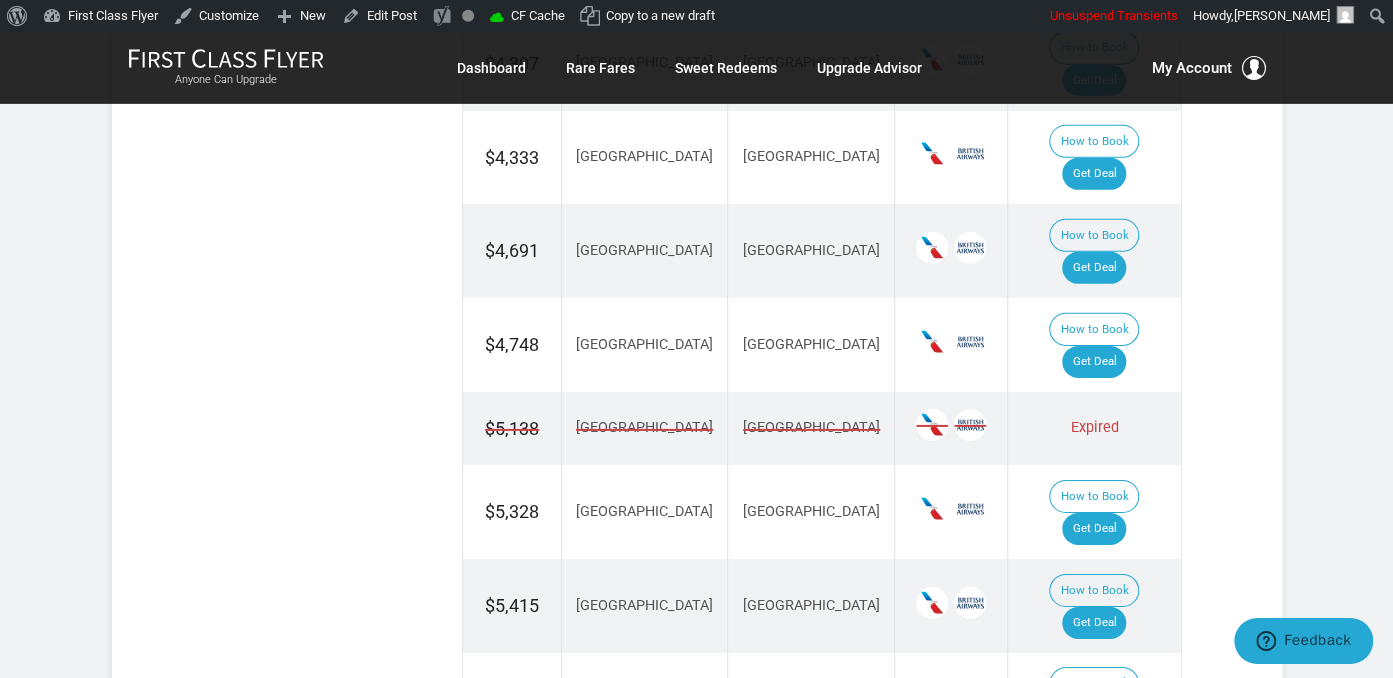 scroll, scrollTop: 2745, scrollLeft: 0, axis: vertical 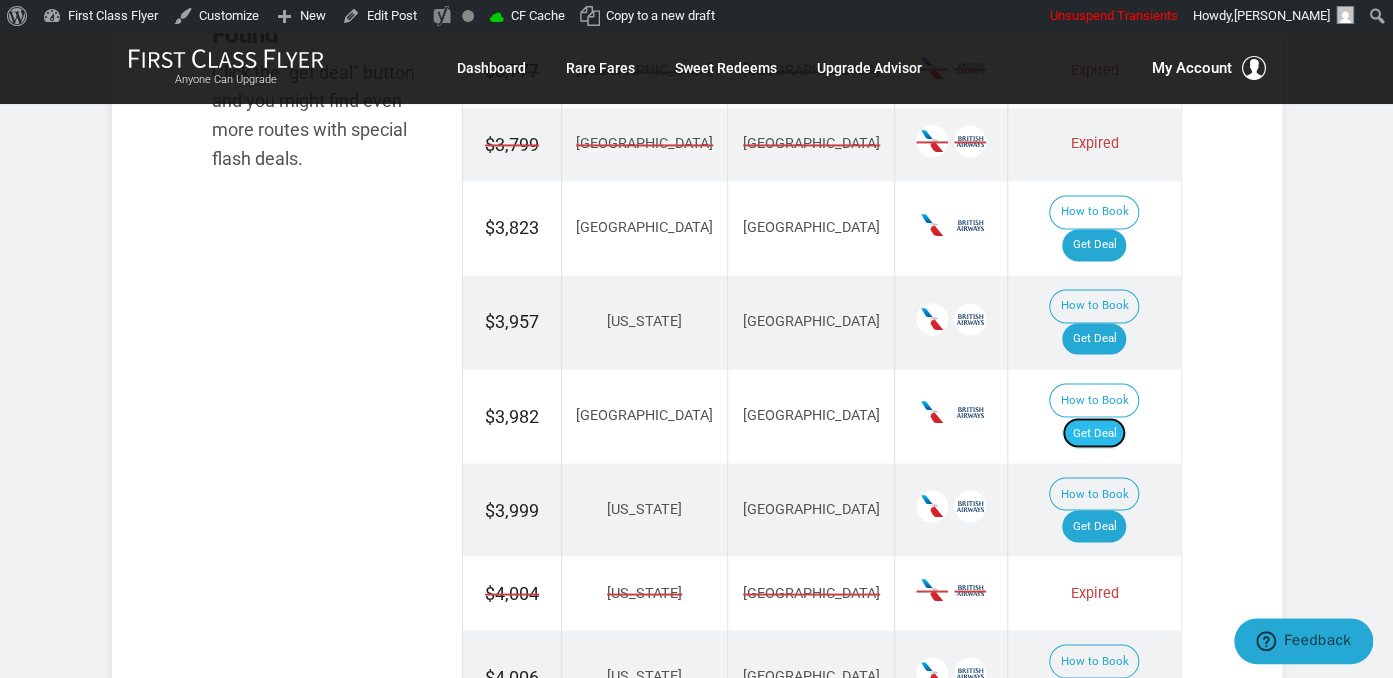 click on "Get Deal" at bounding box center [1094, 433] 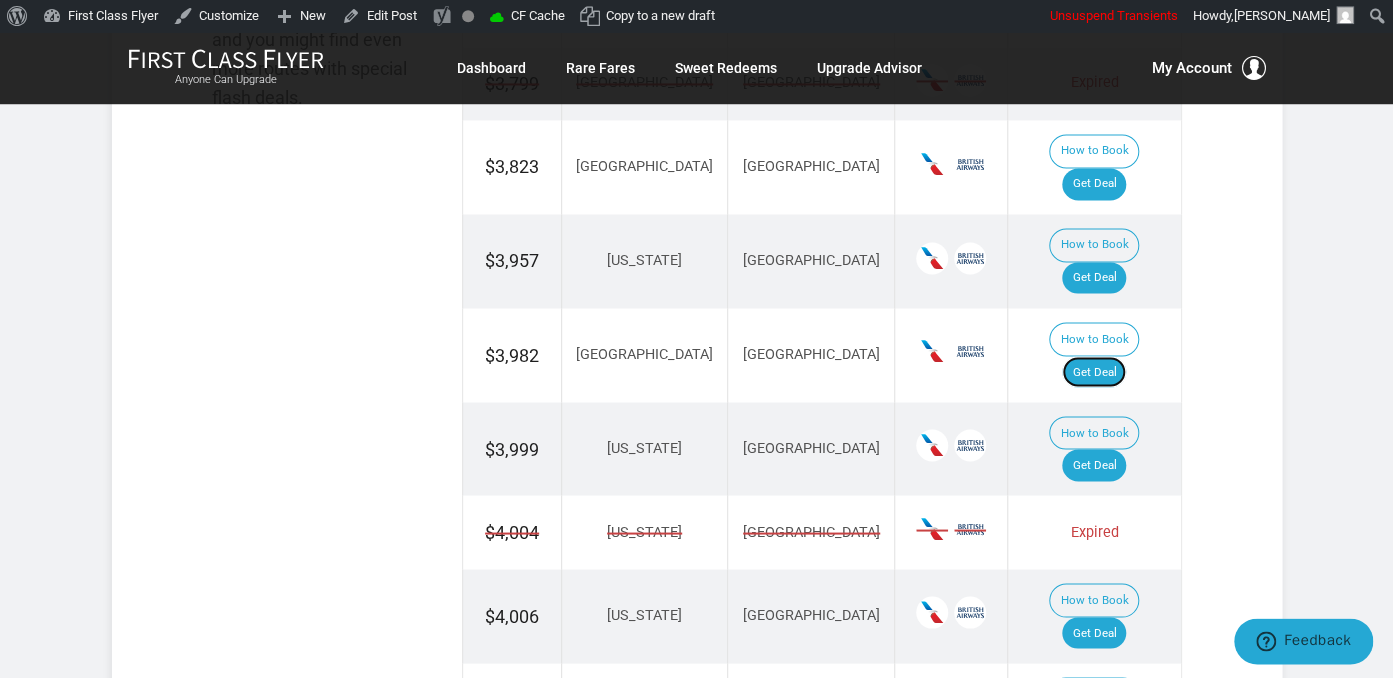 scroll, scrollTop: 1478, scrollLeft: 0, axis: vertical 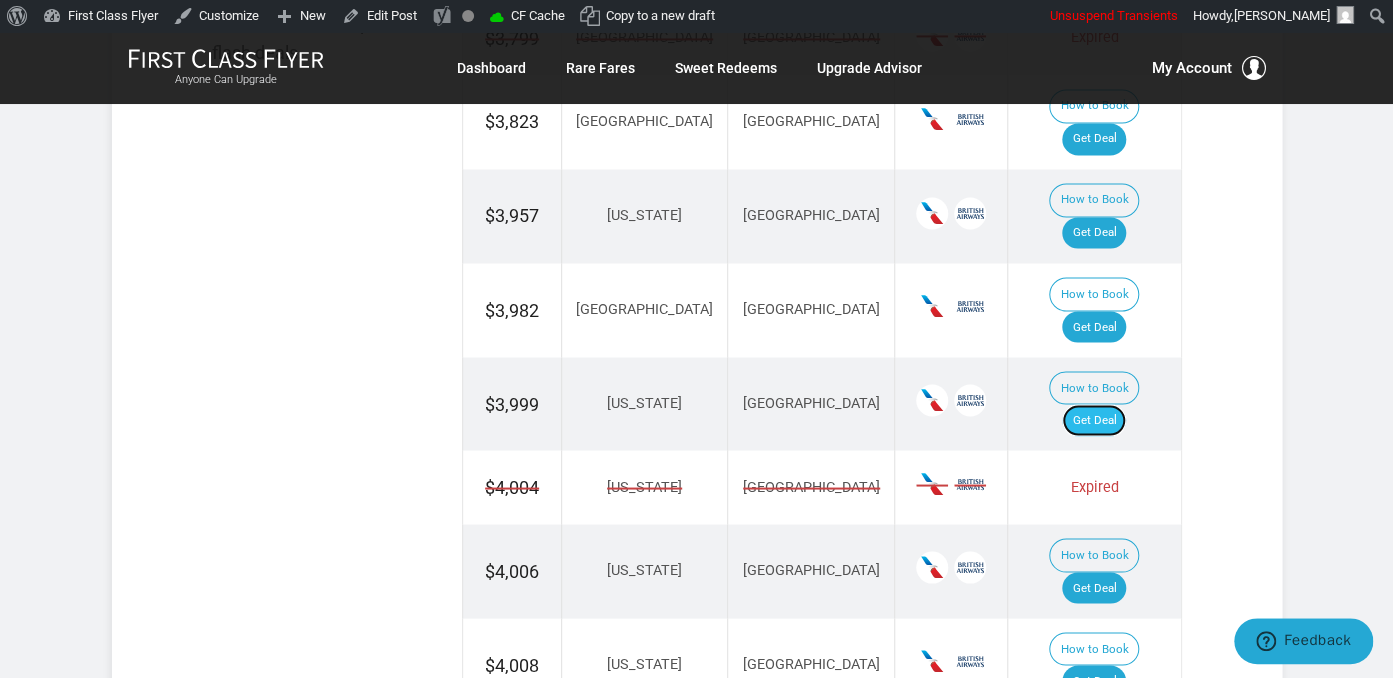 click on "Get Deal" at bounding box center (1094, 420) 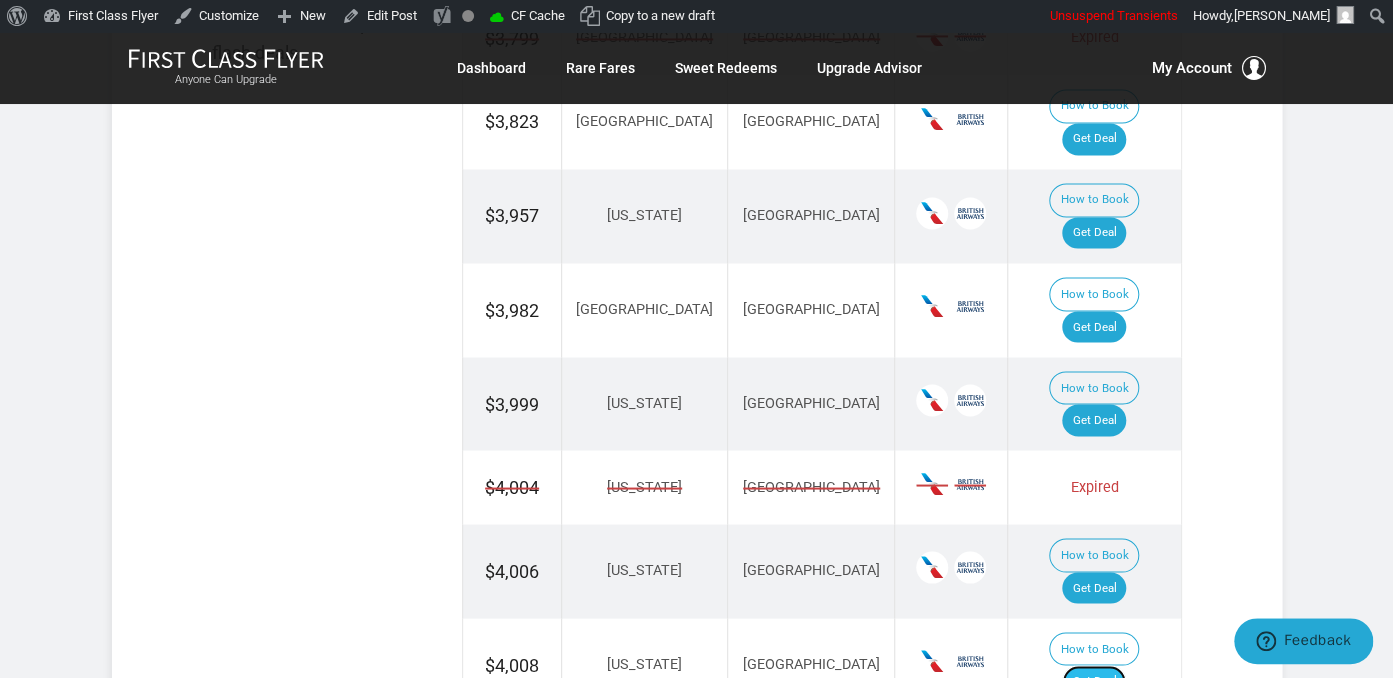 click on "Get Deal" at bounding box center [1094, 681] 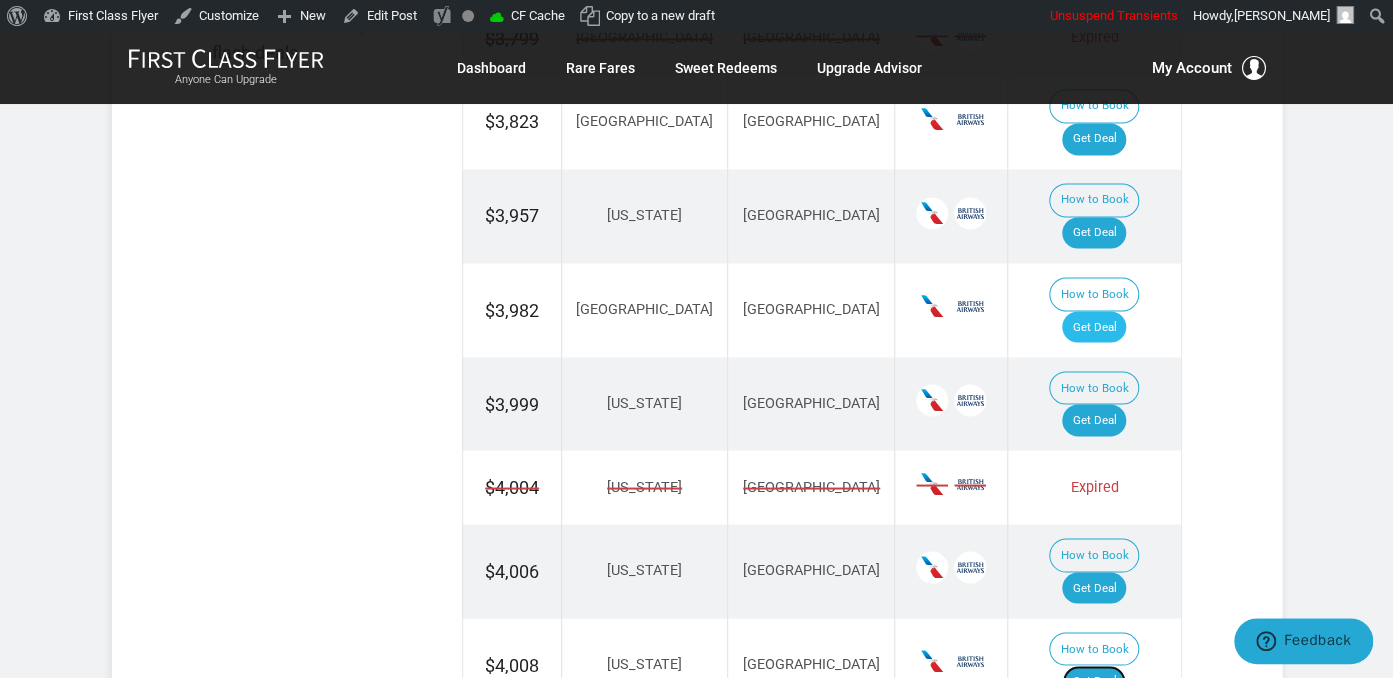 scroll, scrollTop: 1584, scrollLeft: 0, axis: vertical 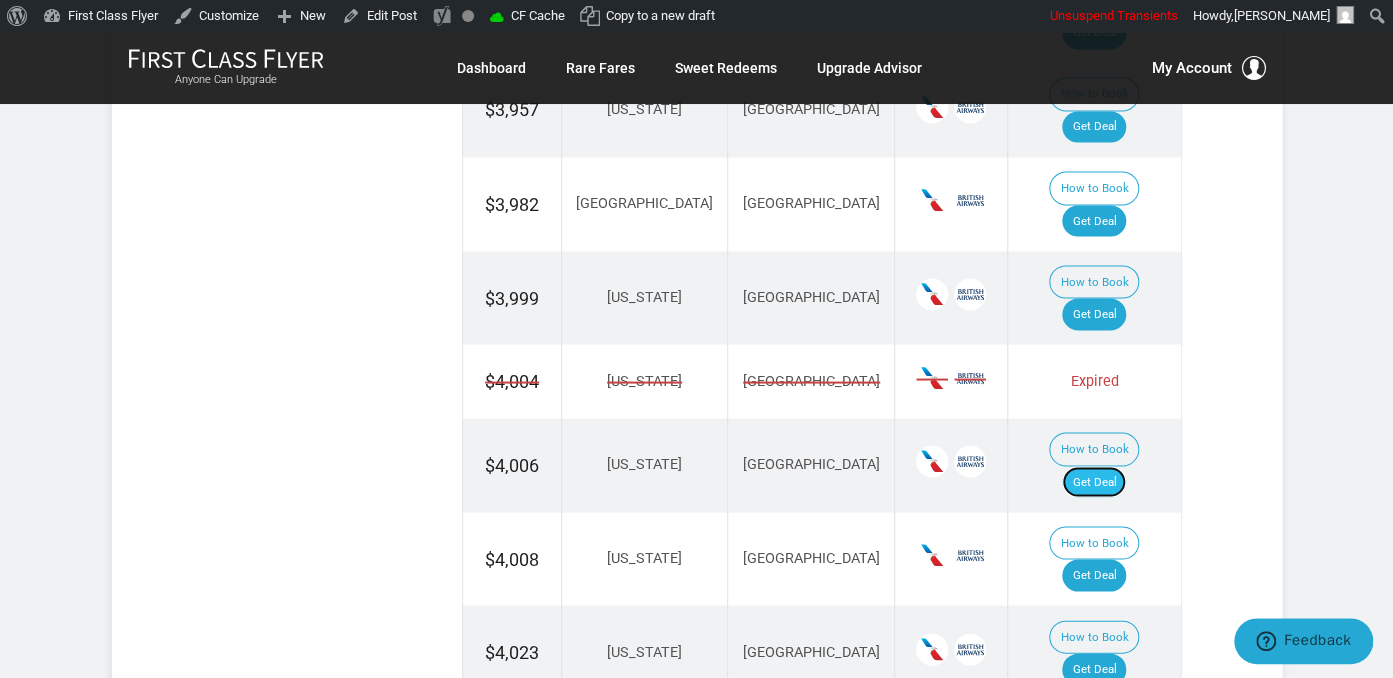 click on "Get Deal" at bounding box center [1094, 482] 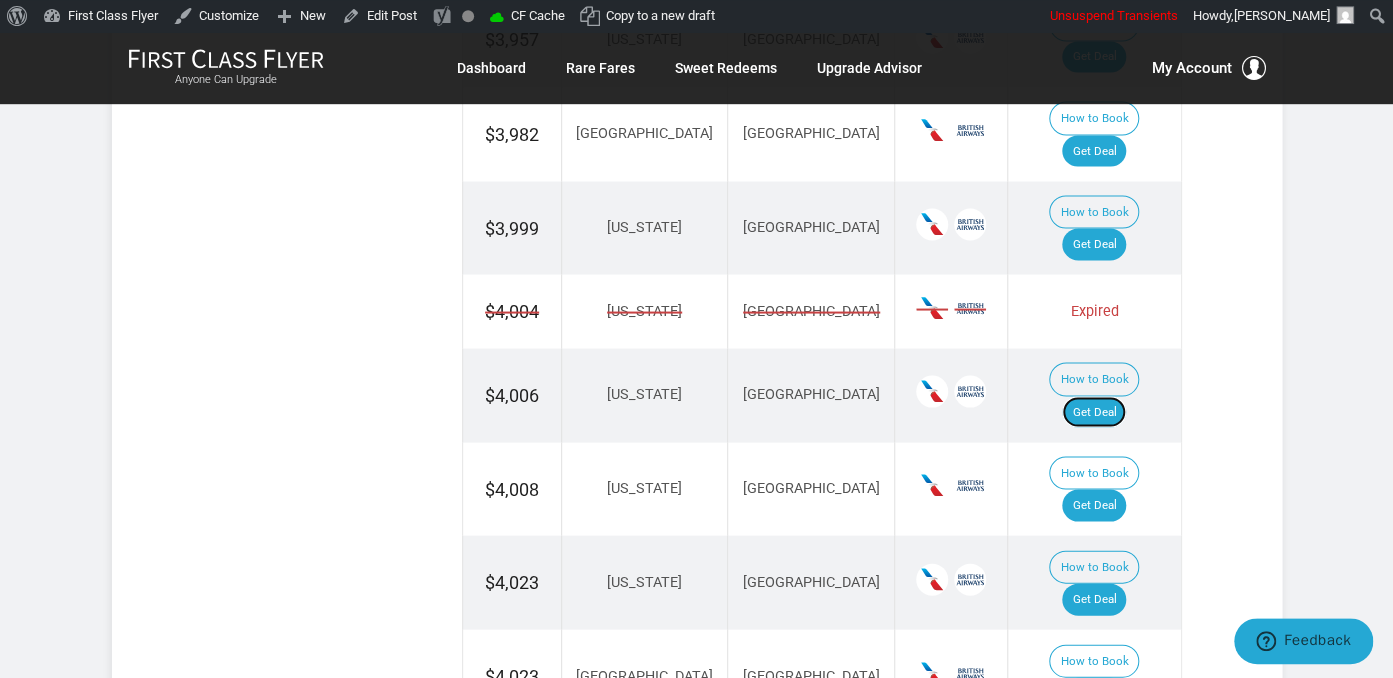 scroll, scrollTop: 1795, scrollLeft: 0, axis: vertical 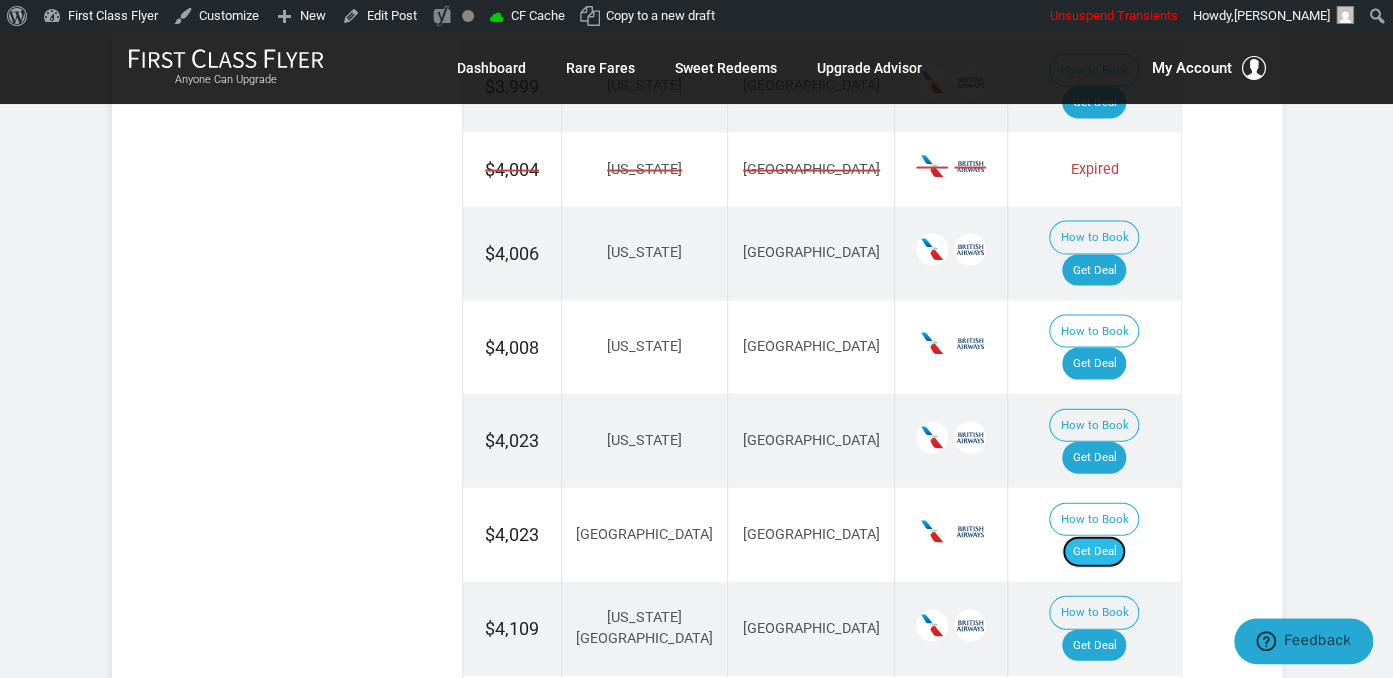 click on "Get Deal" at bounding box center [1094, 552] 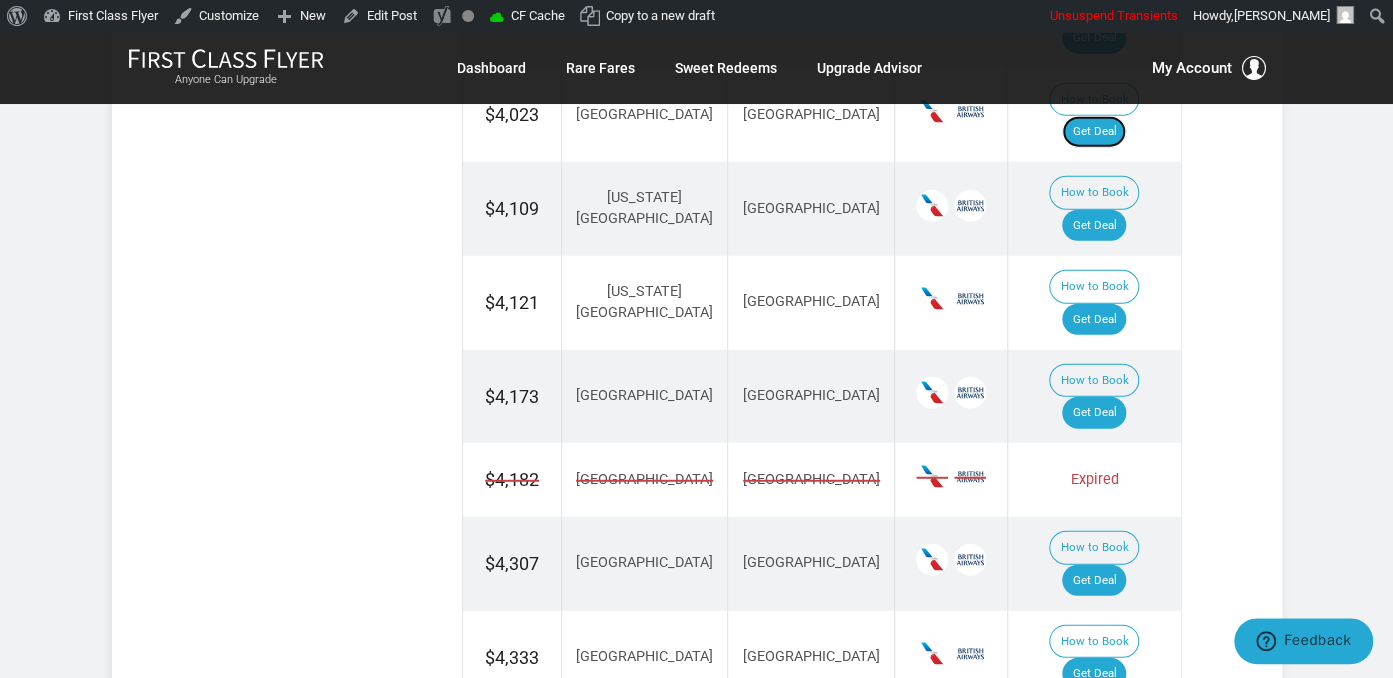 scroll, scrollTop: 2217, scrollLeft: 0, axis: vertical 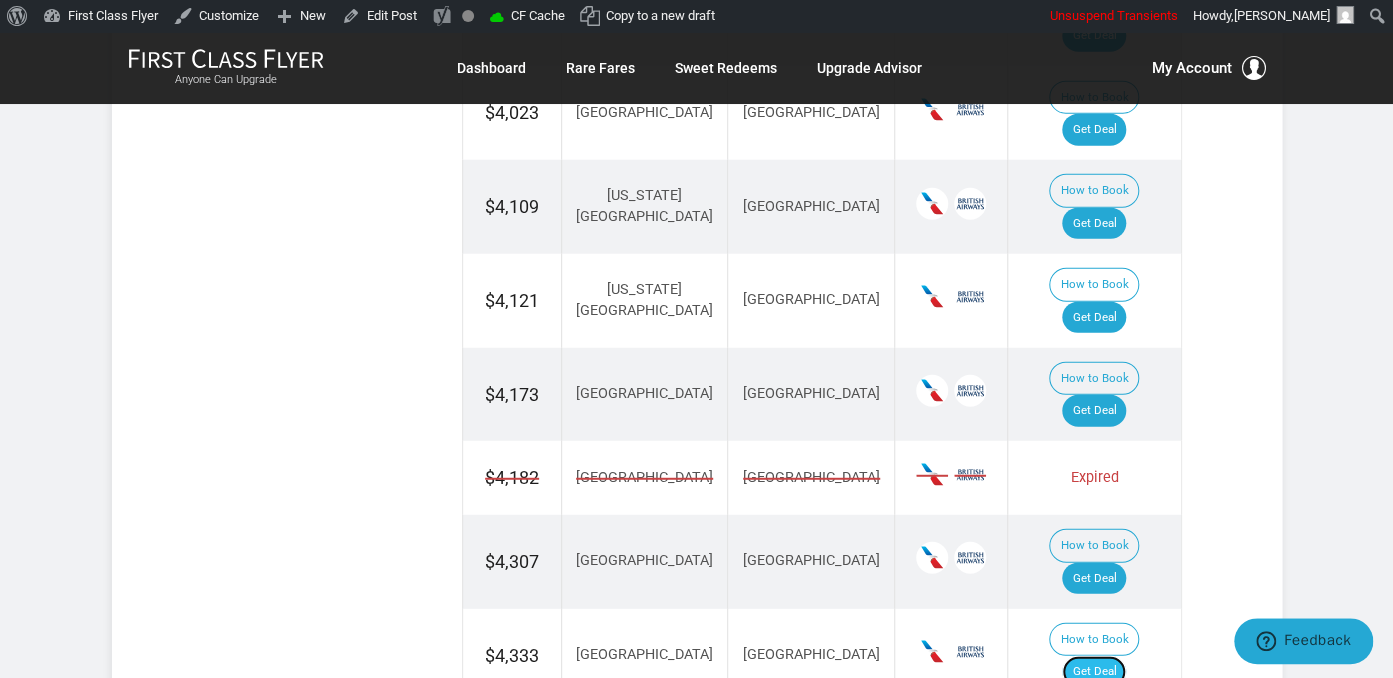 click on "Get Deal" at bounding box center (1094, 672) 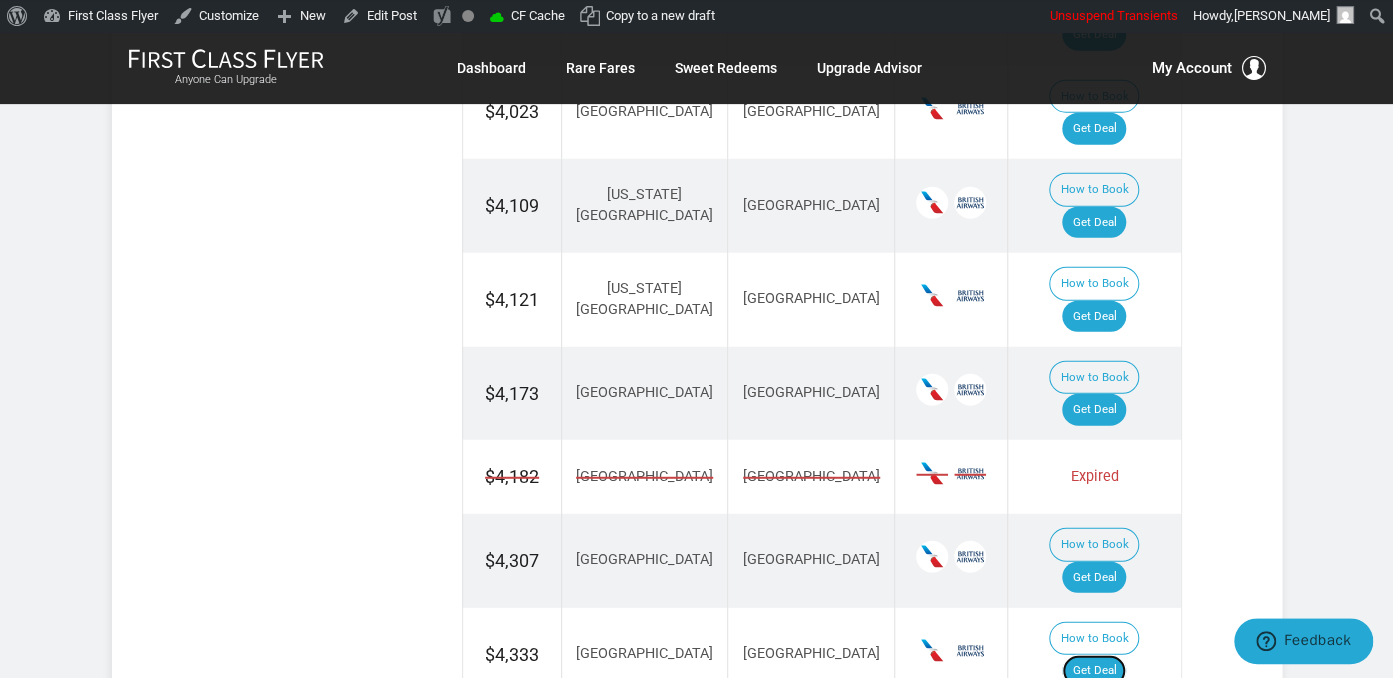 scroll, scrollTop: 2217, scrollLeft: 0, axis: vertical 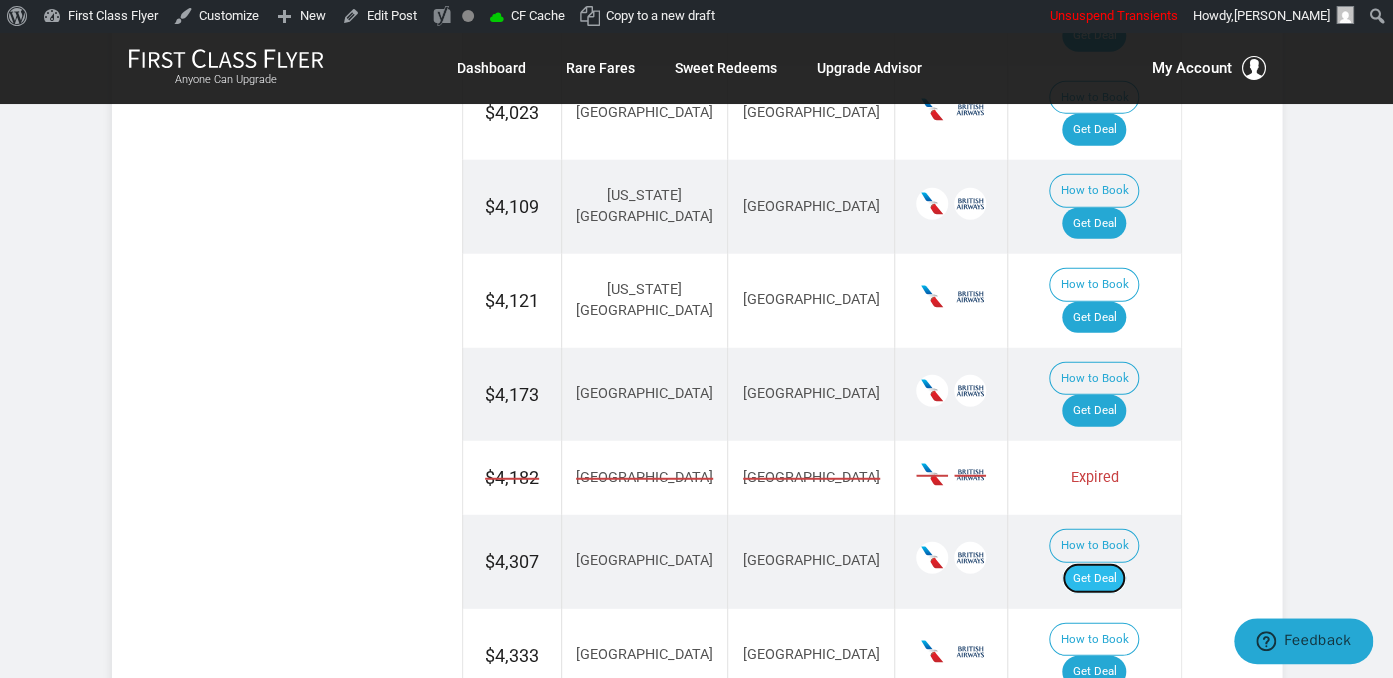 click on "Get Deal" at bounding box center [1094, 579] 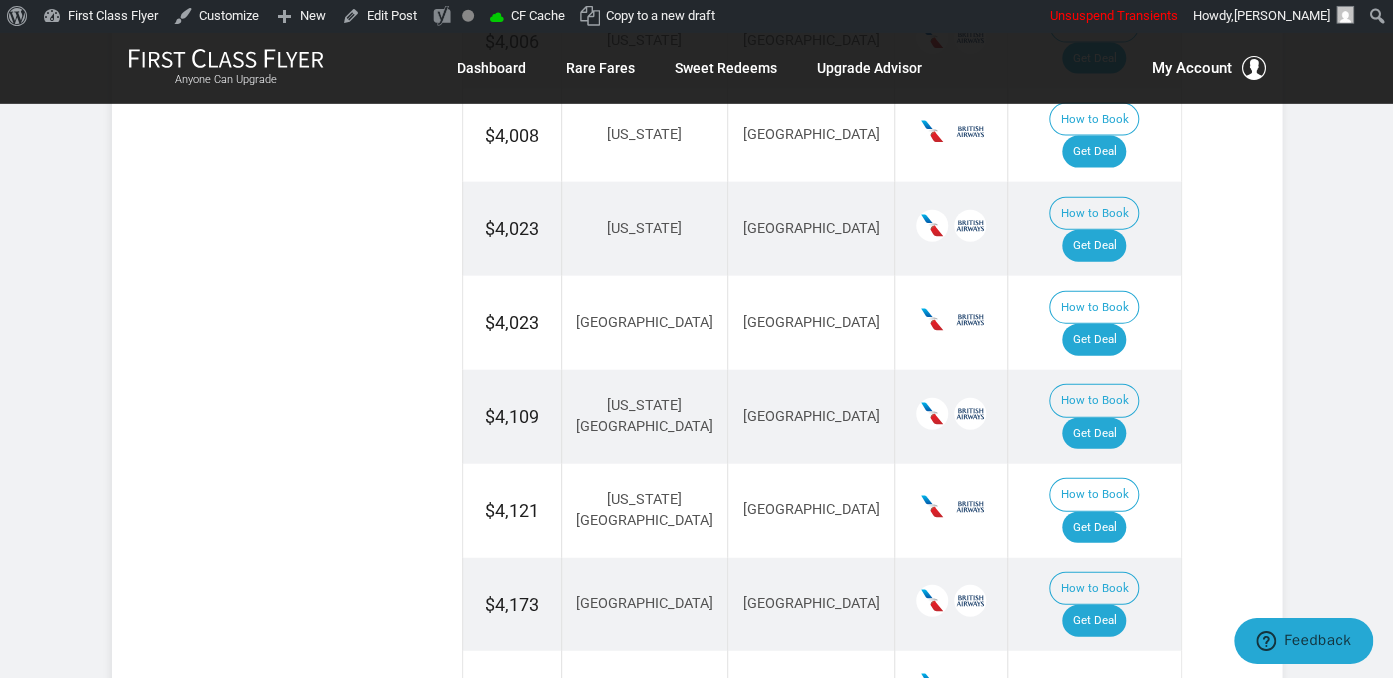 scroll, scrollTop: 2006, scrollLeft: 0, axis: vertical 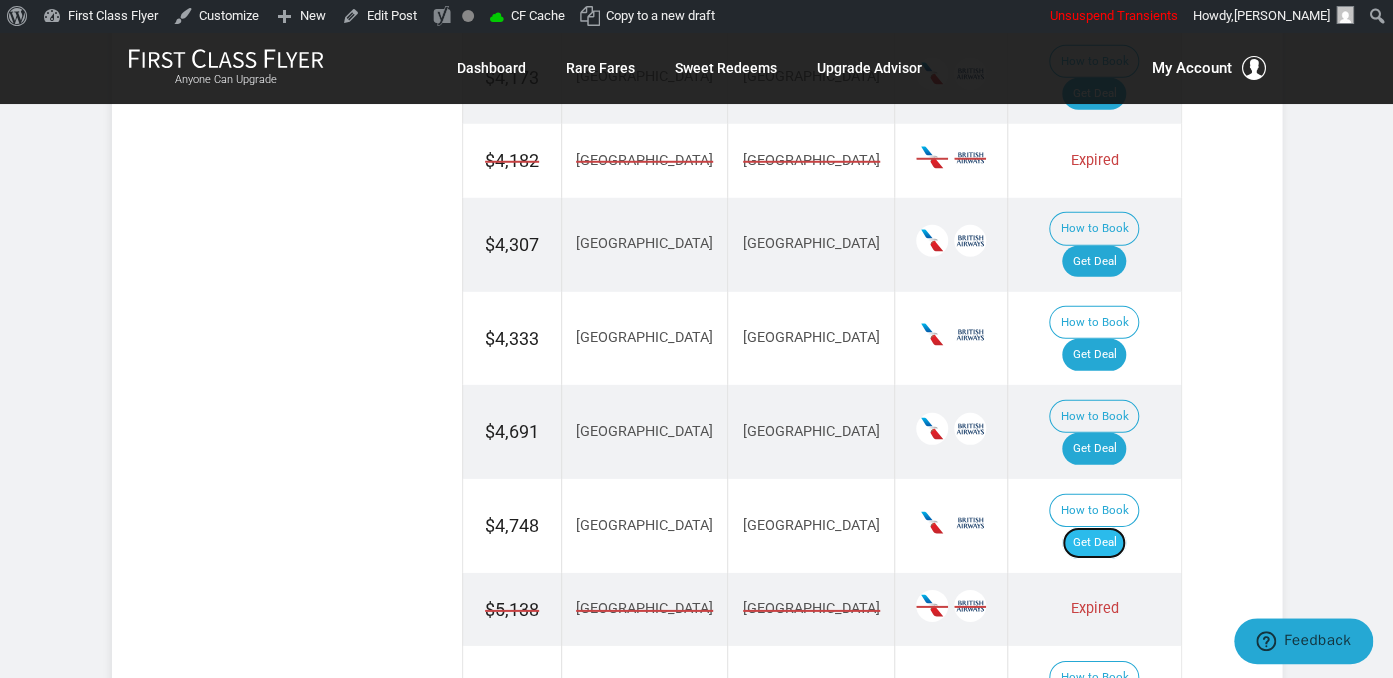 click on "Get Deal" at bounding box center [1094, 543] 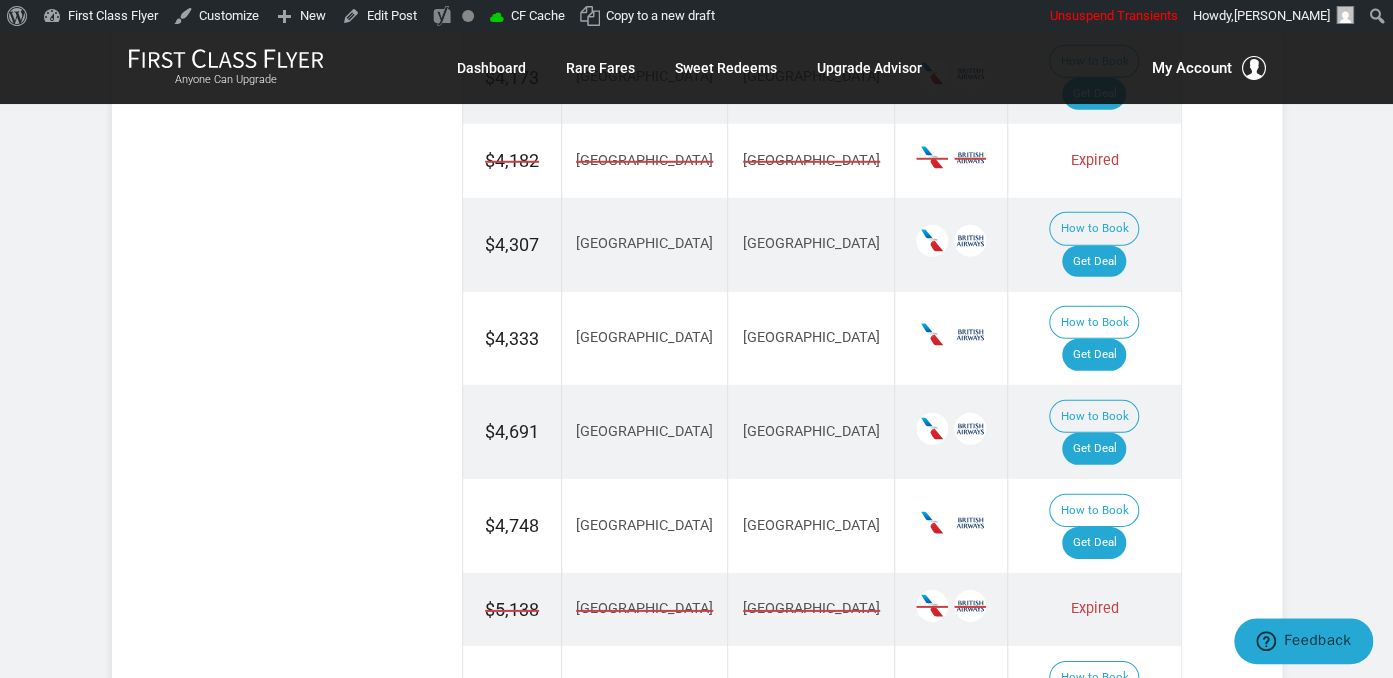 click on "Get Deal" at bounding box center (1094, 804) 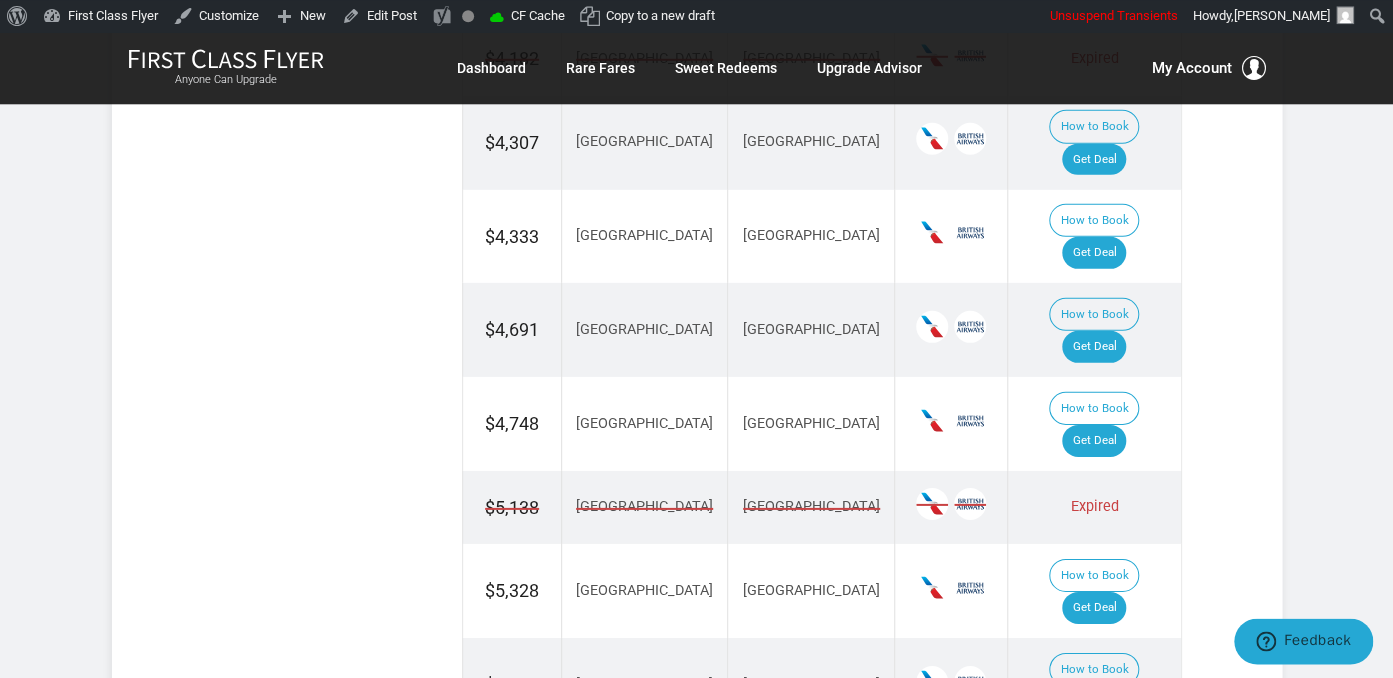 scroll, scrollTop: 2745, scrollLeft: 0, axis: vertical 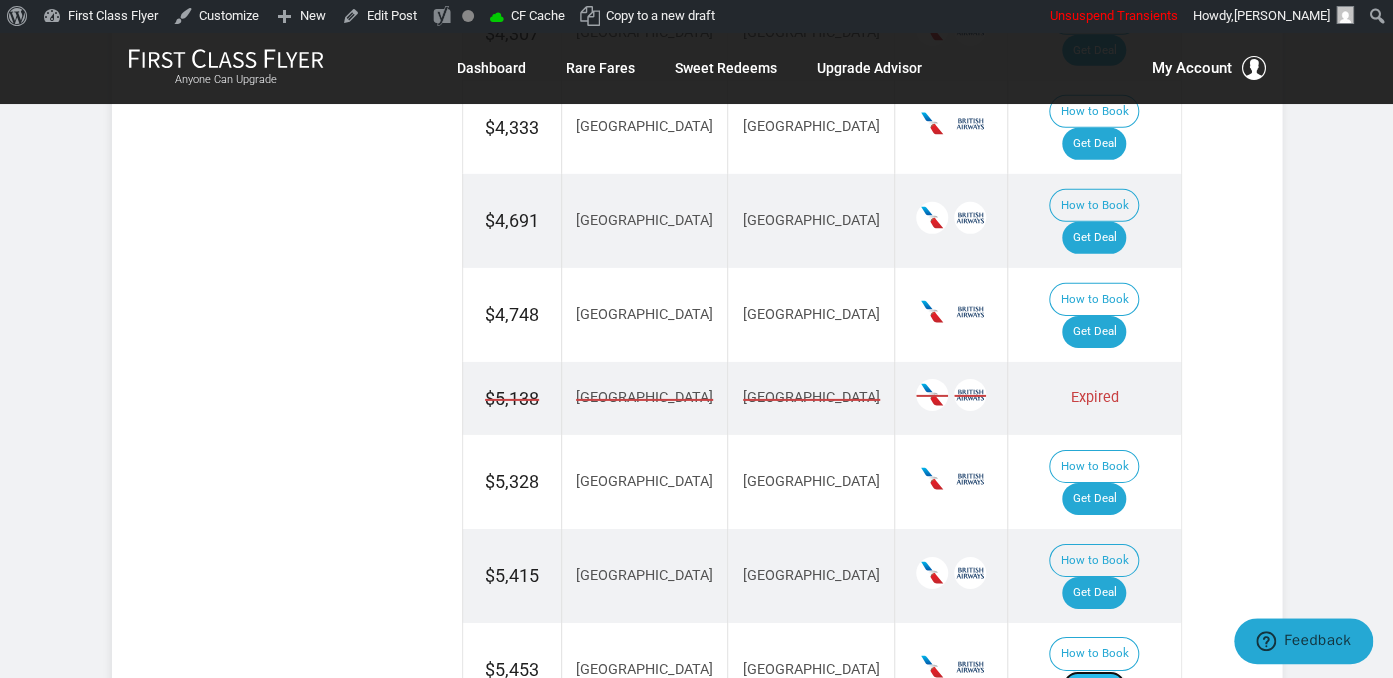 click on "Get Deal" at bounding box center [1094, 687] 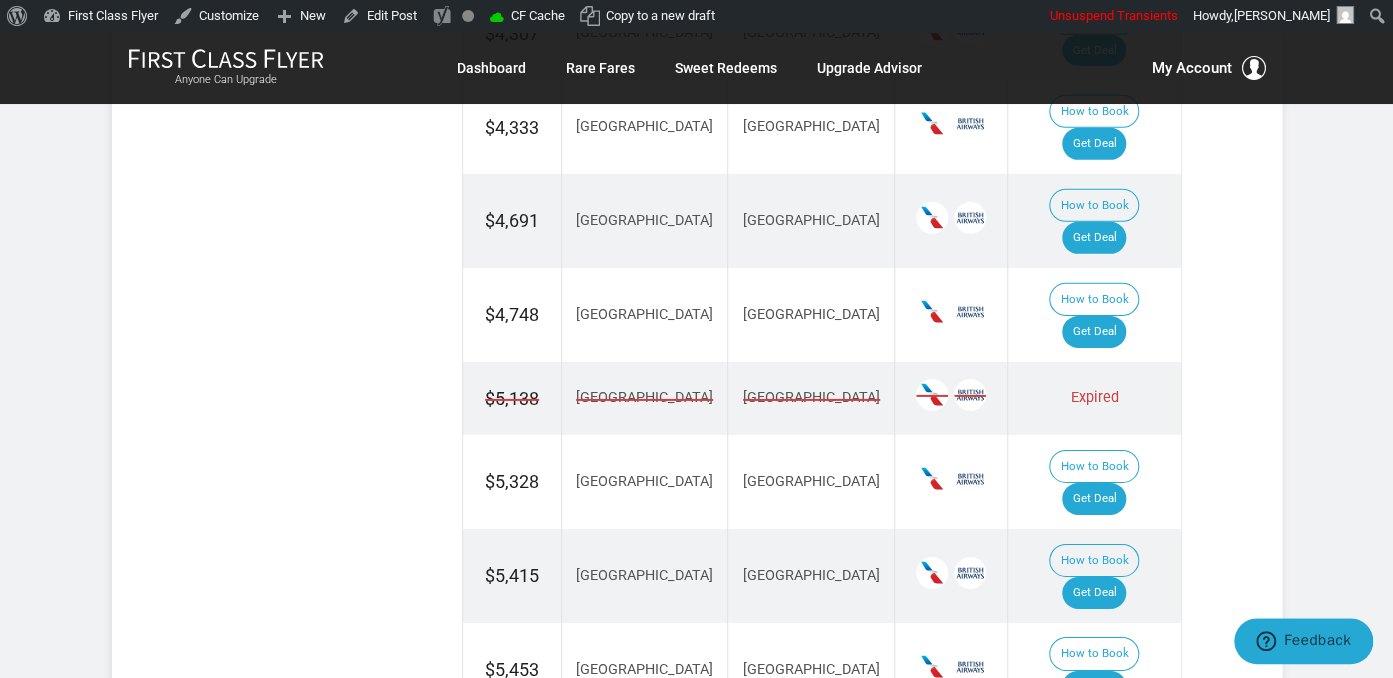 click on "Get Deal" at bounding box center [1094, 781] 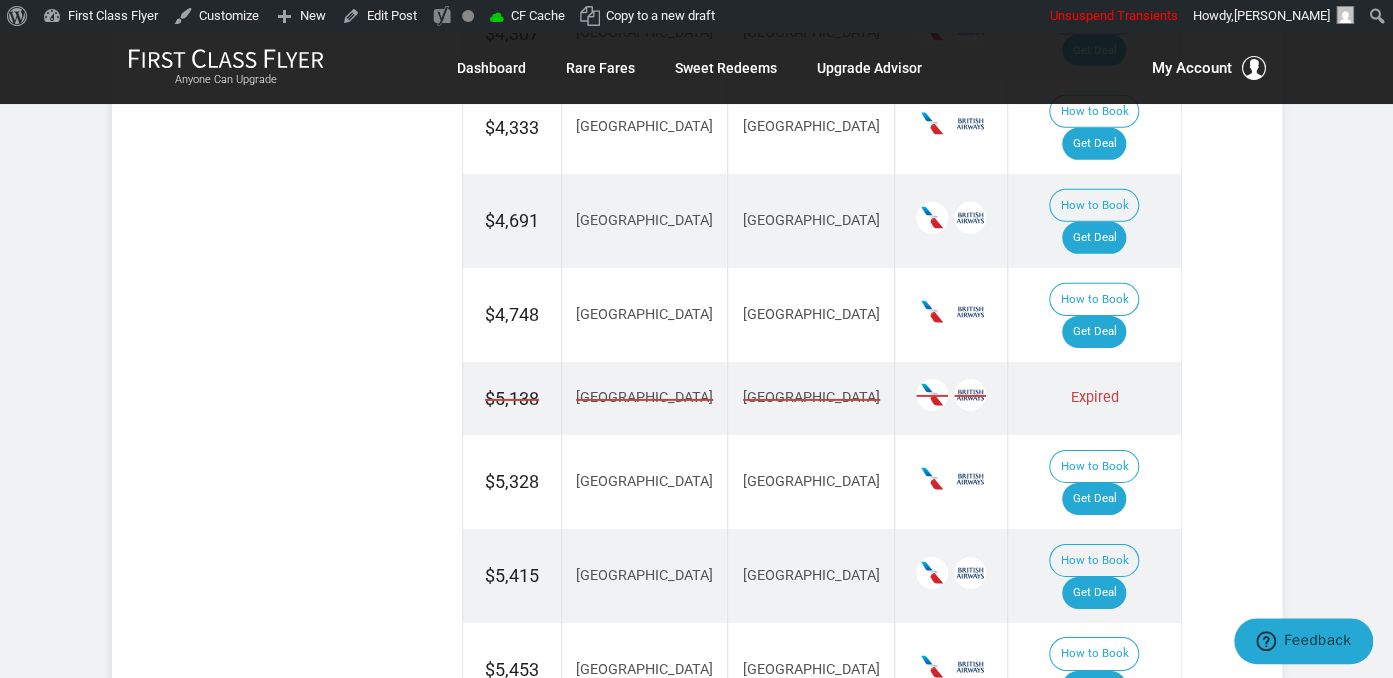 click on "Get Deal" at bounding box center (1094, 781) 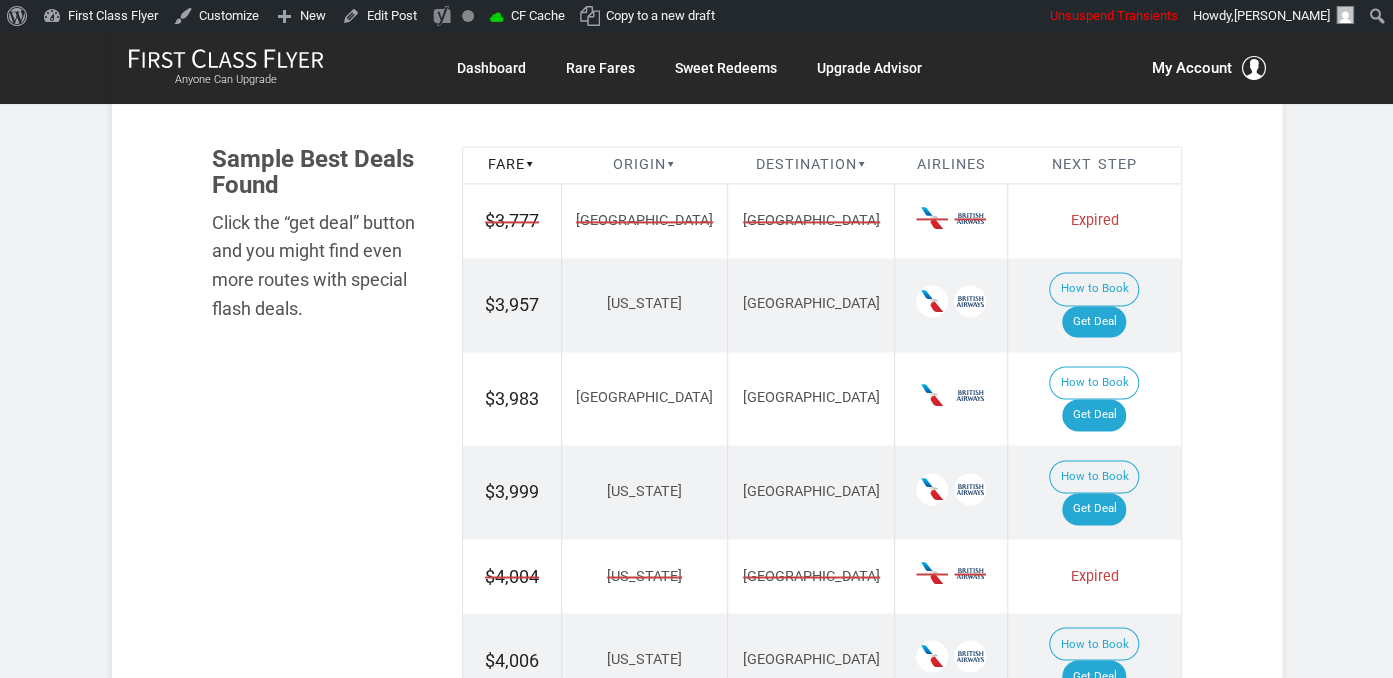 scroll, scrollTop: 1721, scrollLeft: 0, axis: vertical 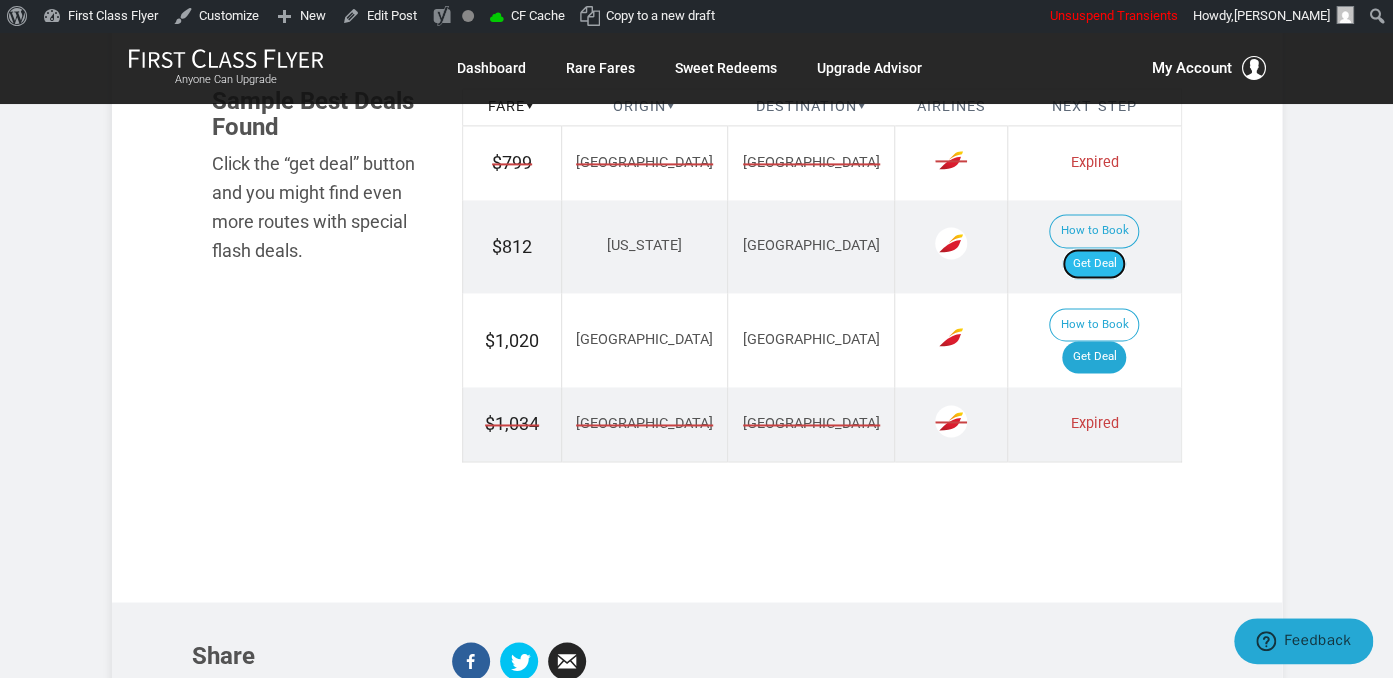 click on "Get Deal" at bounding box center (1094, 264) 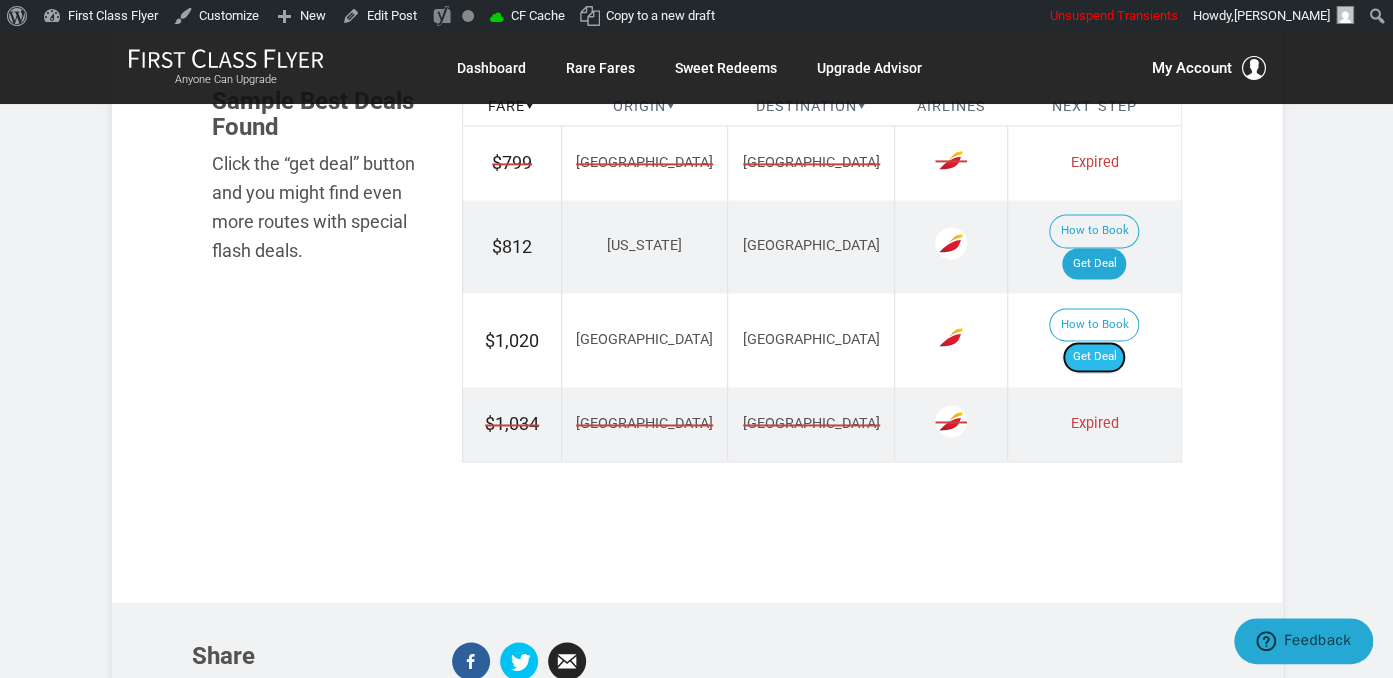 click on "Get Deal" at bounding box center (1094, 357) 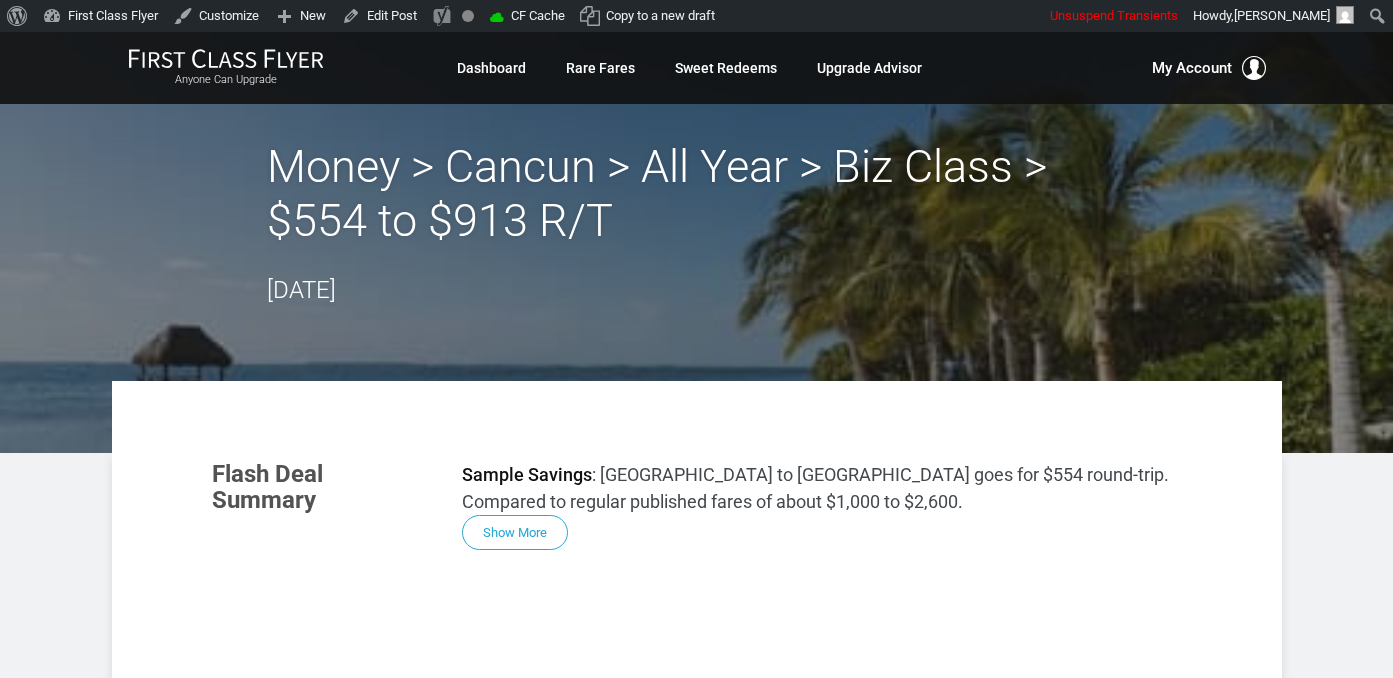 scroll, scrollTop: 0, scrollLeft: 0, axis: both 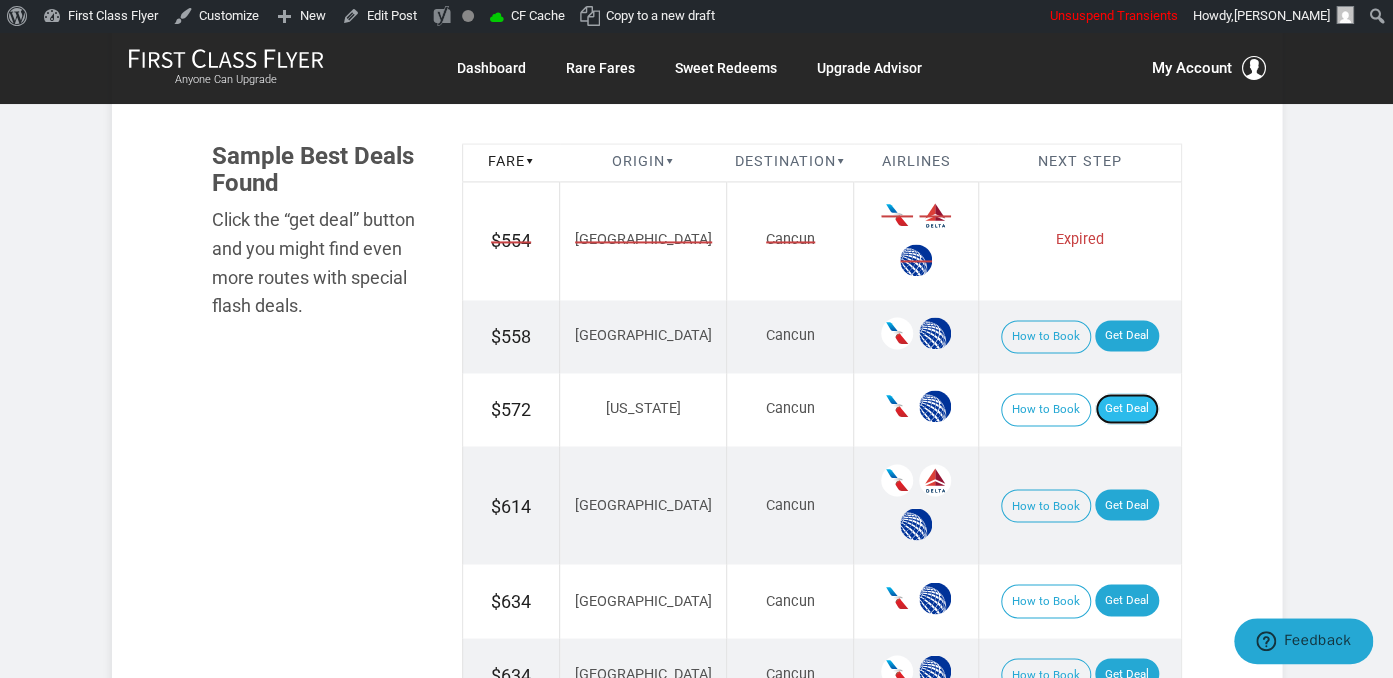 click on "Get Deal" at bounding box center (1127, 409) 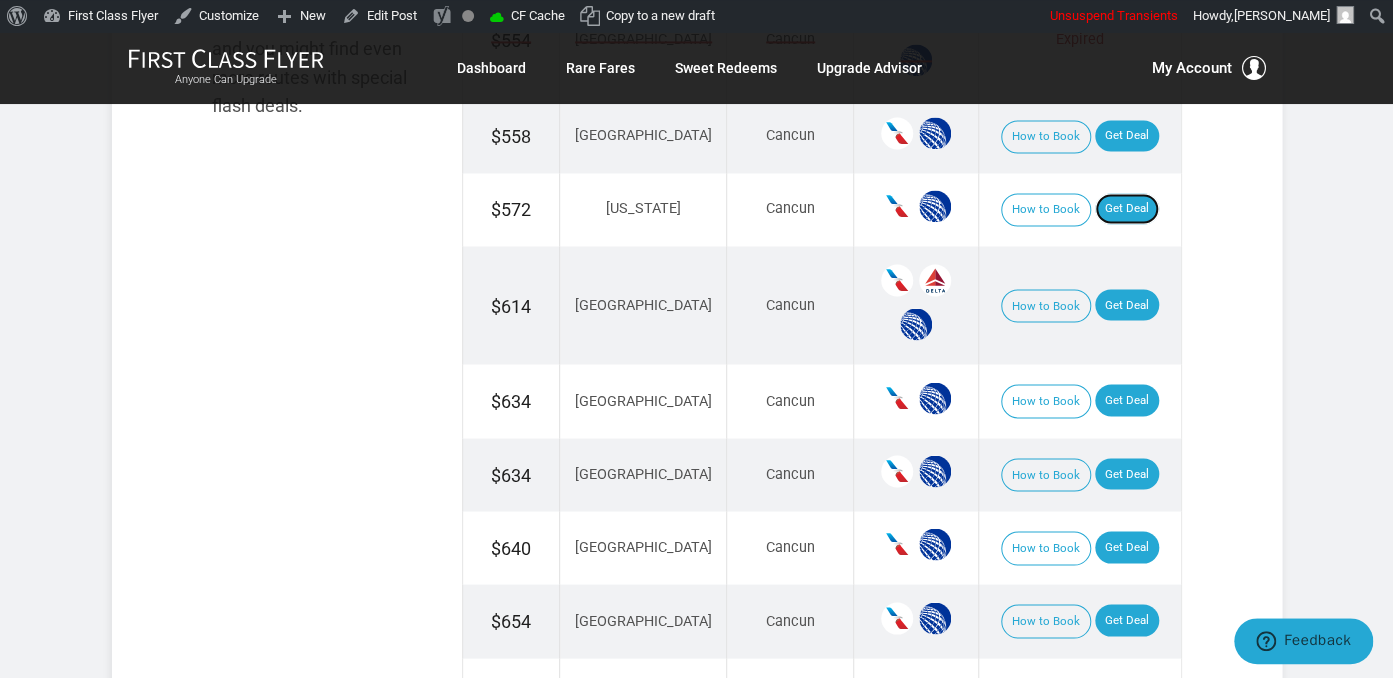 scroll, scrollTop: 1478, scrollLeft: 0, axis: vertical 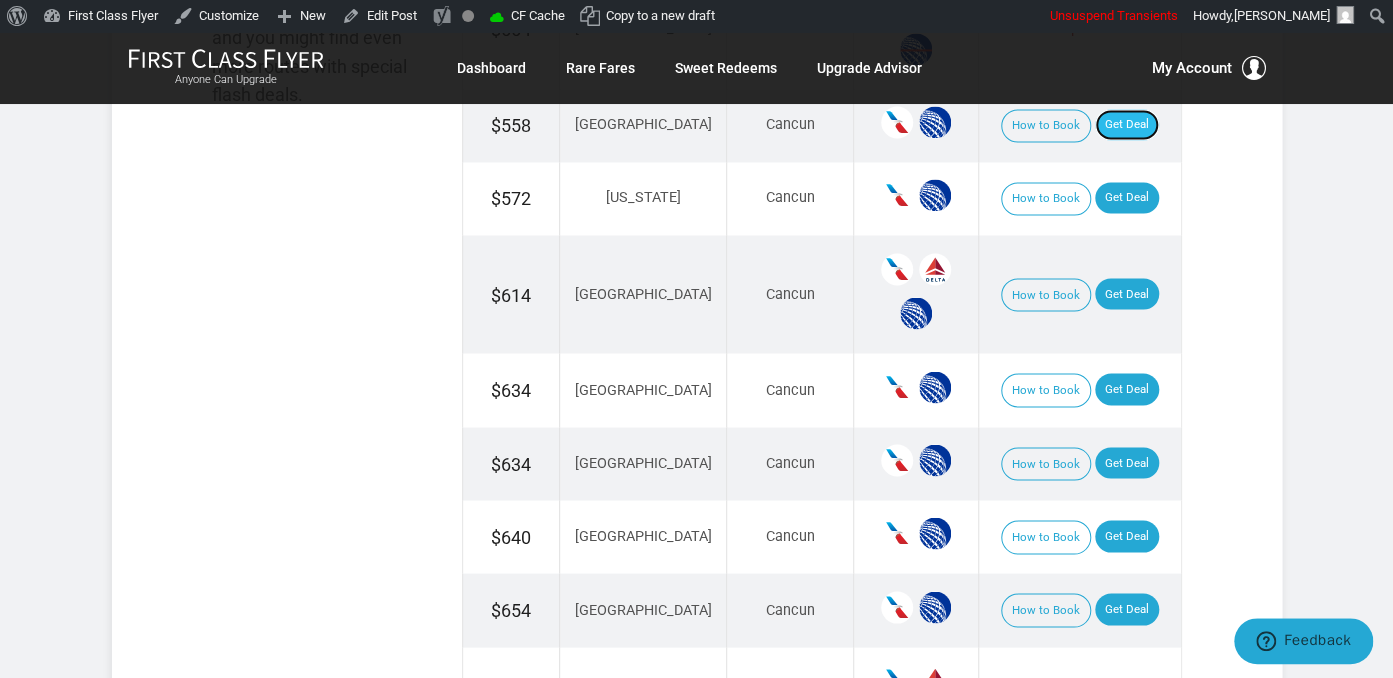 click on "Get Deal" at bounding box center (1127, 125) 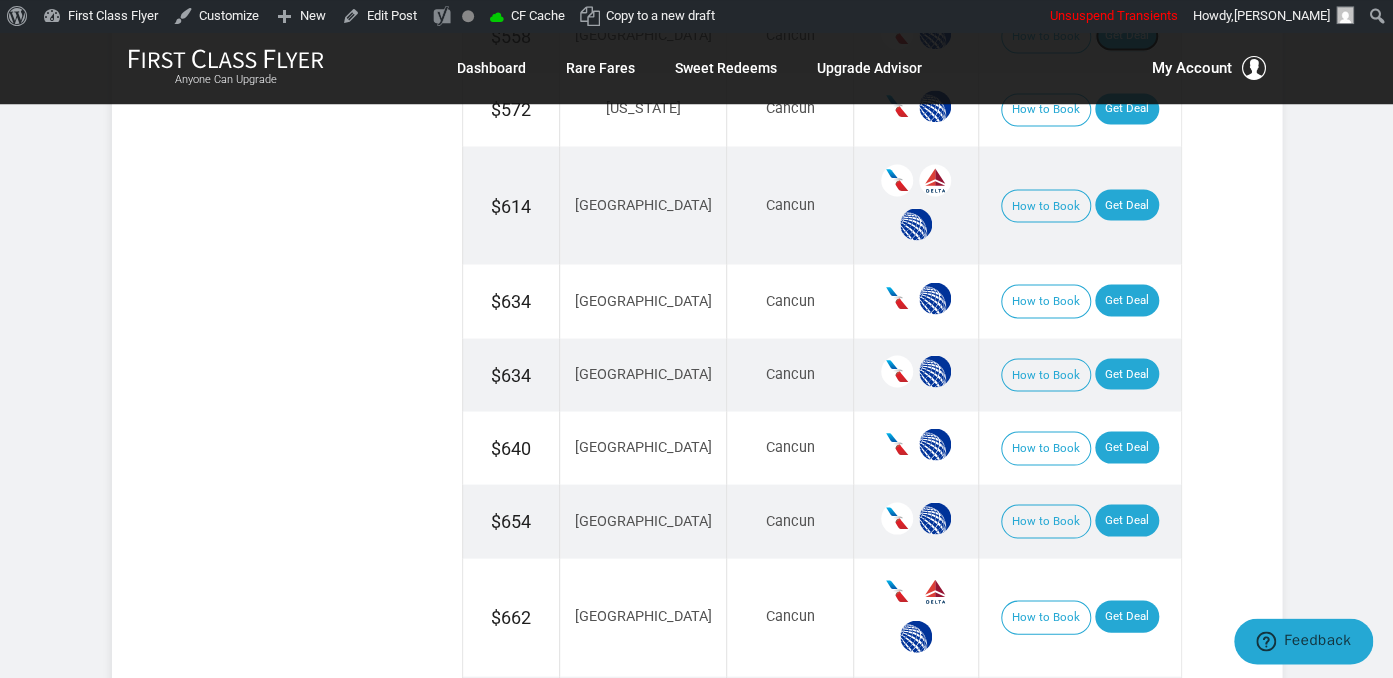 scroll, scrollTop: 1689, scrollLeft: 0, axis: vertical 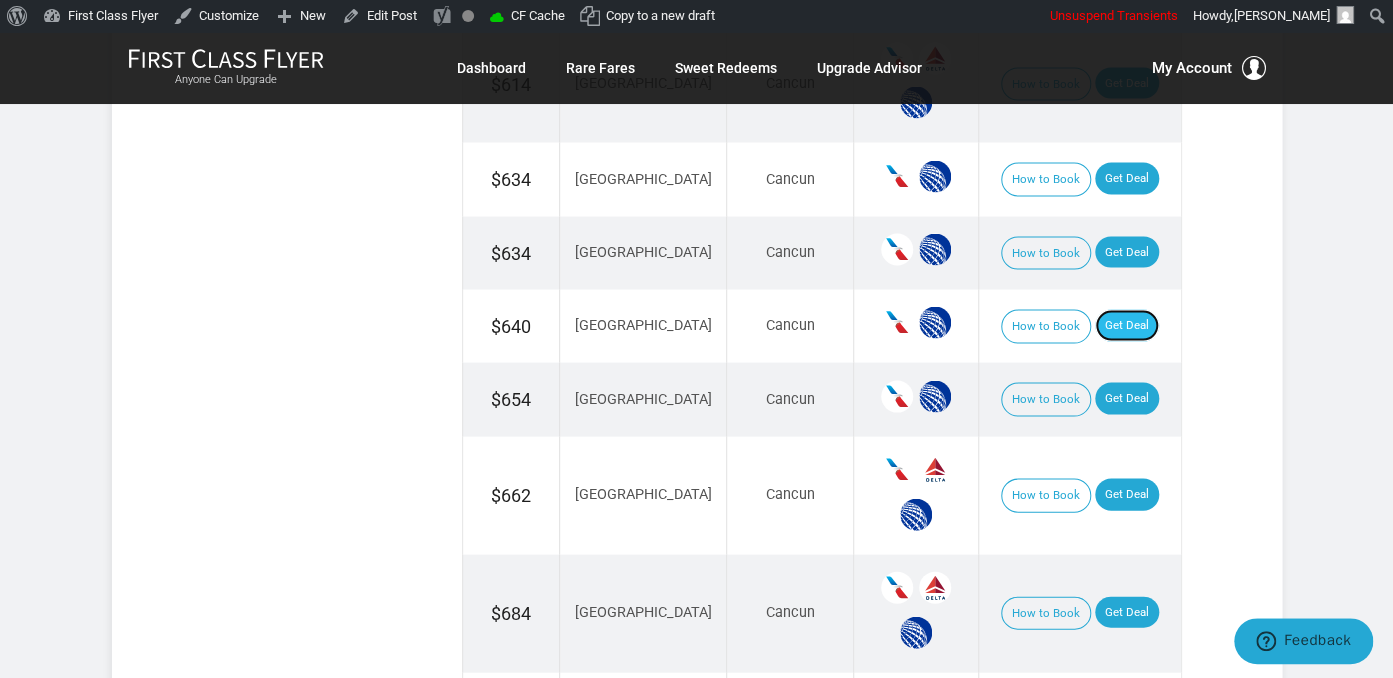 click on "Get Deal" at bounding box center [1127, 325] 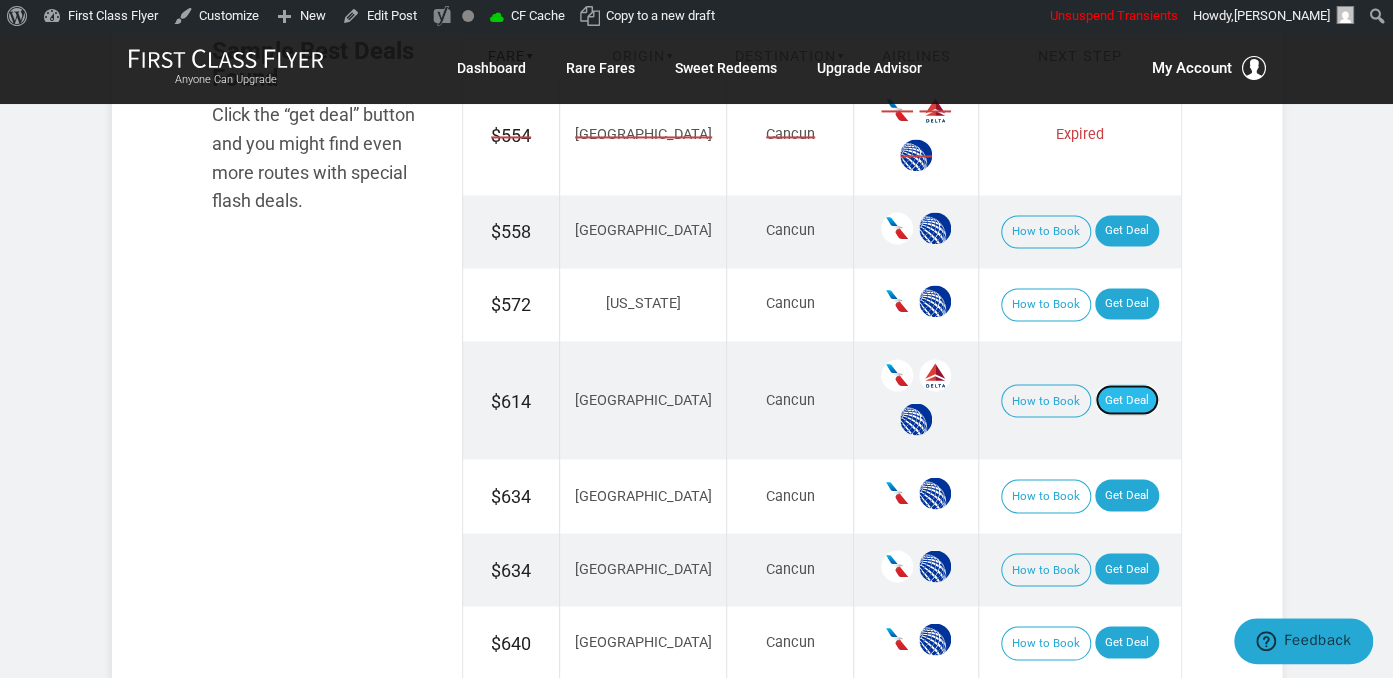 click on "Get Deal" at bounding box center (1127, 400) 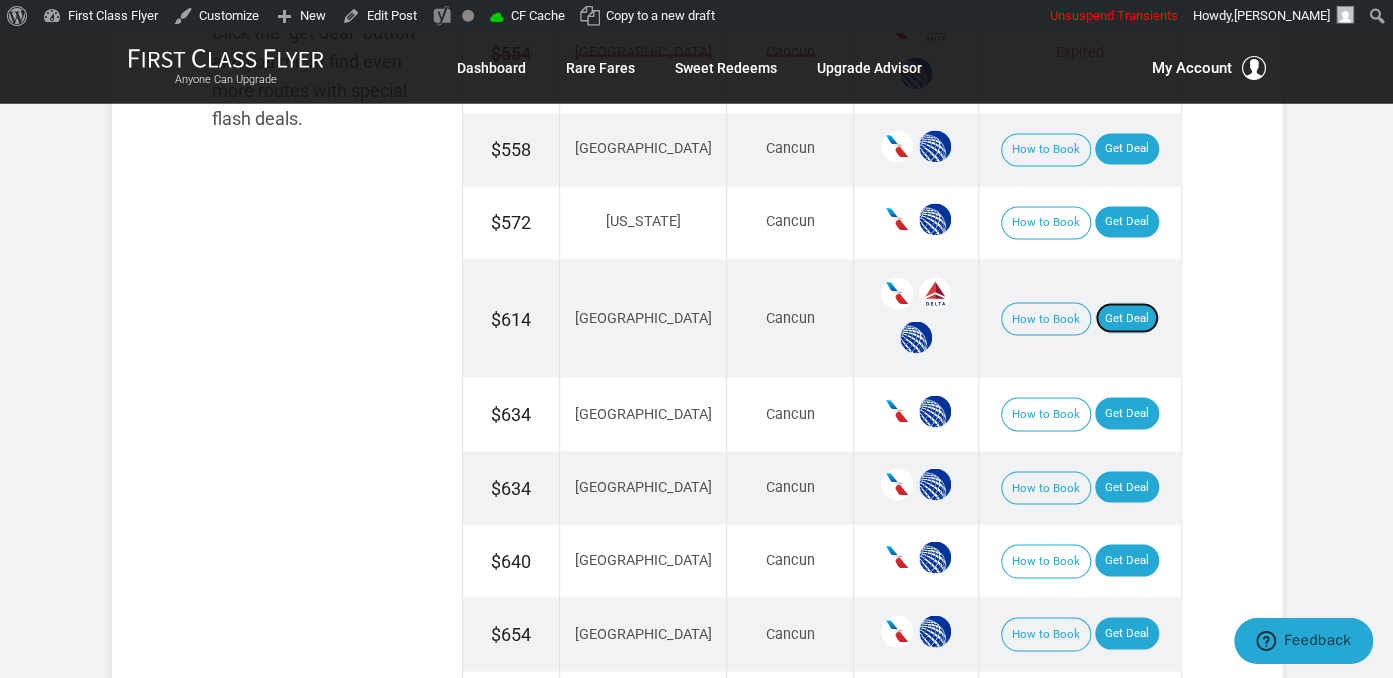 scroll, scrollTop: 1584, scrollLeft: 0, axis: vertical 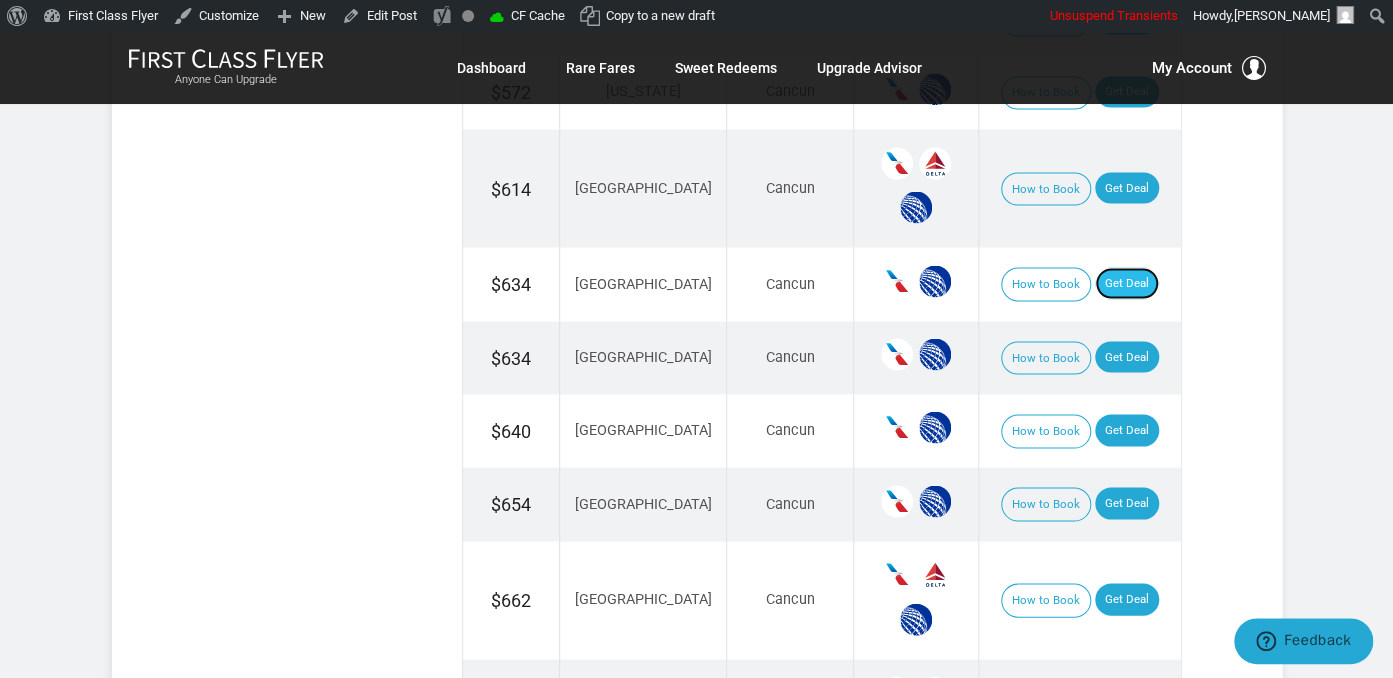 click on "Get Deal" at bounding box center (1127, 283) 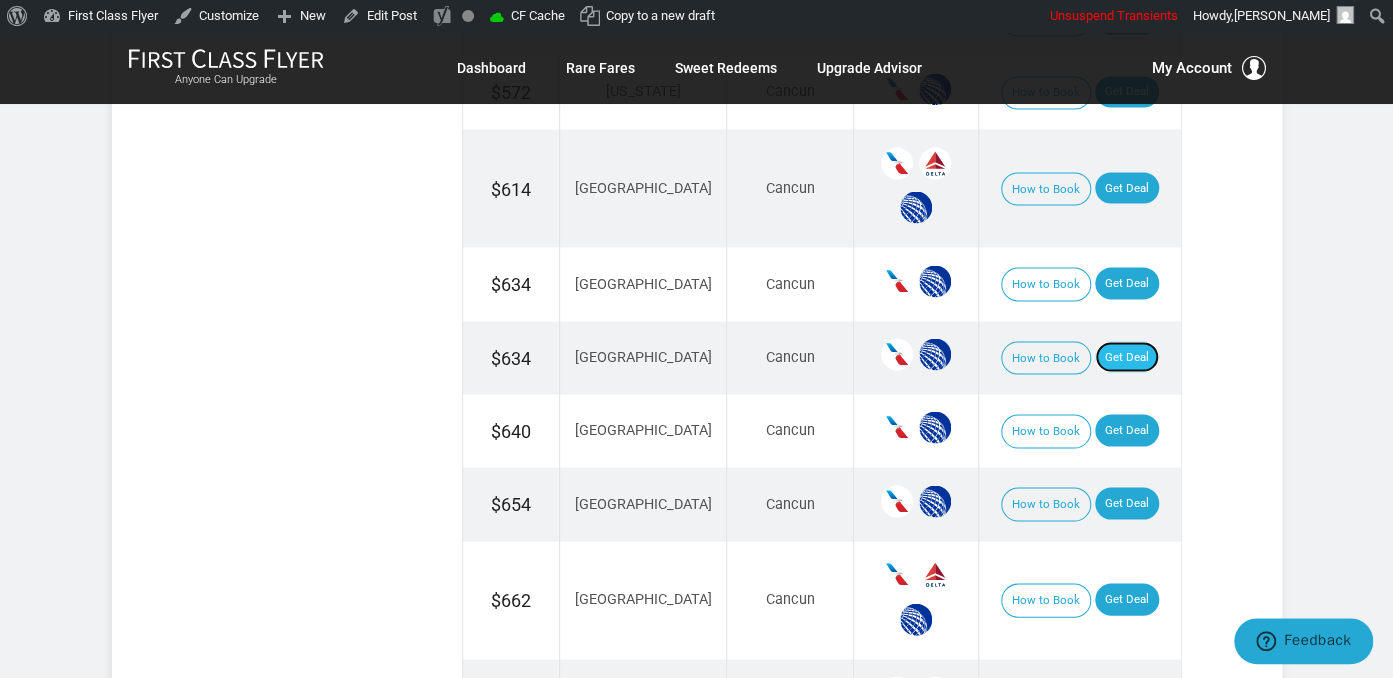 click on "Get Deal" at bounding box center [1127, 357] 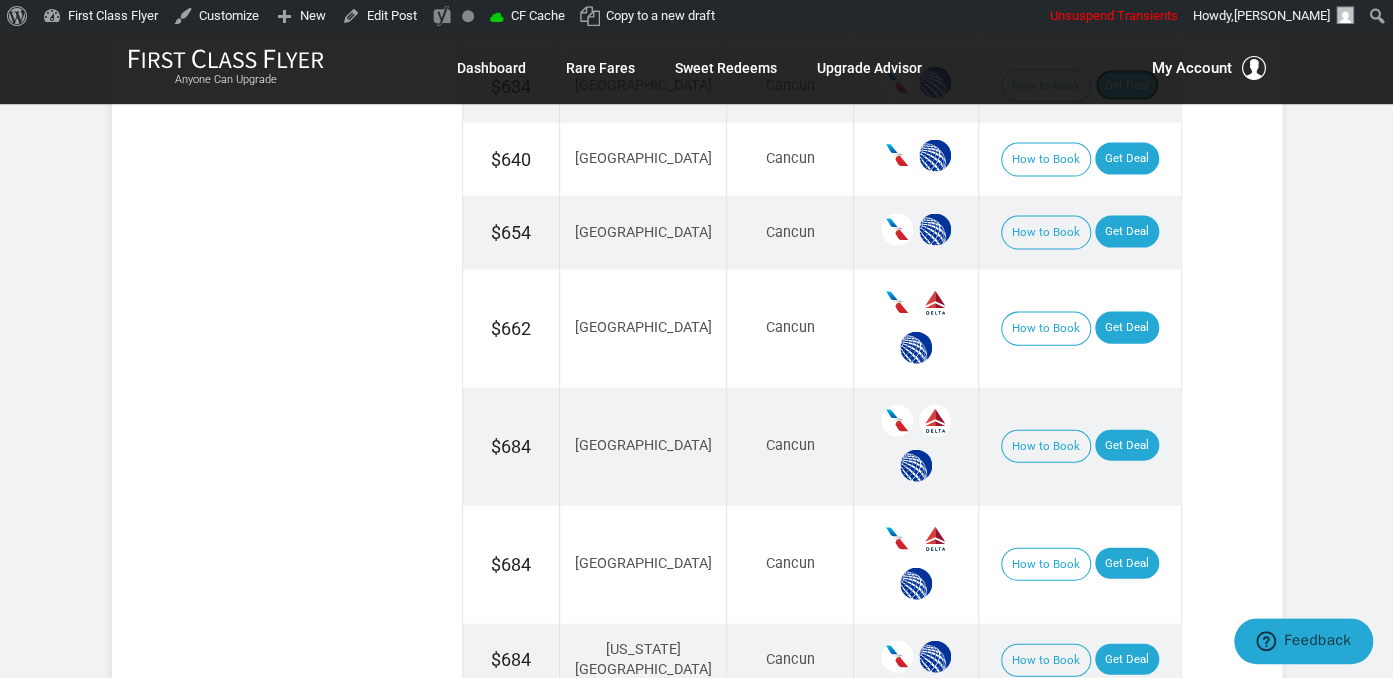 scroll, scrollTop: 1900, scrollLeft: 0, axis: vertical 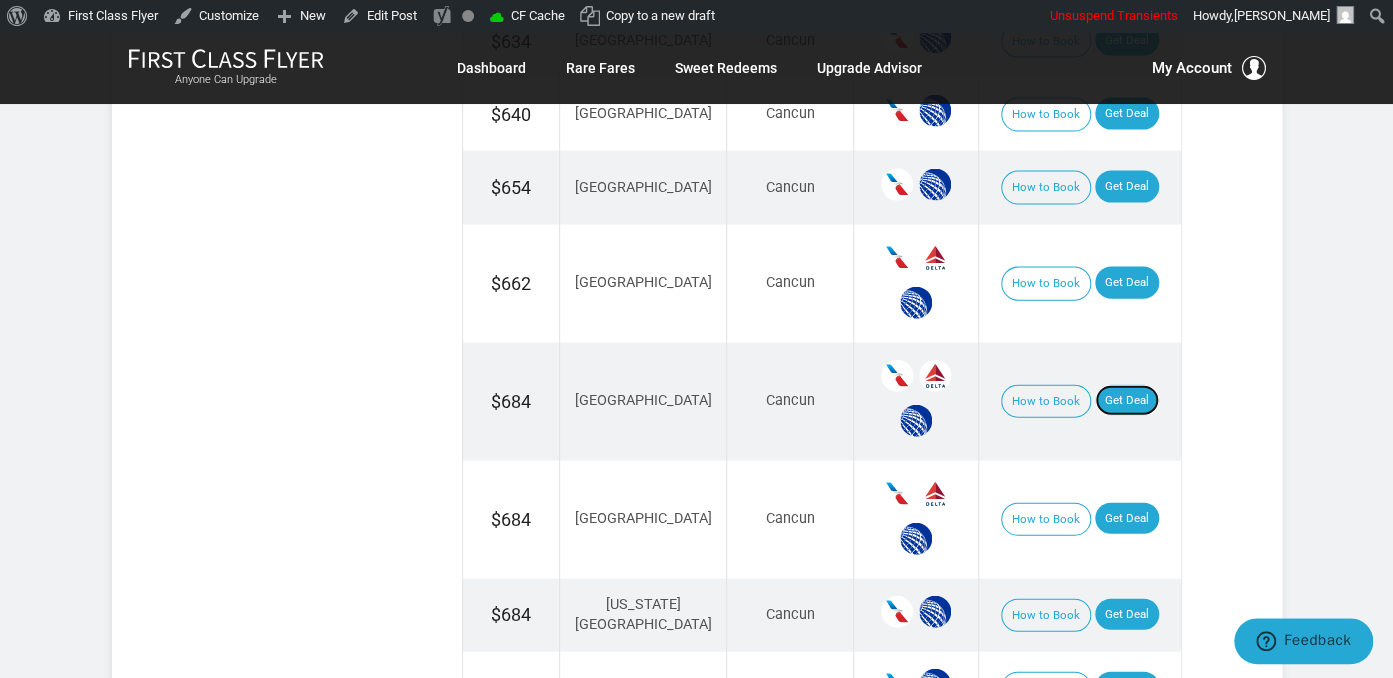 click on "Get Deal" at bounding box center [1127, 401] 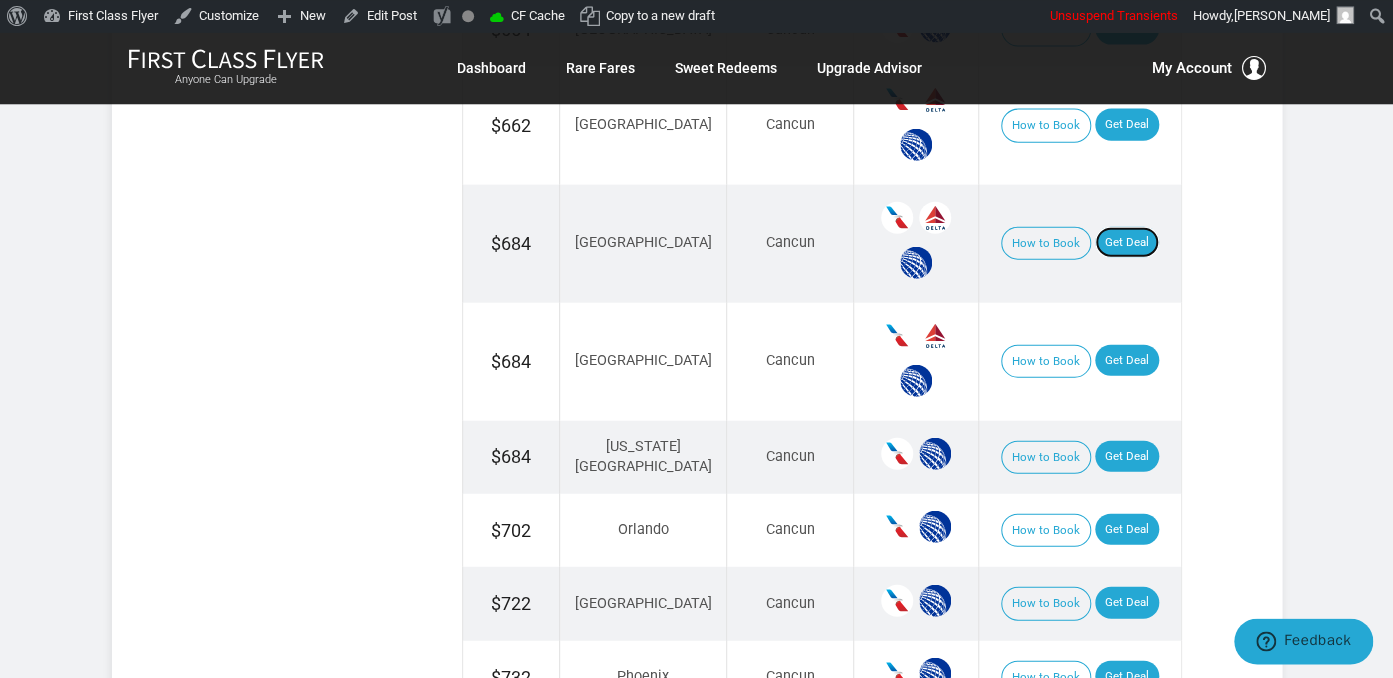 scroll, scrollTop: 2112, scrollLeft: 0, axis: vertical 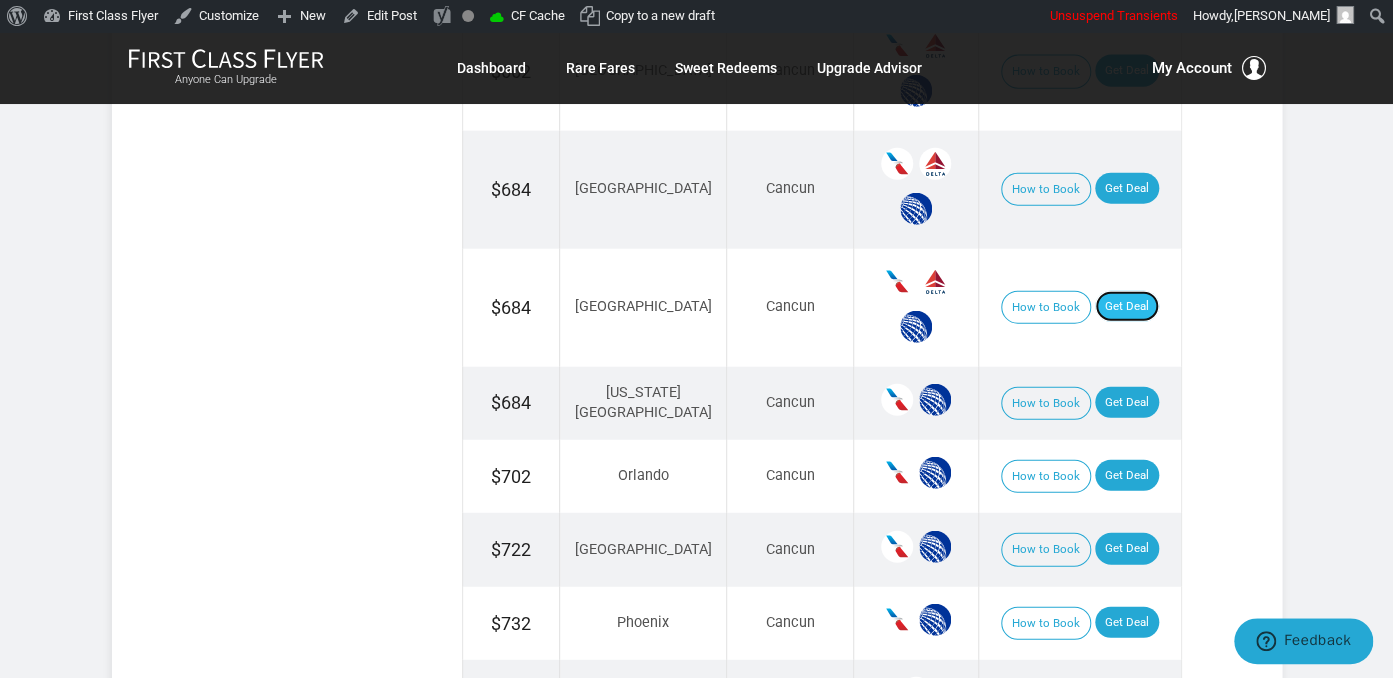 click on "Get Deal" at bounding box center [1127, 307] 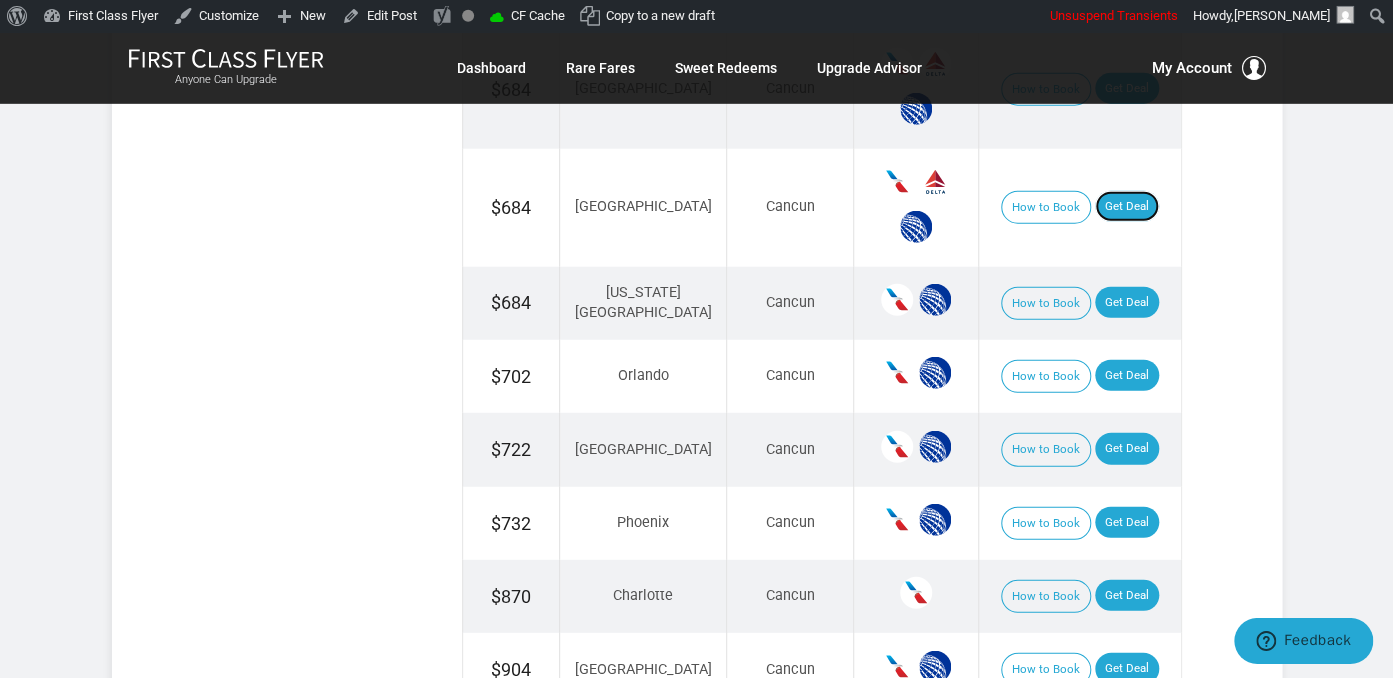 scroll, scrollTop: 2428, scrollLeft: 0, axis: vertical 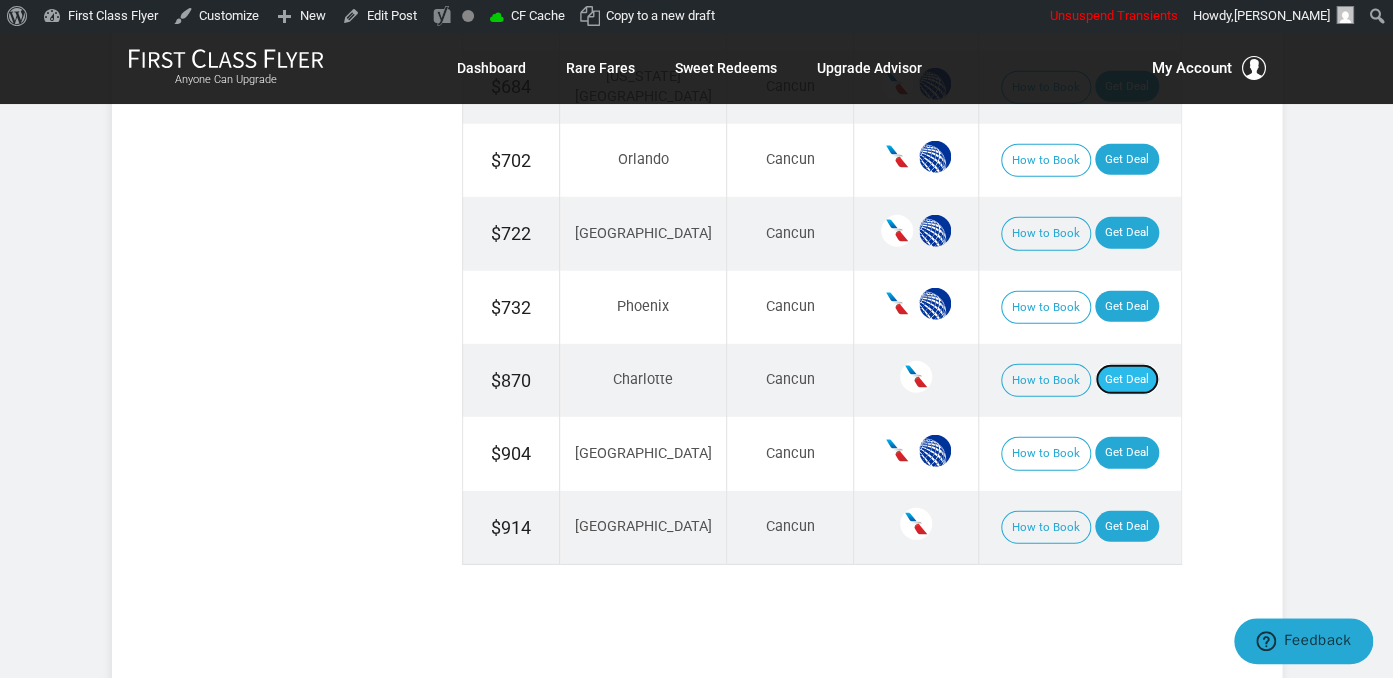 click on "Get Deal" at bounding box center (1127, 380) 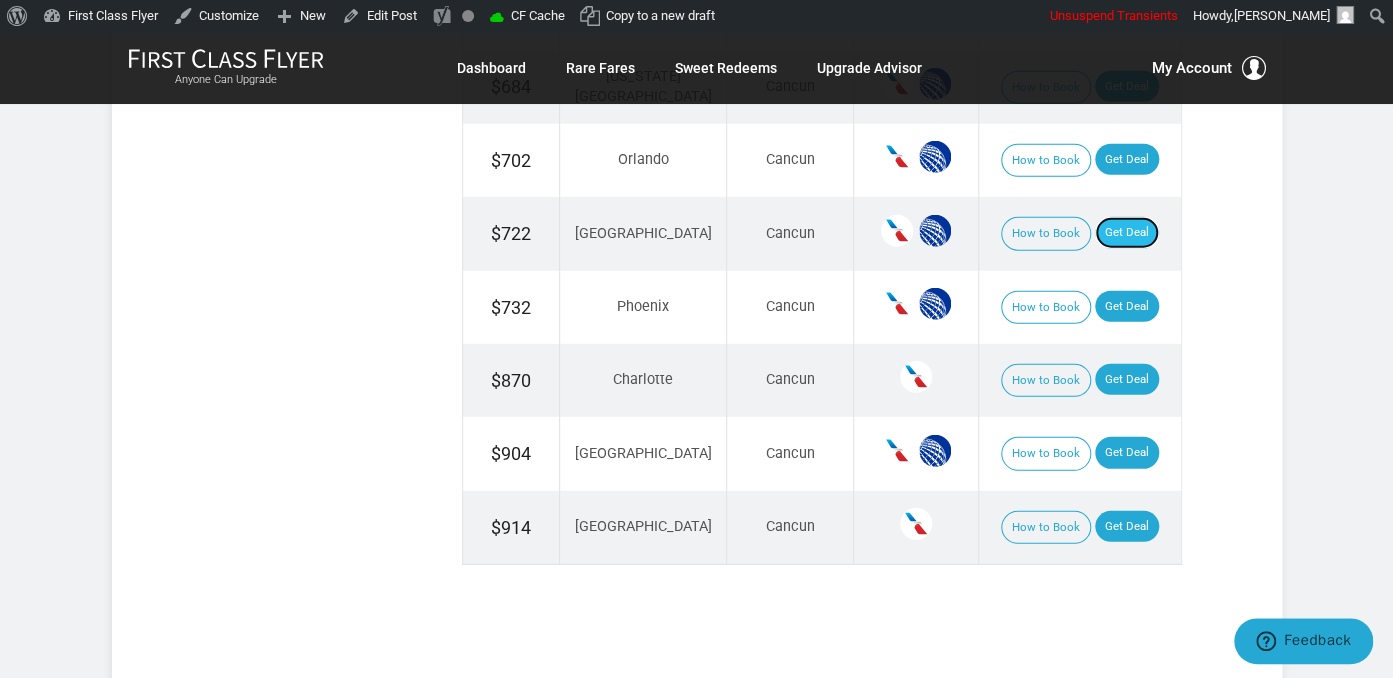 click on "Get Deal" at bounding box center [1127, 233] 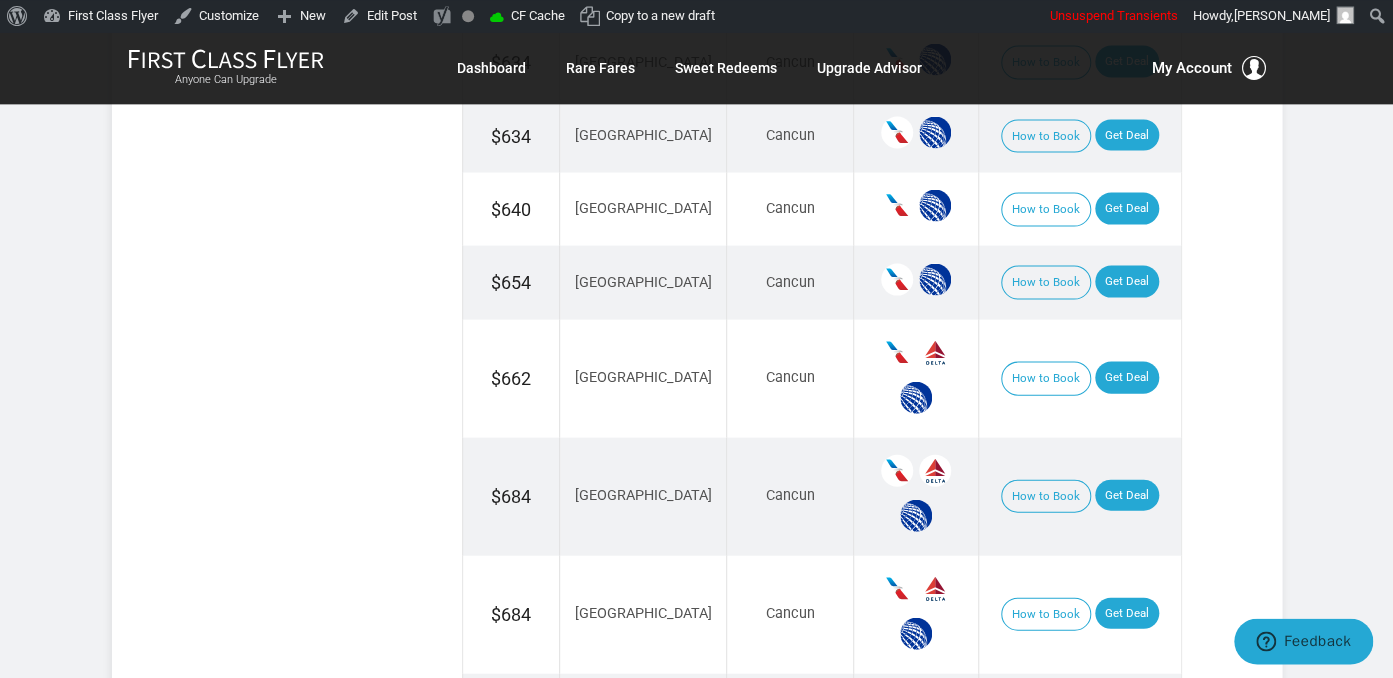 scroll, scrollTop: 1795, scrollLeft: 0, axis: vertical 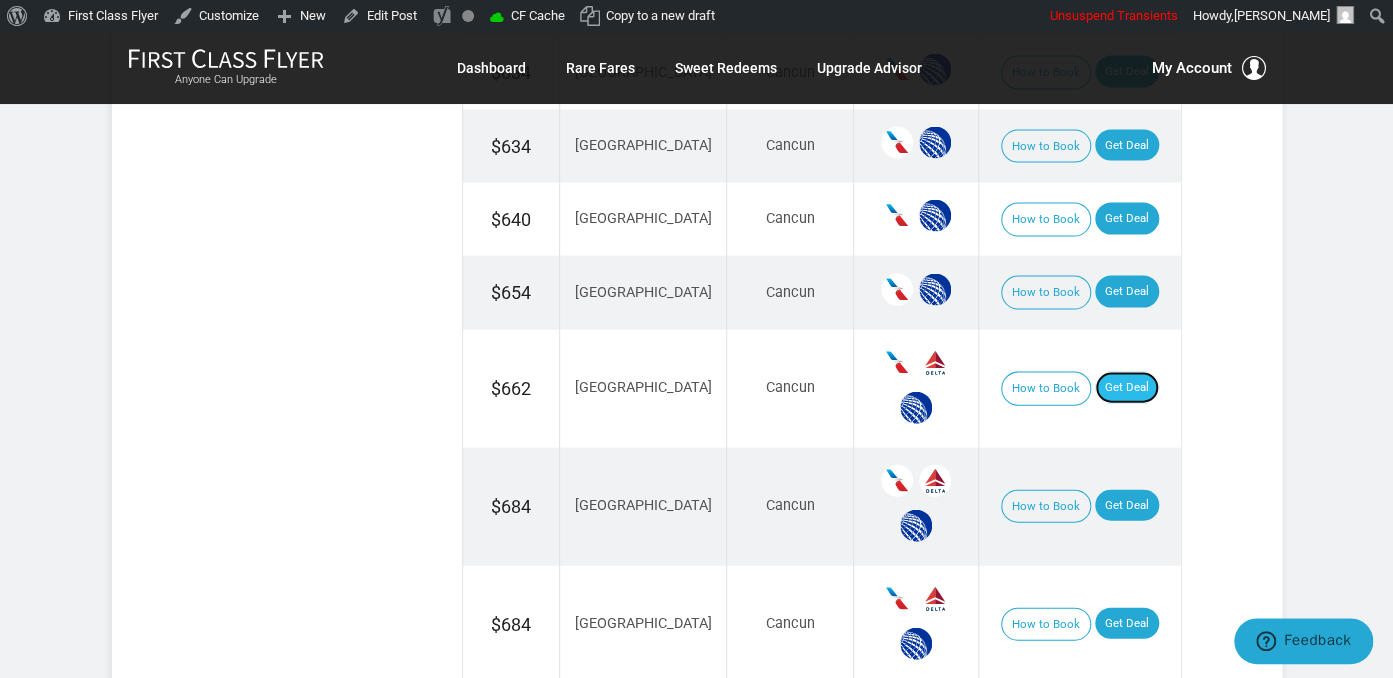 click on "Get Deal" at bounding box center (1127, 388) 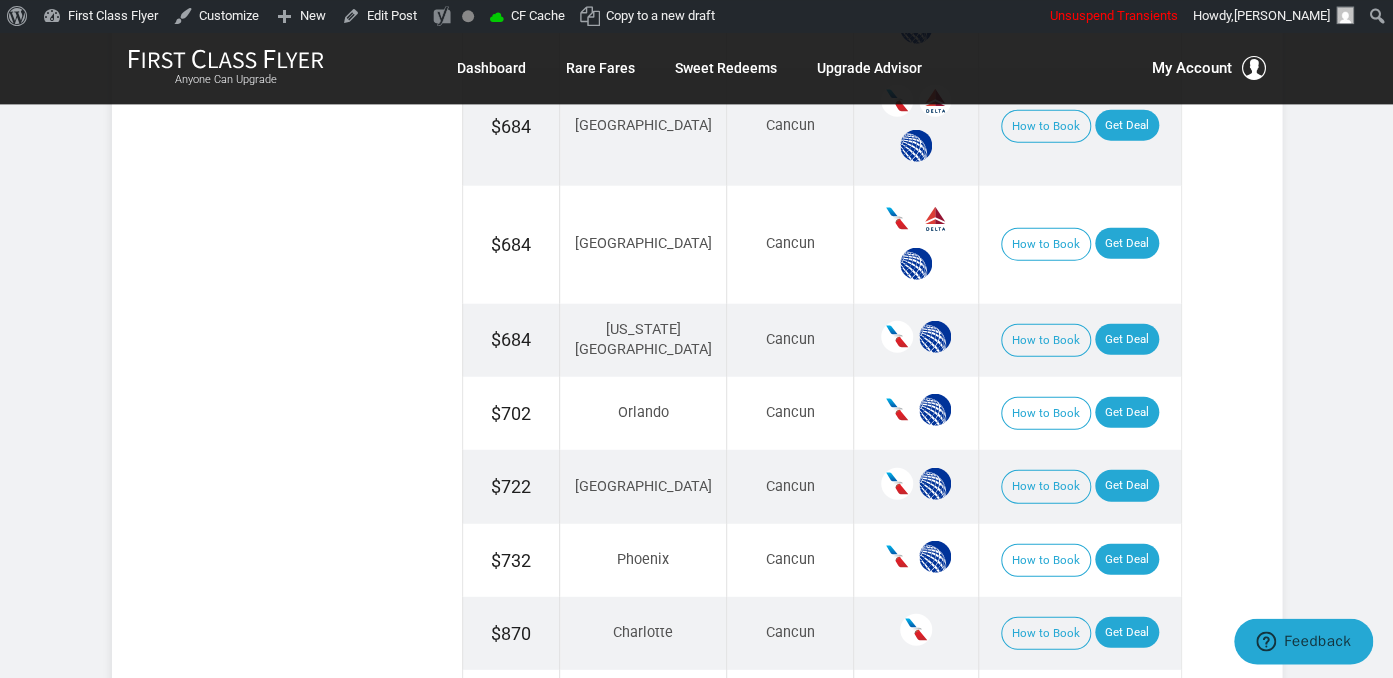 scroll, scrollTop: 2217, scrollLeft: 0, axis: vertical 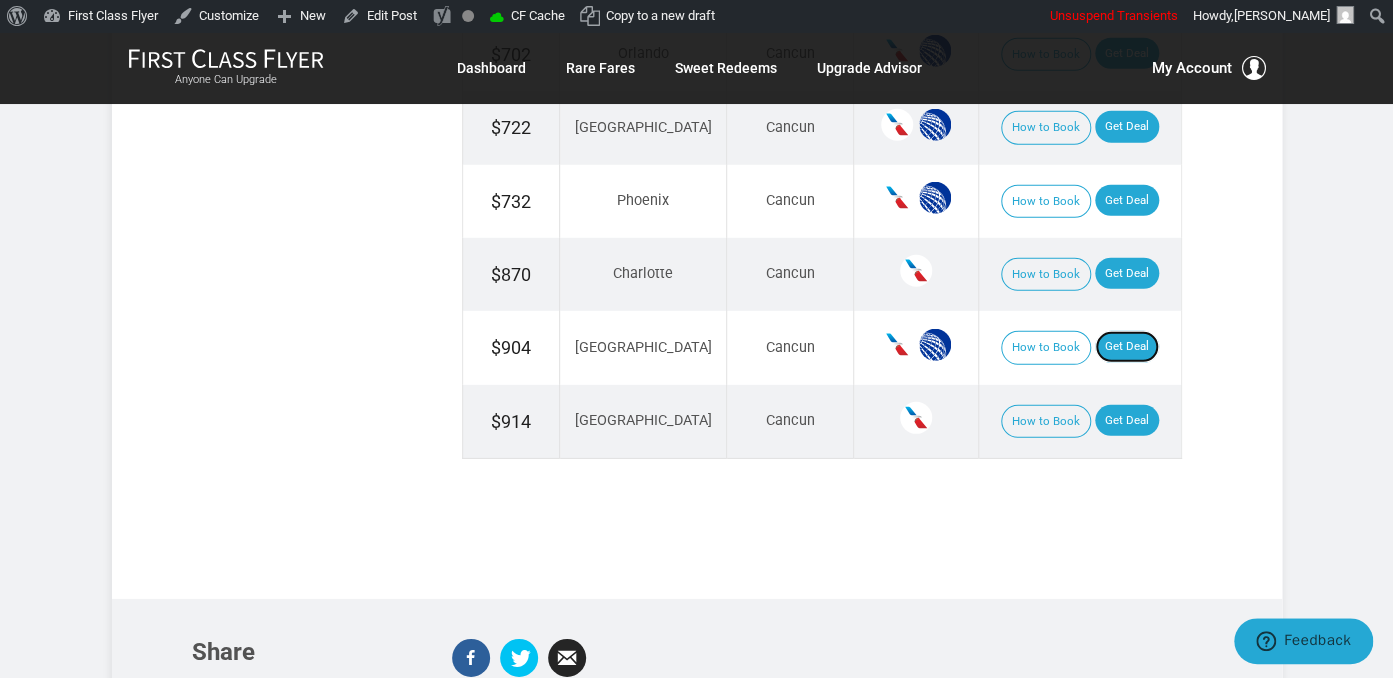 click on "Get Deal" at bounding box center (1127, 347) 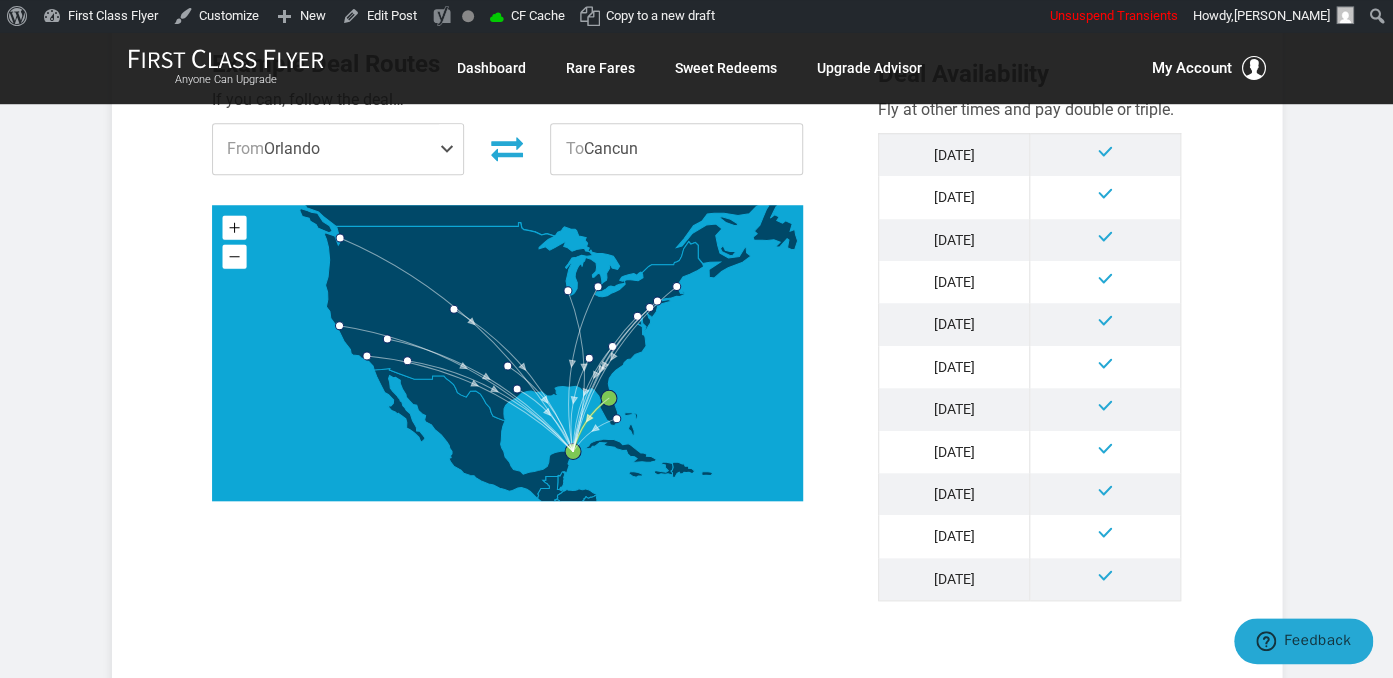 scroll, scrollTop: 844, scrollLeft: 0, axis: vertical 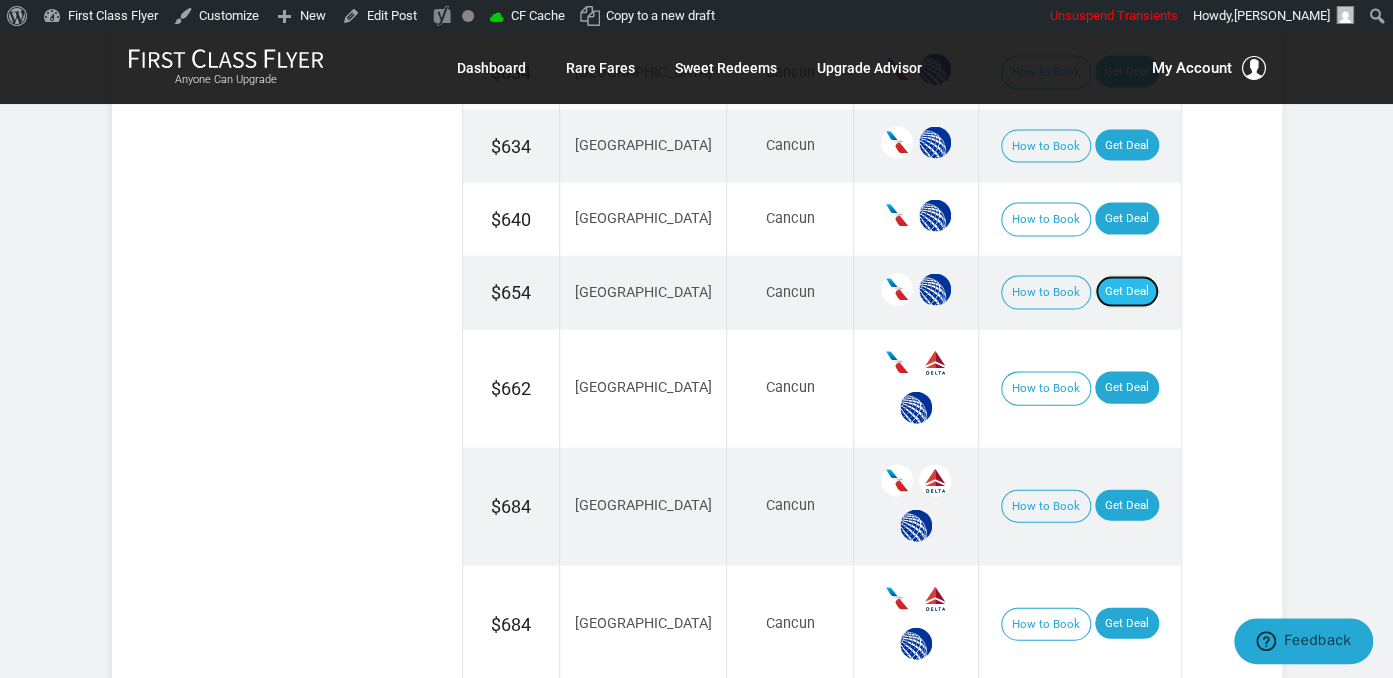 click on "Get Deal" at bounding box center [1127, 292] 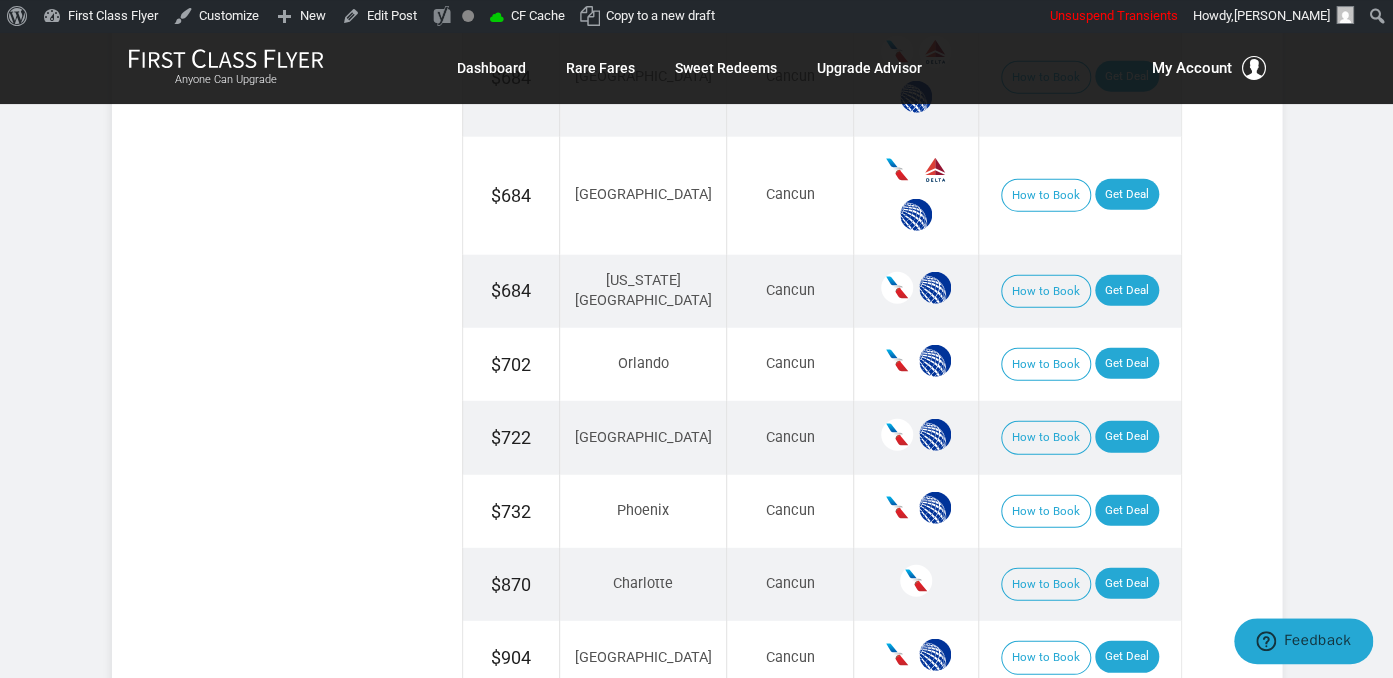 scroll, scrollTop: 2323, scrollLeft: 0, axis: vertical 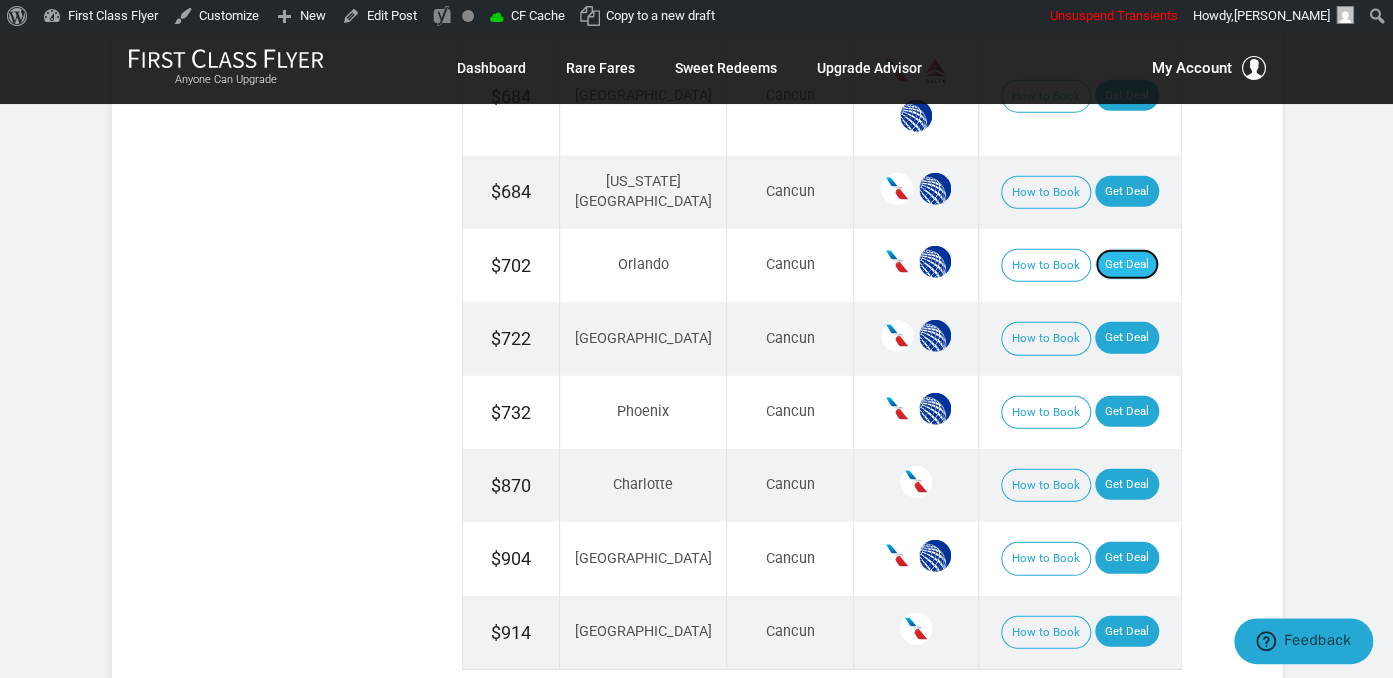 click on "Get Deal" at bounding box center (1127, 265) 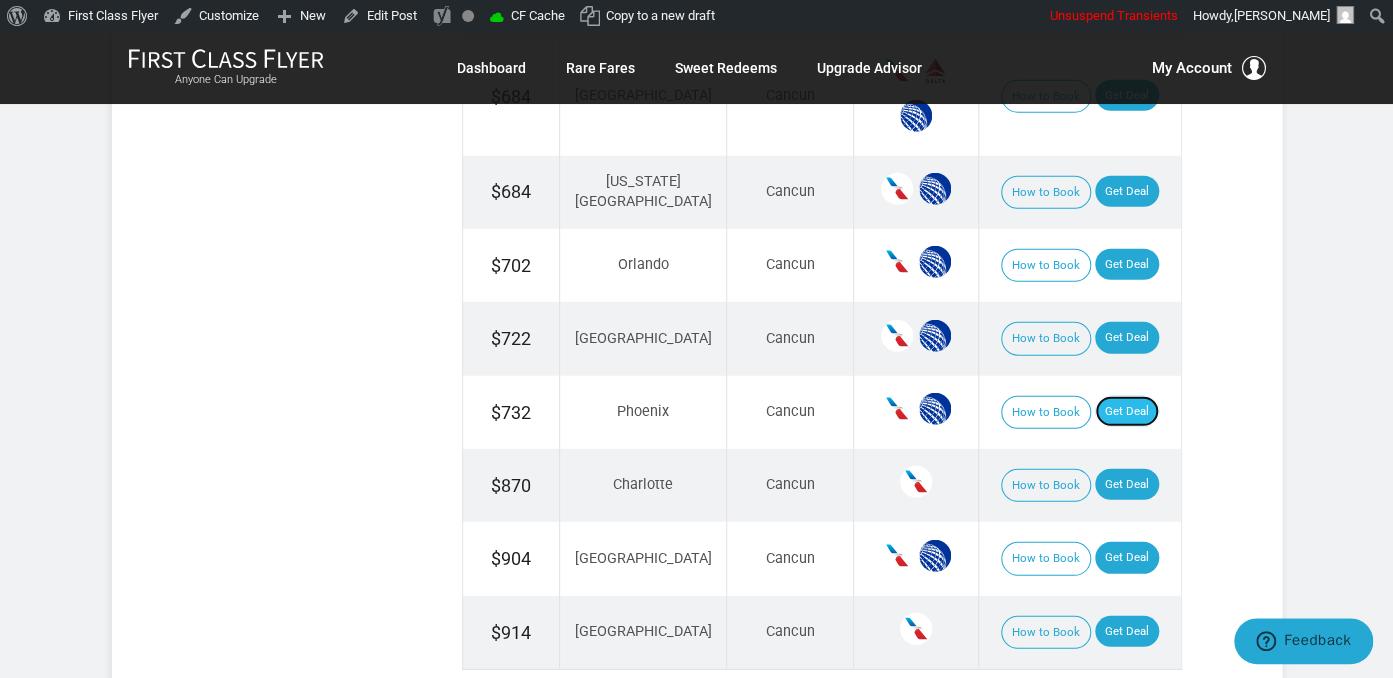 click on "Get Deal" at bounding box center (1127, 412) 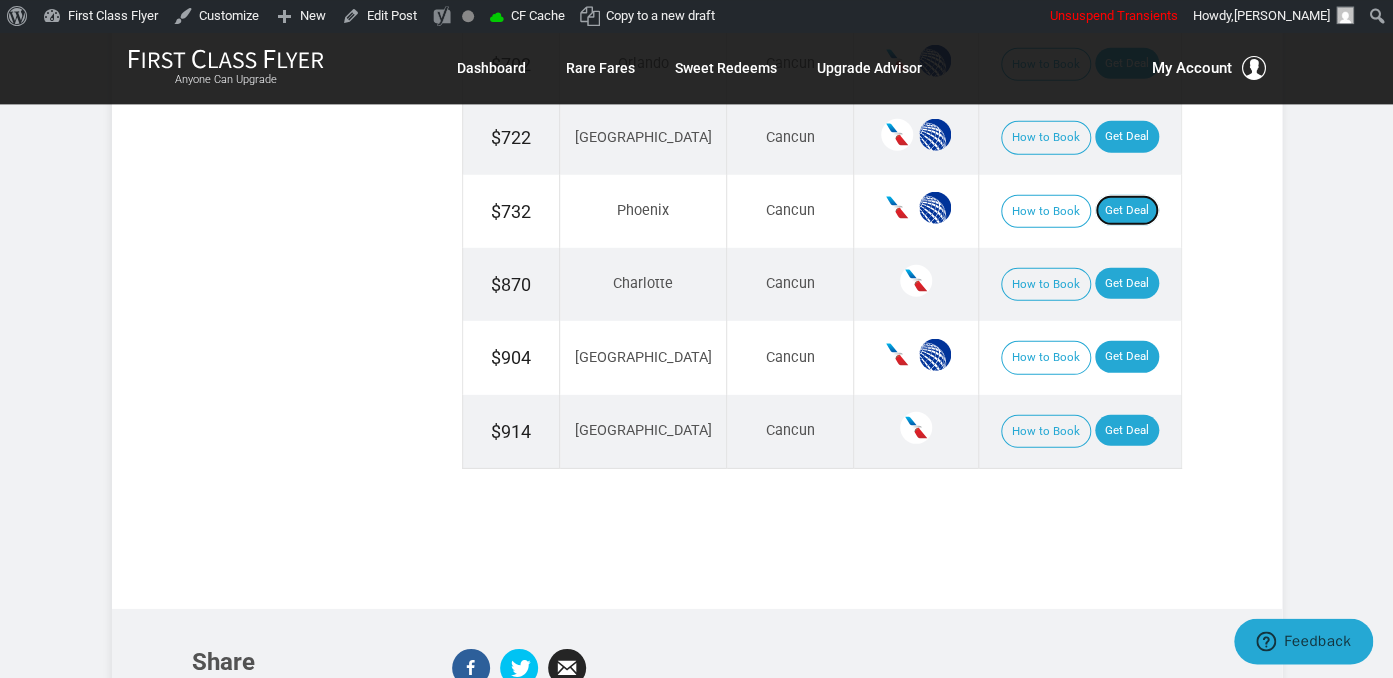 scroll, scrollTop: 2534, scrollLeft: 0, axis: vertical 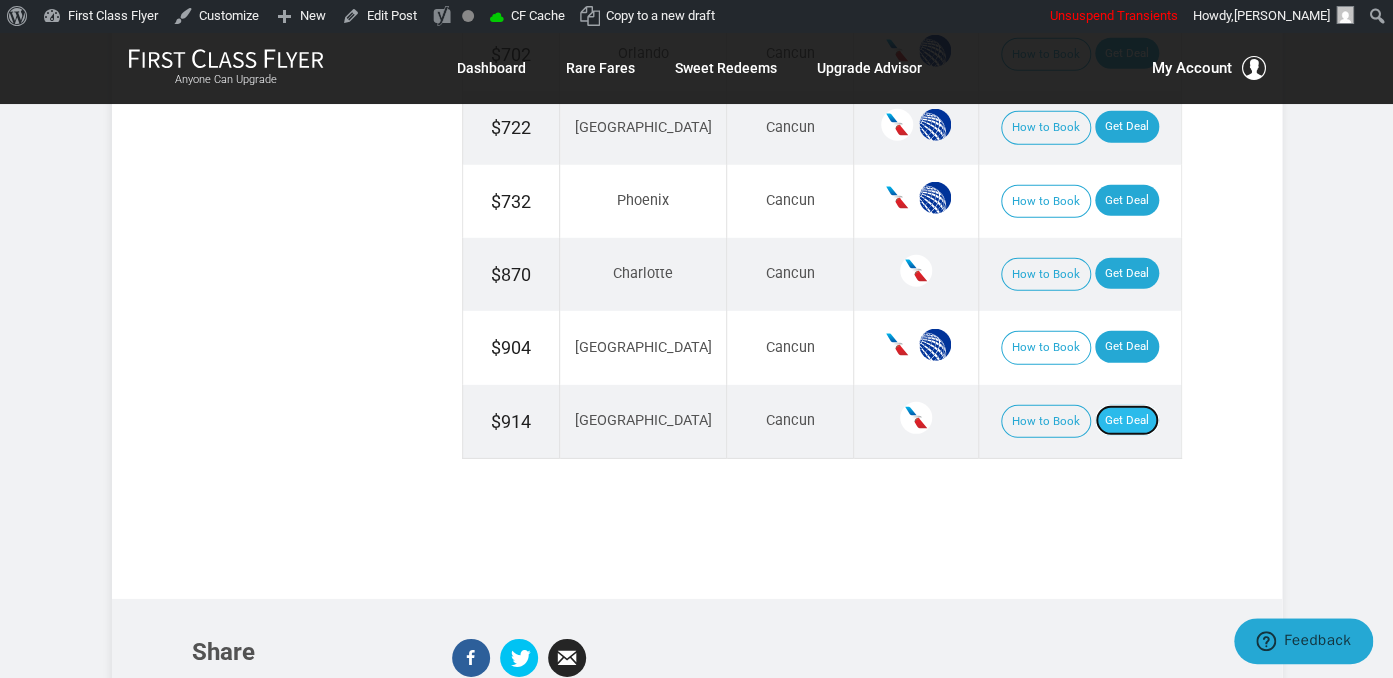 click on "Get Deal" at bounding box center [1127, 421] 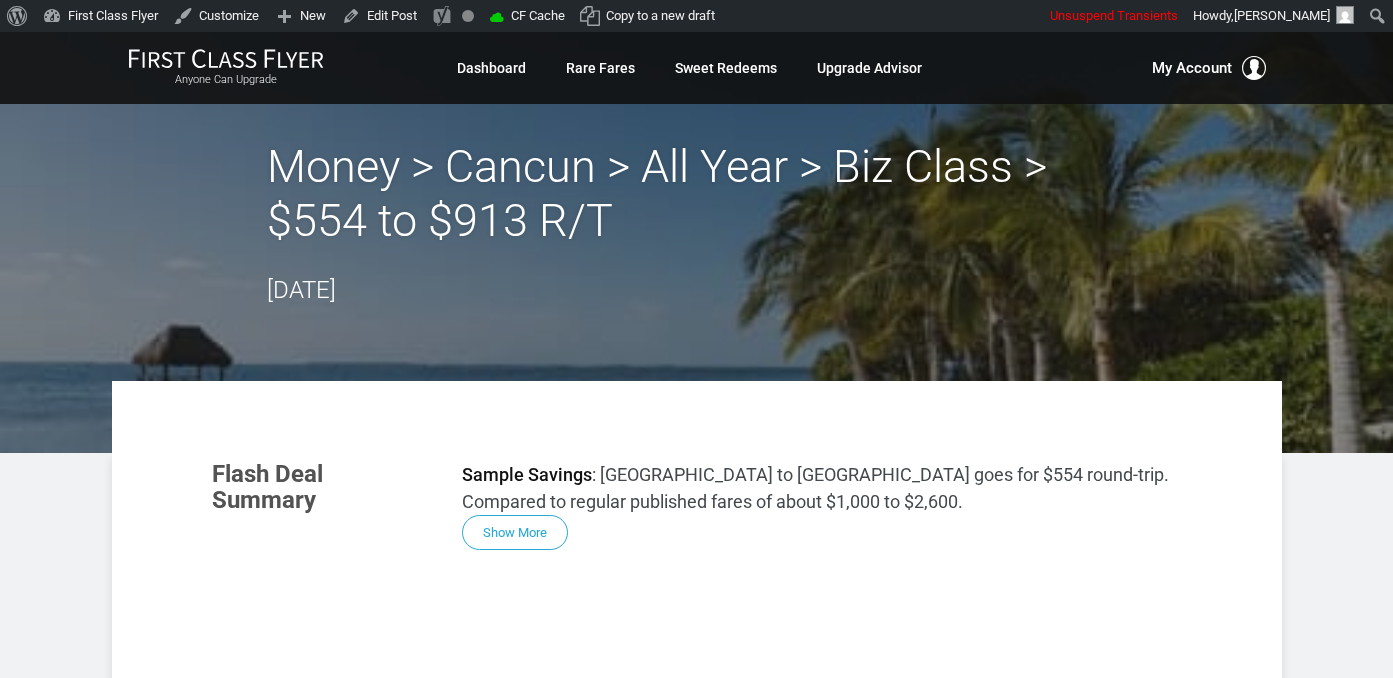 scroll, scrollTop: 0, scrollLeft: 0, axis: both 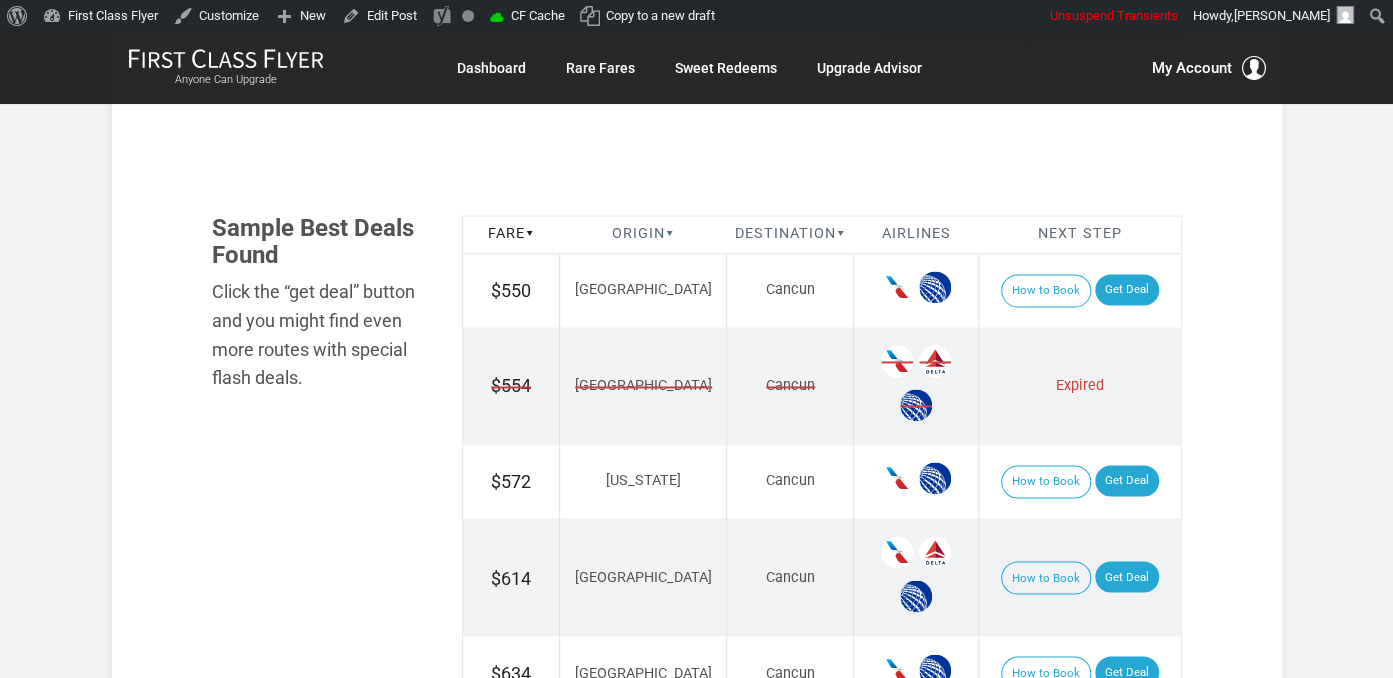 click on "Flash Deal Summary   Sample Savings : [GEOGRAPHIC_DATA] to [GEOGRAPHIC_DATA] goes for $554 round-trip. Compared to regular published fares of about $1,000 to $2,600. Show More    Example Deal Routes   If you can, follow the deal…       From  [GEOGRAPHIC_DATA]             [GEOGRAPHIC_DATA]       [US_STATE]       [GEOGRAPHIC_DATA]       [GEOGRAPHIC_DATA]       [GEOGRAPHIC_DATA]       [GEOGRAPHIC_DATA]       [GEOGRAPHIC_DATA]       [GEOGRAPHIC_DATA]       [GEOGRAPHIC_DATA]       [GEOGRAPHIC_DATA]       [GEOGRAPHIC_DATA]       [GEOGRAPHIC_DATA]       [US_STATE] [GEOGRAPHIC_DATA]       [GEOGRAPHIC_DATA]       [GEOGRAPHIC_DATA]       [GEOGRAPHIC_DATA]       [GEOGRAPHIC_DATA]       [GEOGRAPHIC_DATA]                   To  [GEOGRAPHIC_DATA]             JavaScript chart by amCharts 3.20.9   Deal Availability   Fly at other times and pay double or triple.       [DATE]   Aug '[DATE]   Oct '[DATE]   Dec '[DATE]   Feb '[DATE]   Apr '[DATE]         Sample Best Deals Found   Click the “get deal” button and you might find even more routes with special flash deals.
Fare                             ▾   ▾   ▾       $550   Miami   Cancun           $554" at bounding box center (697, 606) 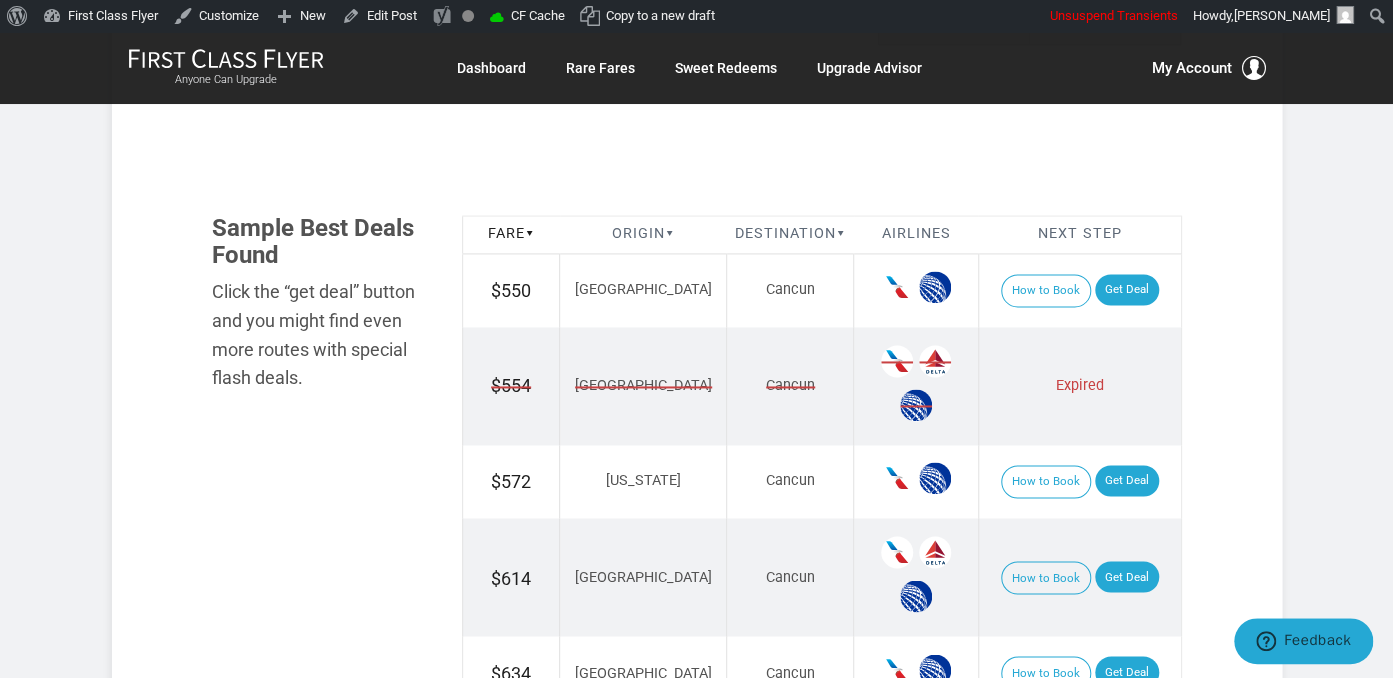 click on "Flash Deal Summary   Sample Savings : [GEOGRAPHIC_DATA] to [GEOGRAPHIC_DATA] goes for $554 round-trip. Compared to regular published fares of about $1,000 to $2,600. Show More    Example Deal Routes   If you can, follow the deal…       From  [GEOGRAPHIC_DATA]             [GEOGRAPHIC_DATA]       [US_STATE]       [GEOGRAPHIC_DATA]       [GEOGRAPHIC_DATA]       [GEOGRAPHIC_DATA]       [GEOGRAPHIC_DATA]       [GEOGRAPHIC_DATA]       [GEOGRAPHIC_DATA]       [GEOGRAPHIC_DATA]       [GEOGRAPHIC_DATA]       [GEOGRAPHIC_DATA]       [GEOGRAPHIC_DATA]       [US_STATE] [GEOGRAPHIC_DATA]       [GEOGRAPHIC_DATA]       [GEOGRAPHIC_DATA]       [GEOGRAPHIC_DATA]       [GEOGRAPHIC_DATA]       [GEOGRAPHIC_DATA]                   To  [GEOGRAPHIC_DATA]             JavaScript chart by amCharts 3.20.9   Deal Availability   Fly at other times and pay double or triple.       [DATE]   Aug '[DATE]   Oct '[DATE]   Dec '[DATE]   Feb '[DATE]   Apr '[DATE]         Sample Best Deals Found   Click the “get deal” button and you might find even more routes with special flash deals.
Fare                             ▾   ▾   ▾       $550   Miami   Cancun           $554" at bounding box center (697, 606) 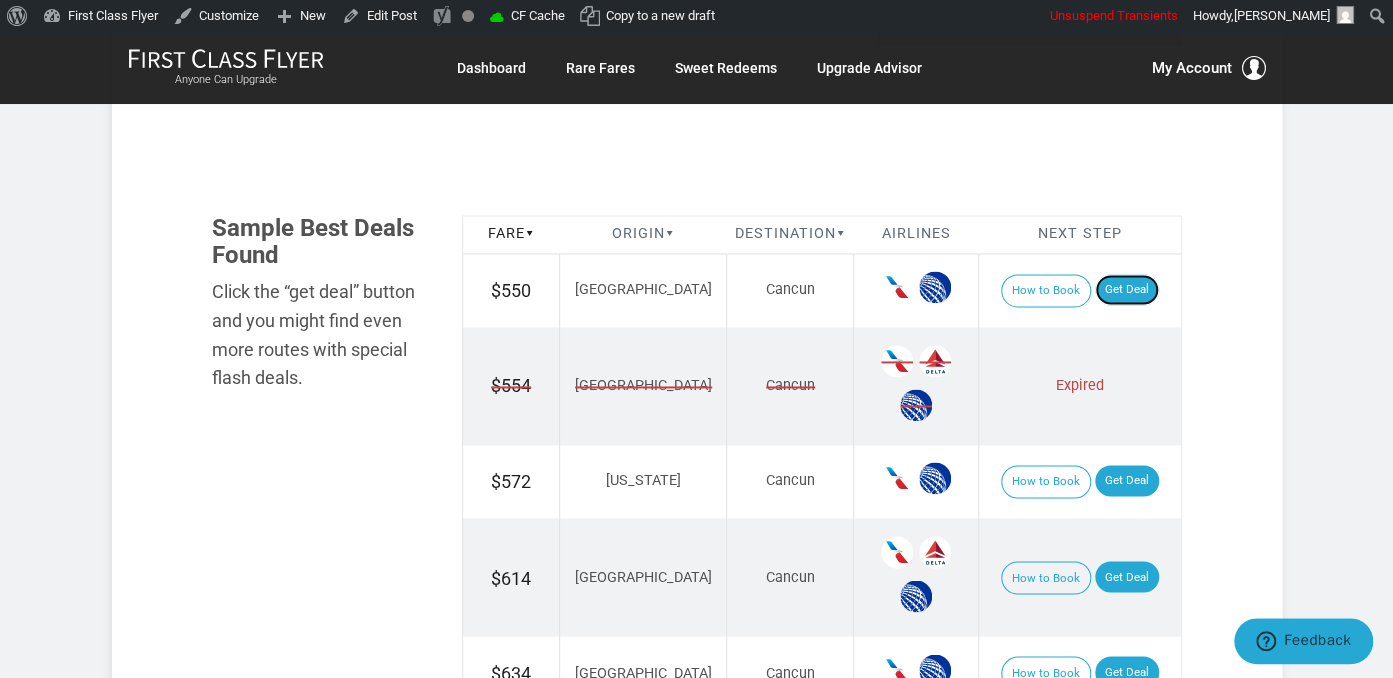 click on "Get Deal" at bounding box center (1127, 290) 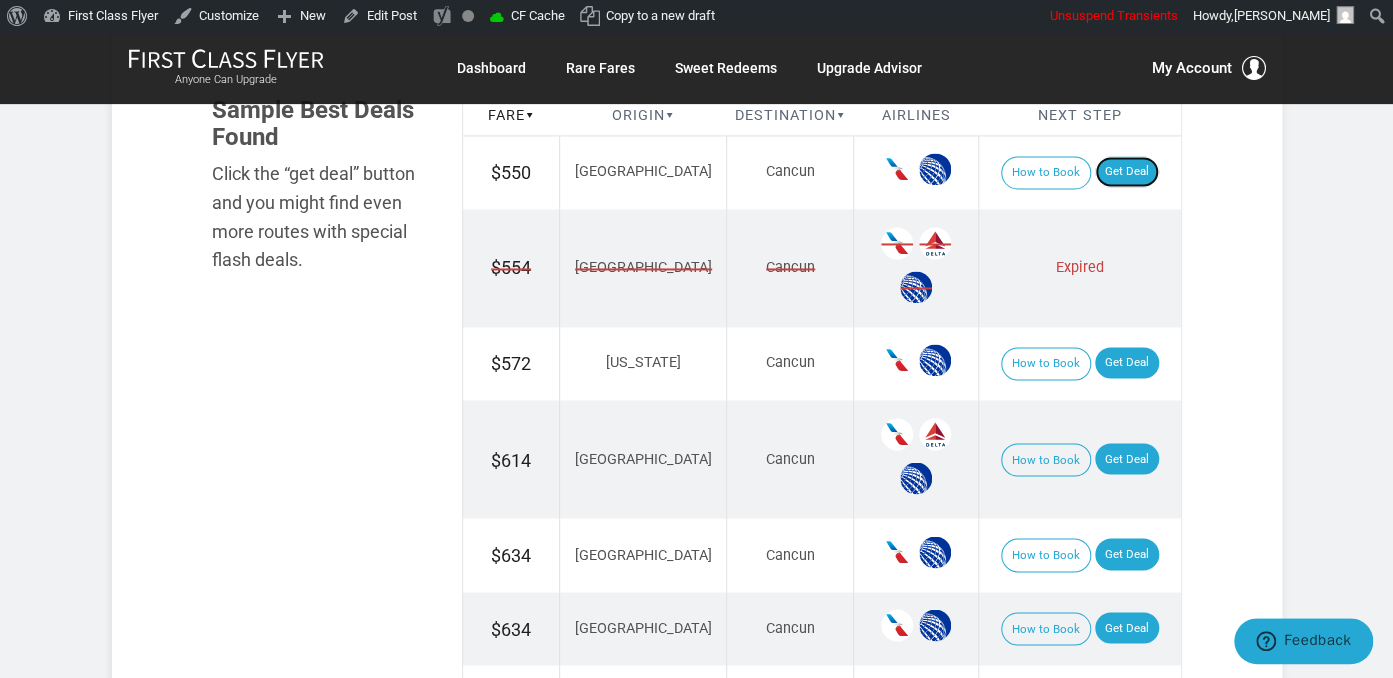 scroll, scrollTop: 1406, scrollLeft: 0, axis: vertical 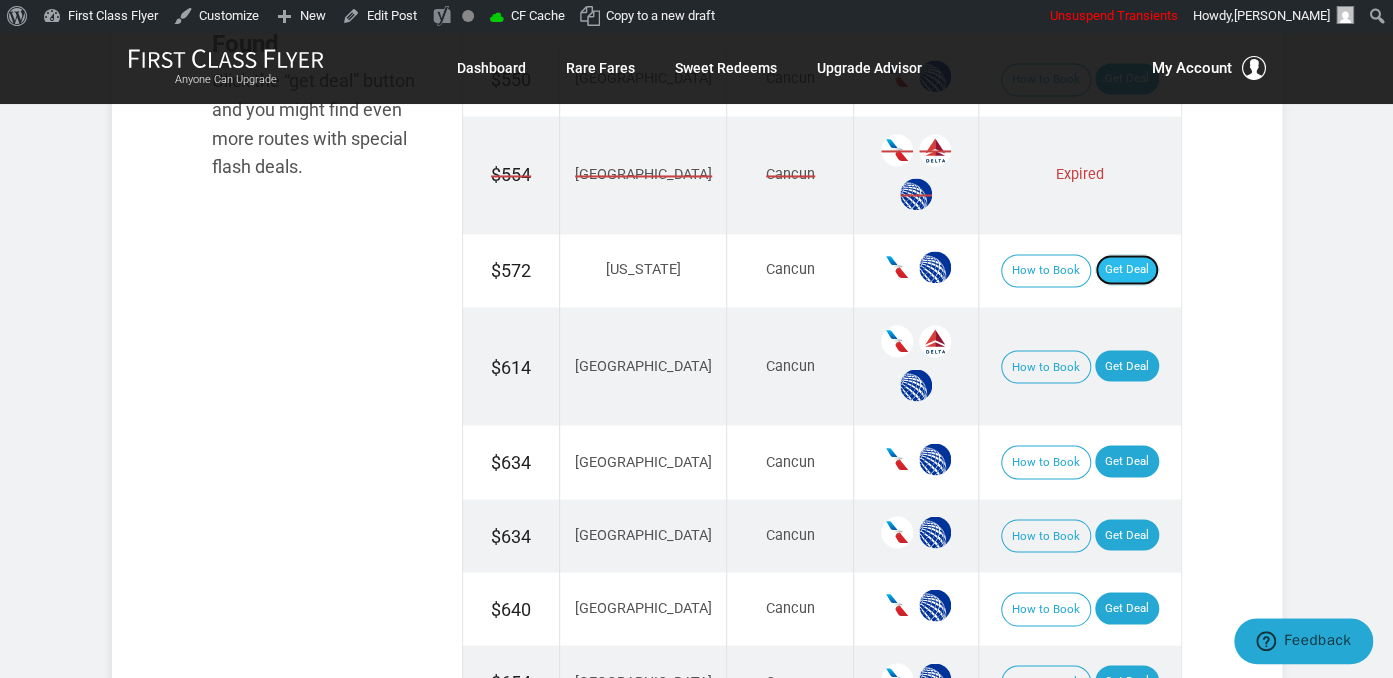 click on "Get Deal" at bounding box center (1127, 270) 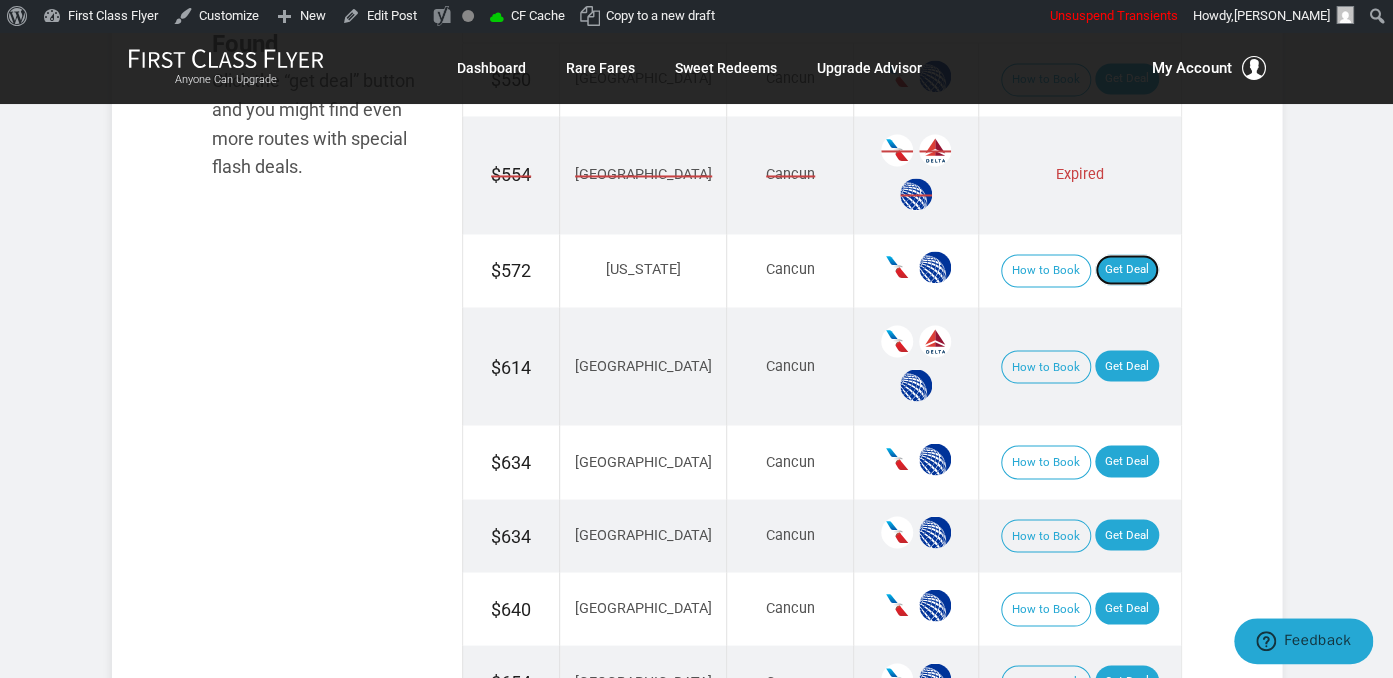 scroll, scrollTop: 1617, scrollLeft: 0, axis: vertical 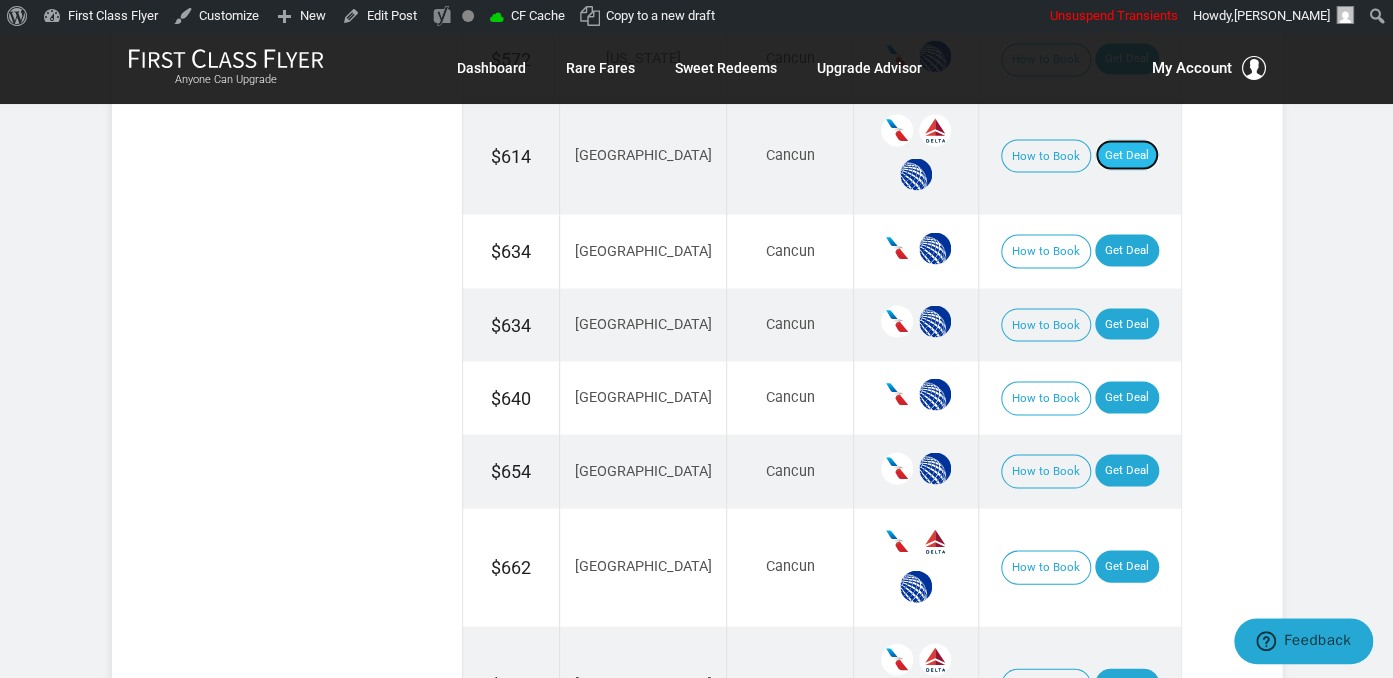 click on "Get Deal" at bounding box center (1127, 155) 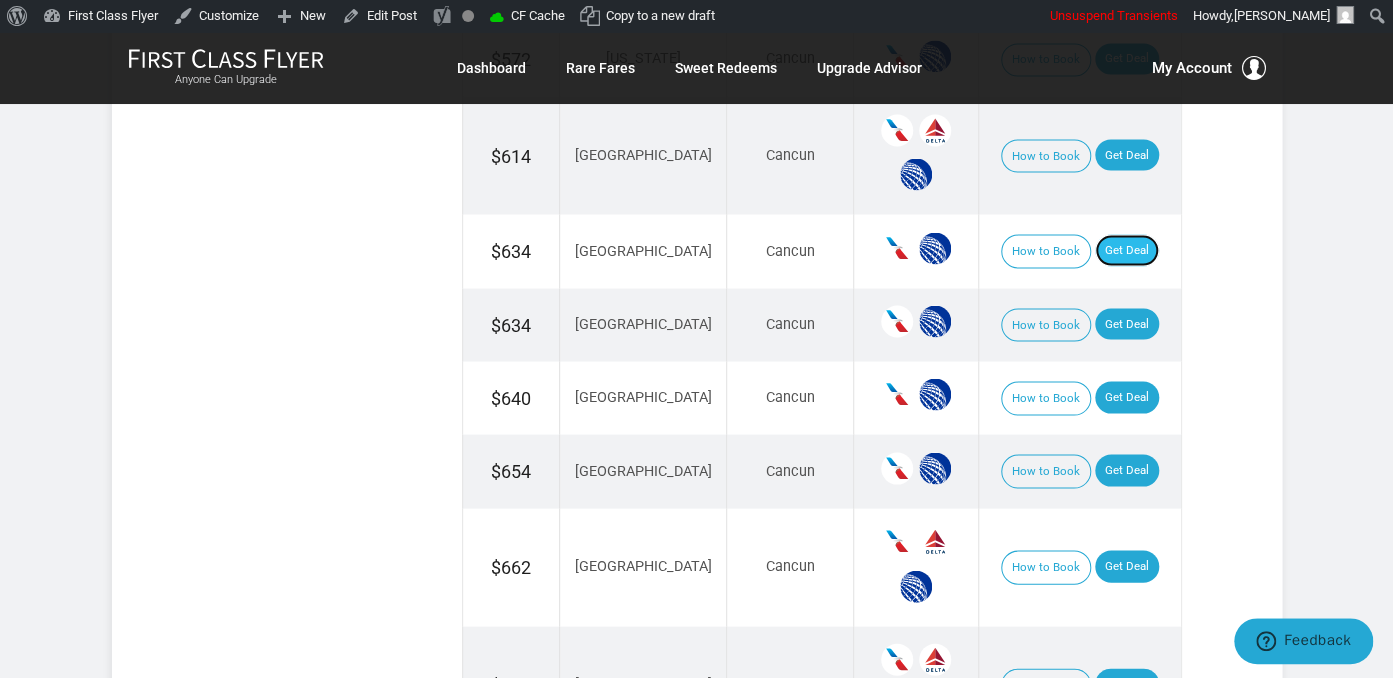 click on "Get Deal" at bounding box center (1127, 250) 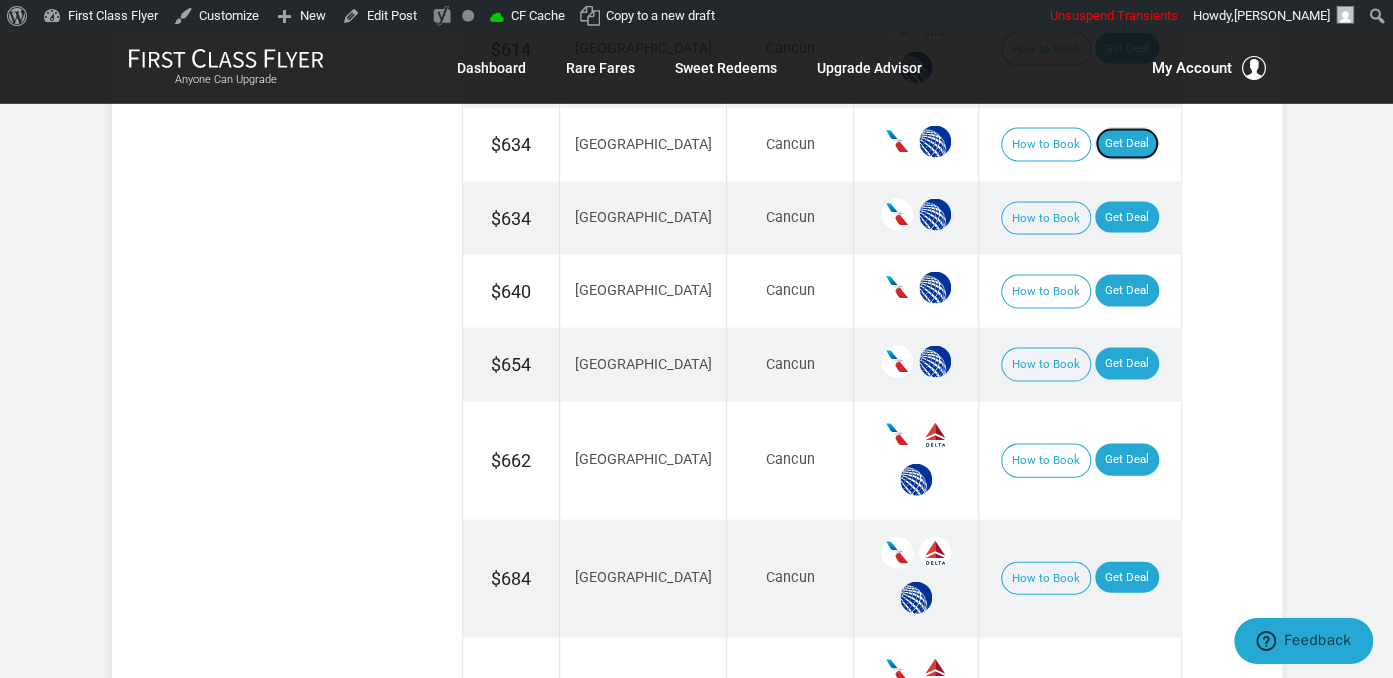 scroll, scrollTop: 1723, scrollLeft: 0, axis: vertical 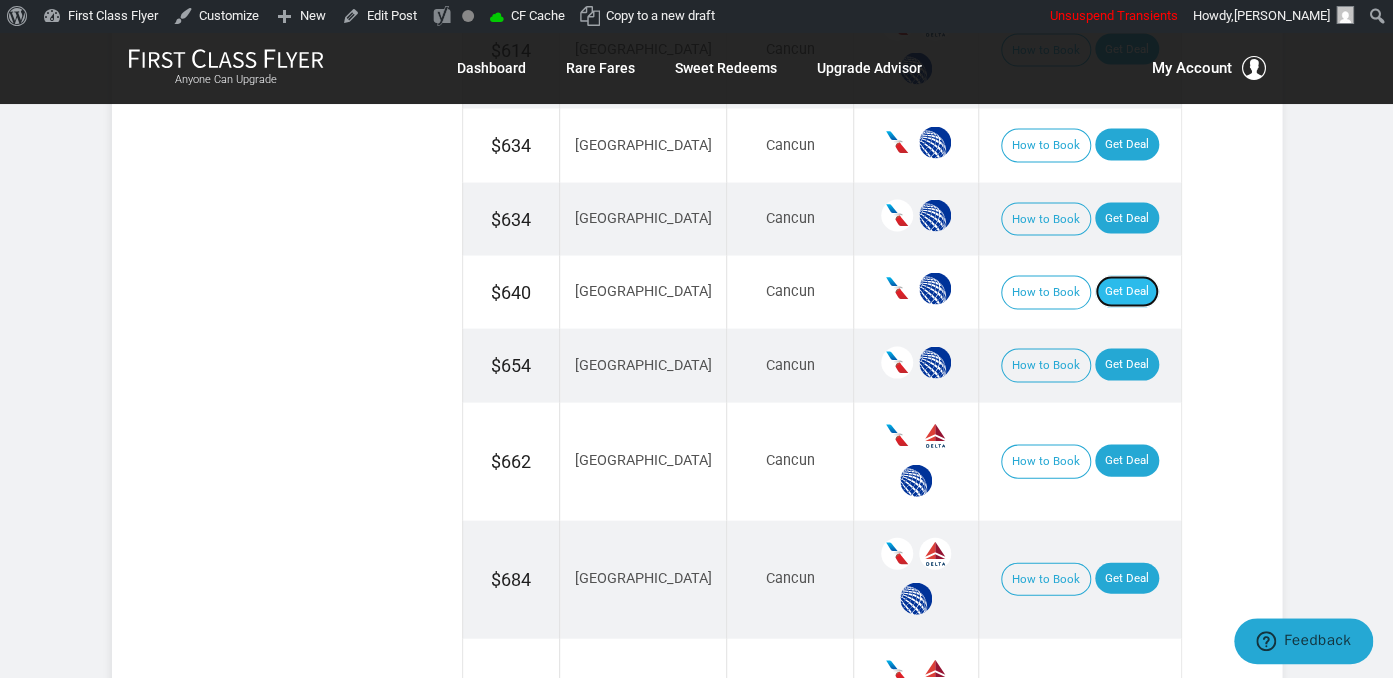 click on "Get Deal" at bounding box center [1127, 291] 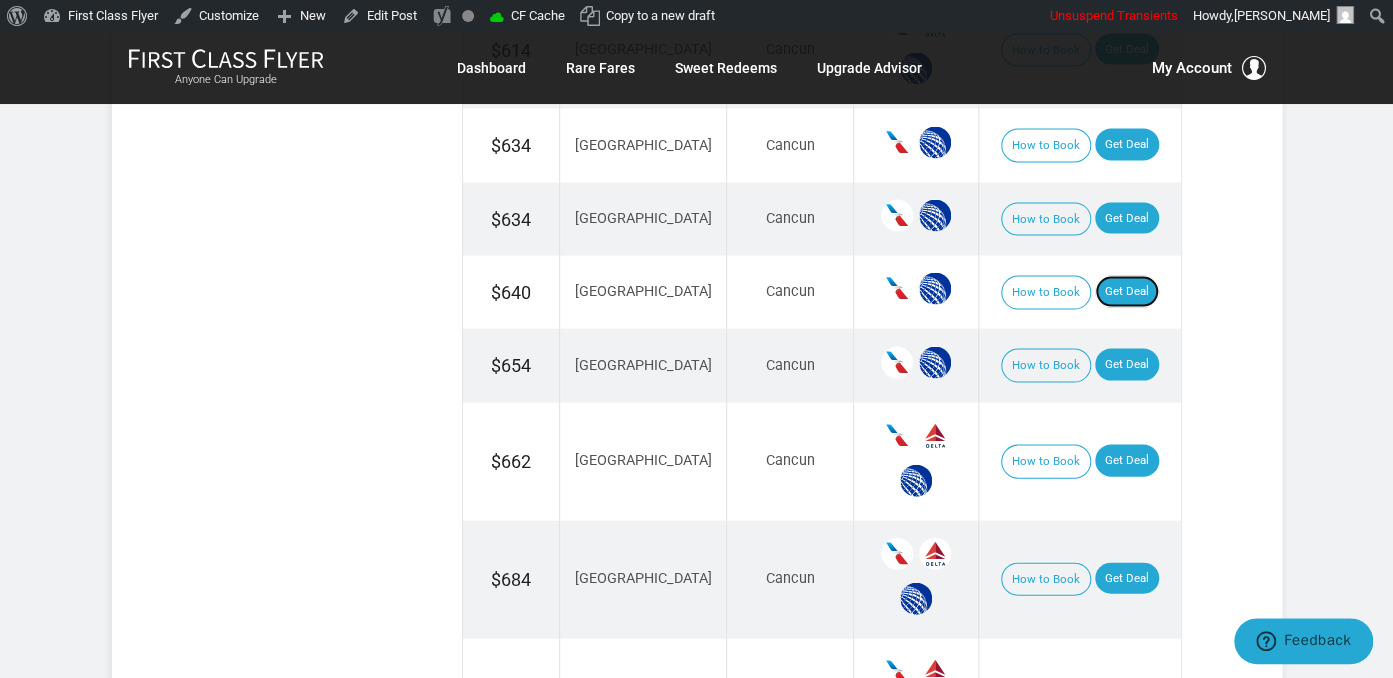 scroll, scrollTop: 1934, scrollLeft: 0, axis: vertical 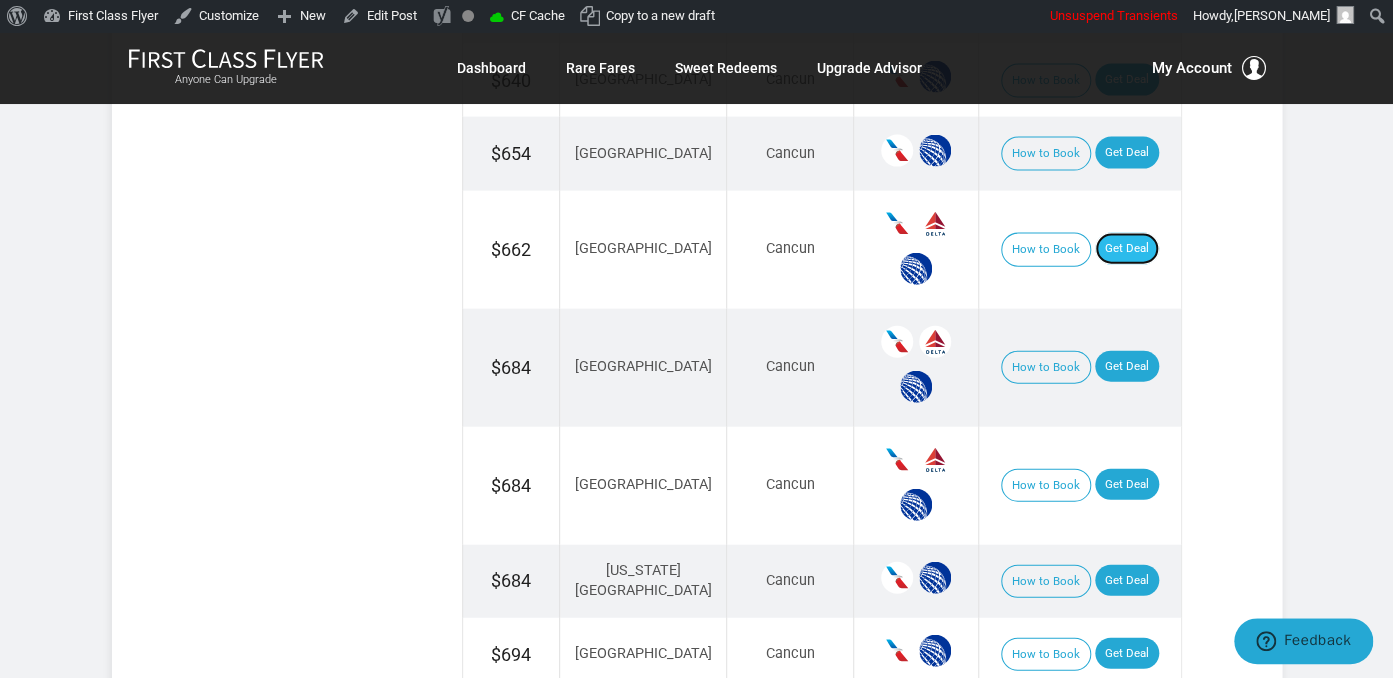 click on "Get Deal" at bounding box center [1127, 249] 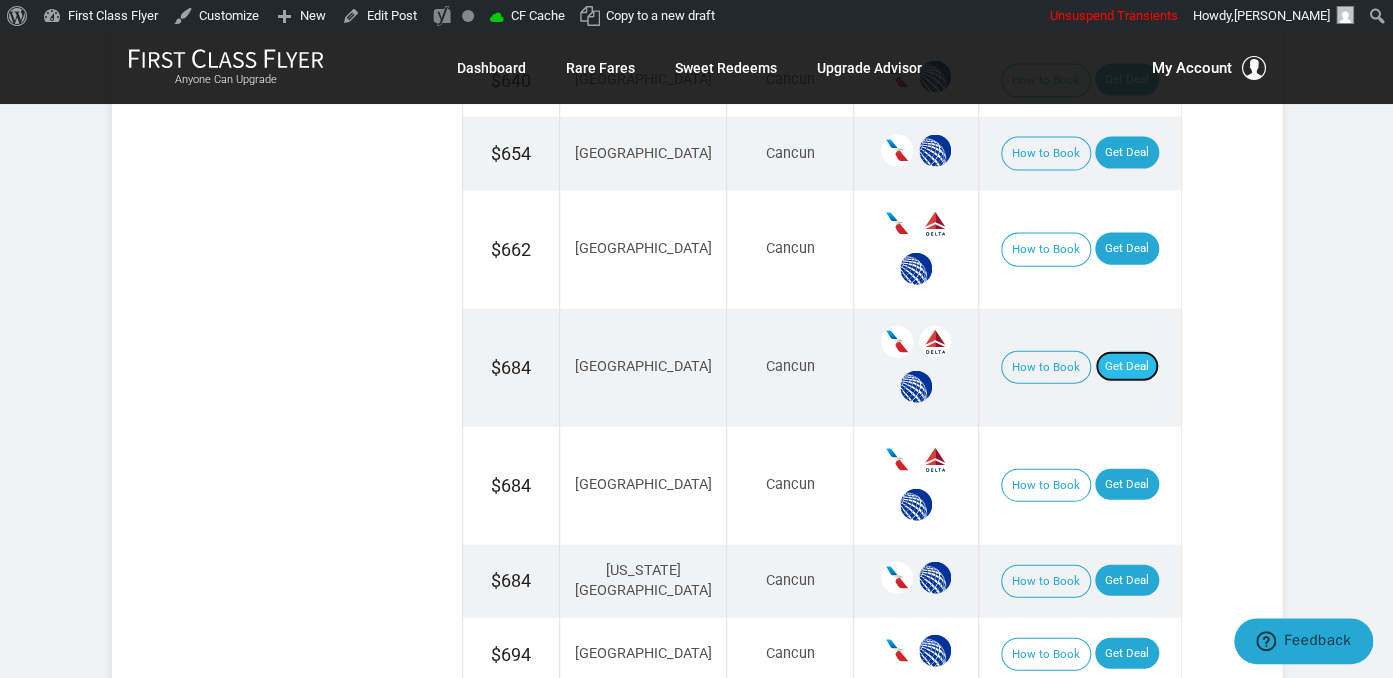 click on "Get Deal" at bounding box center (1127, 367) 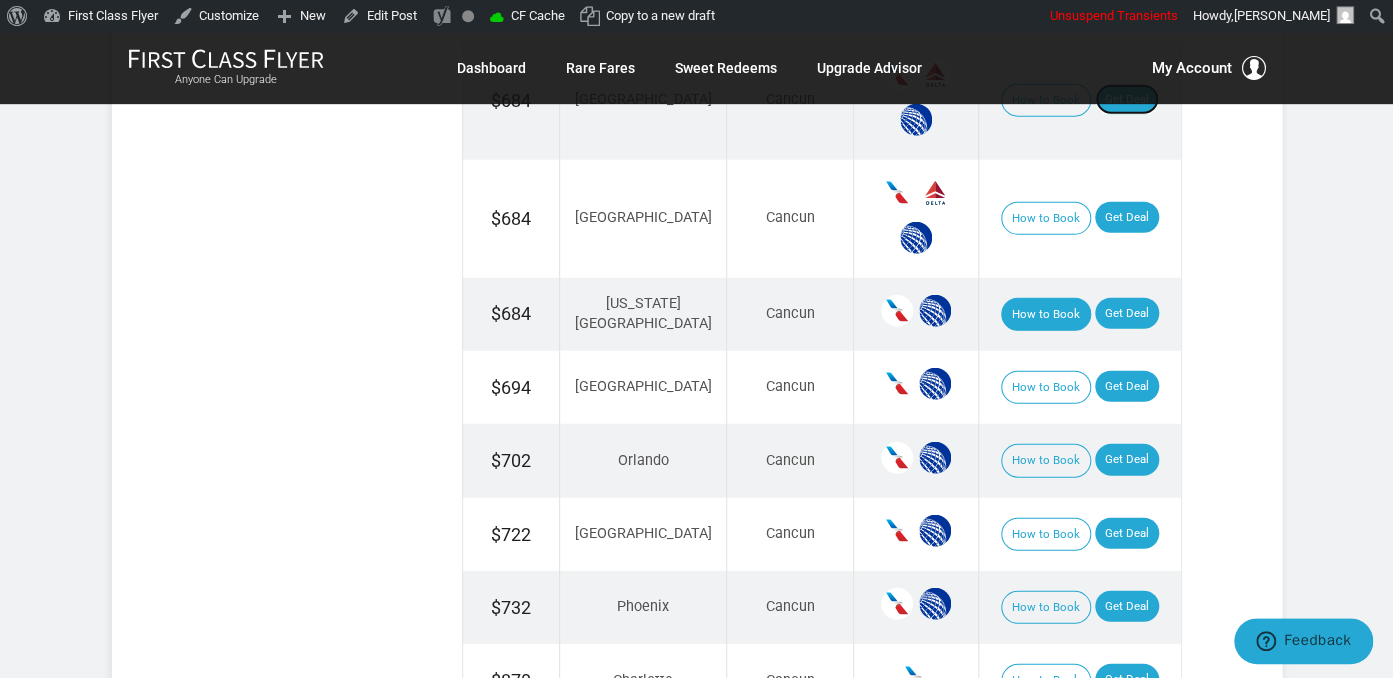 scroll, scrollTop: 2251, scrollLeft: 0, axis: vertical 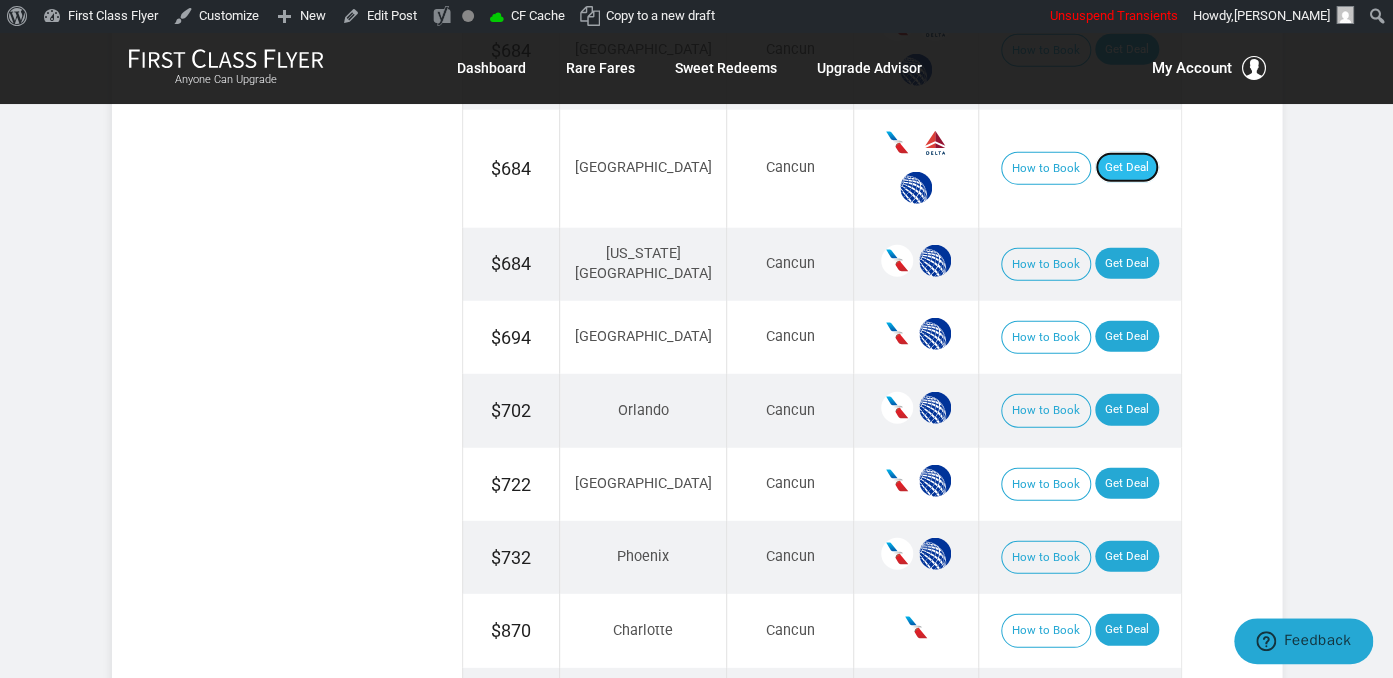 click on "Get Deal" at bounding box center [1127, 168] 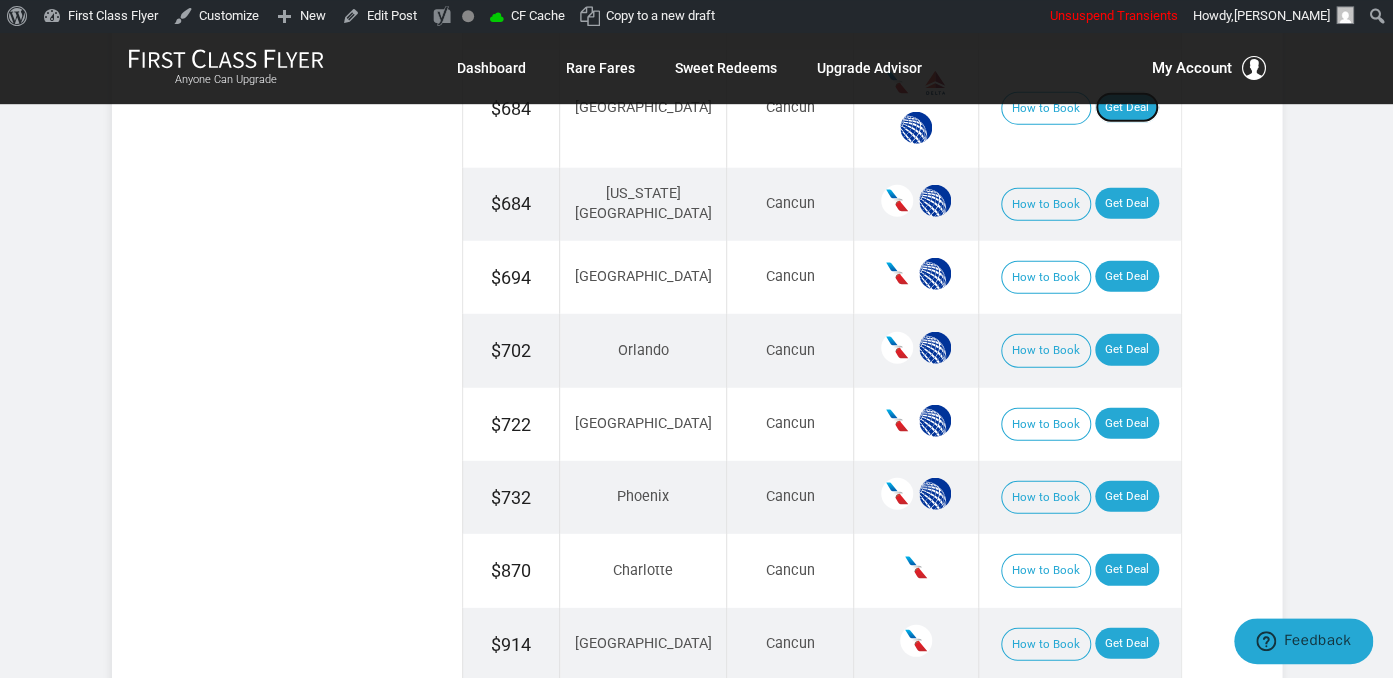 scroll, scrollTop: 2356, scrollLeft: 0, axis: vertical 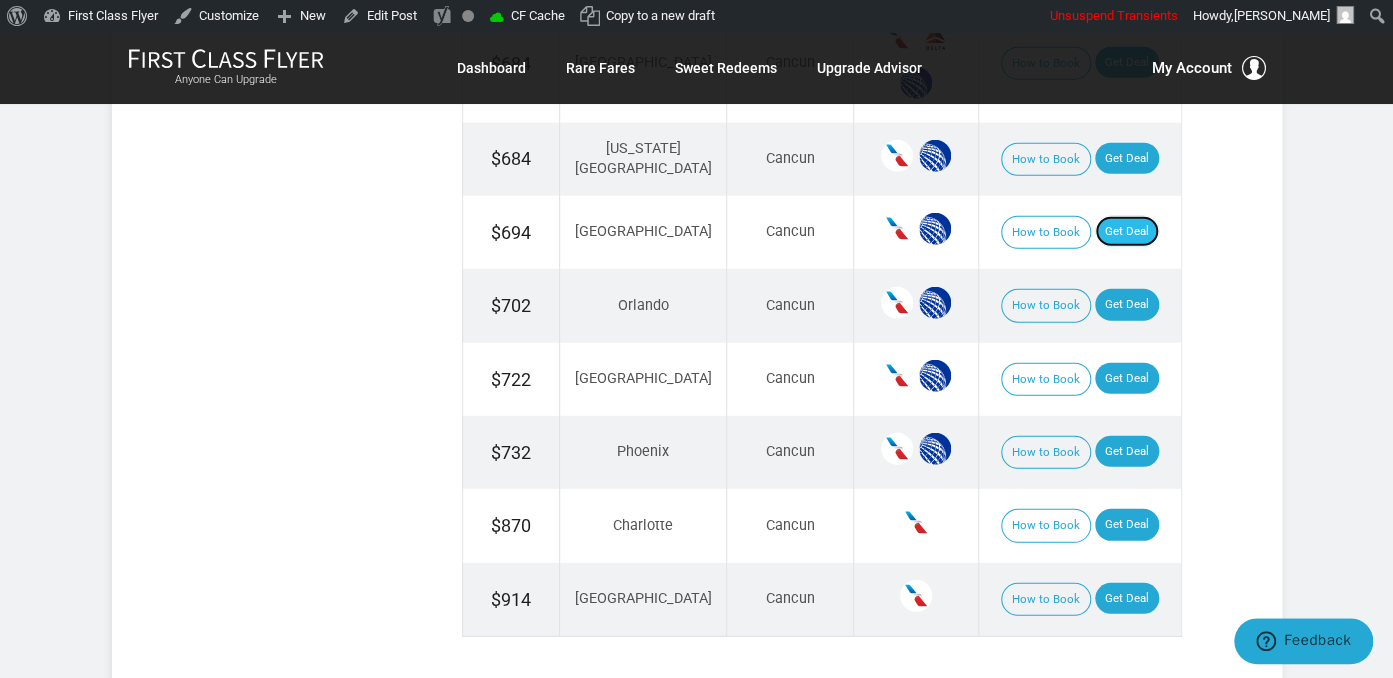 click on "Get Deal" at bounding box center (1127, 232) 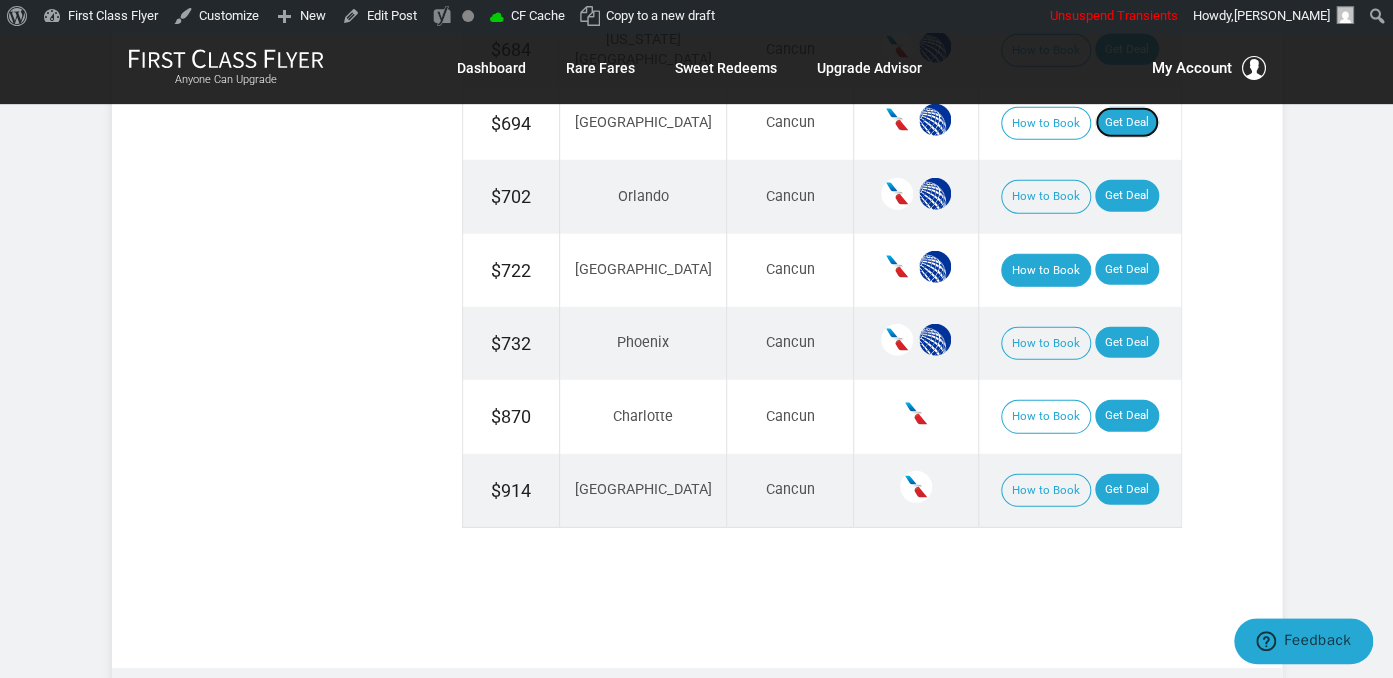 scroll, scrollTop: 2462, scrollLeft: 0, axis: vertical 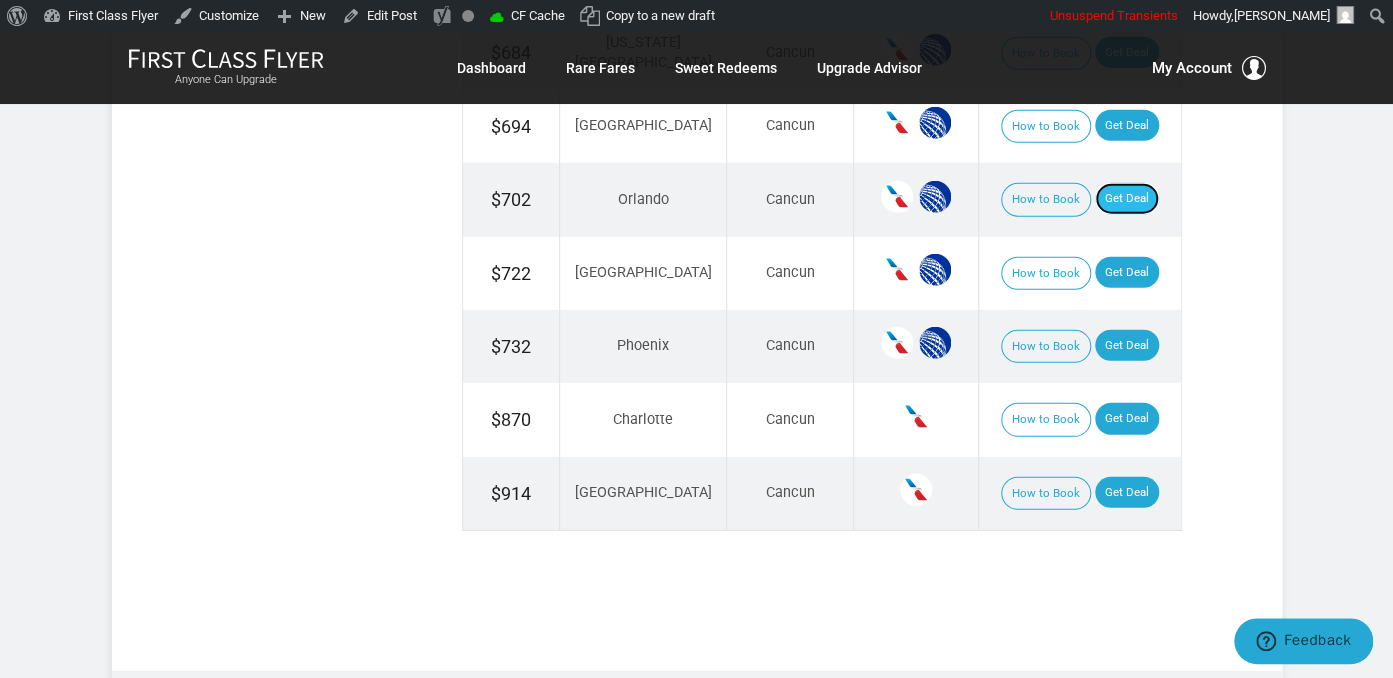 click on "Get Deal" at bounding box center [1127, 199] 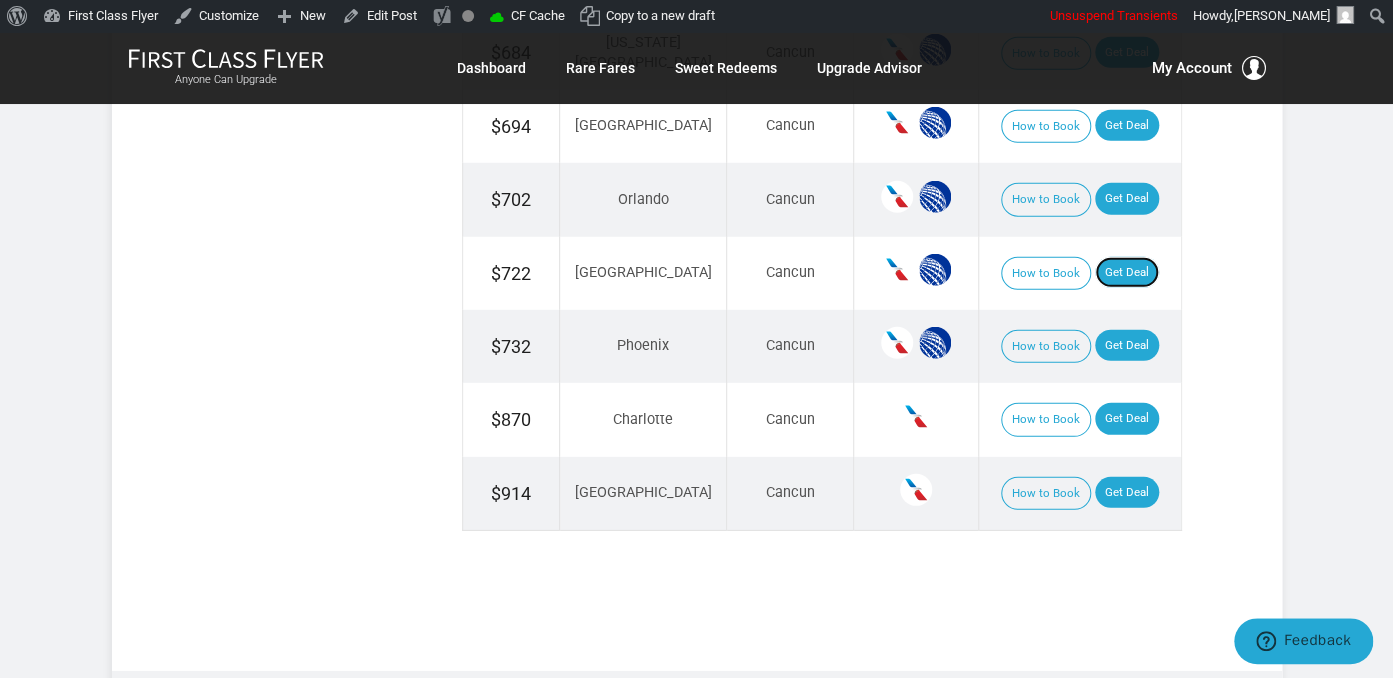 click on "Get Deal" at bounding box center [1127, 273] 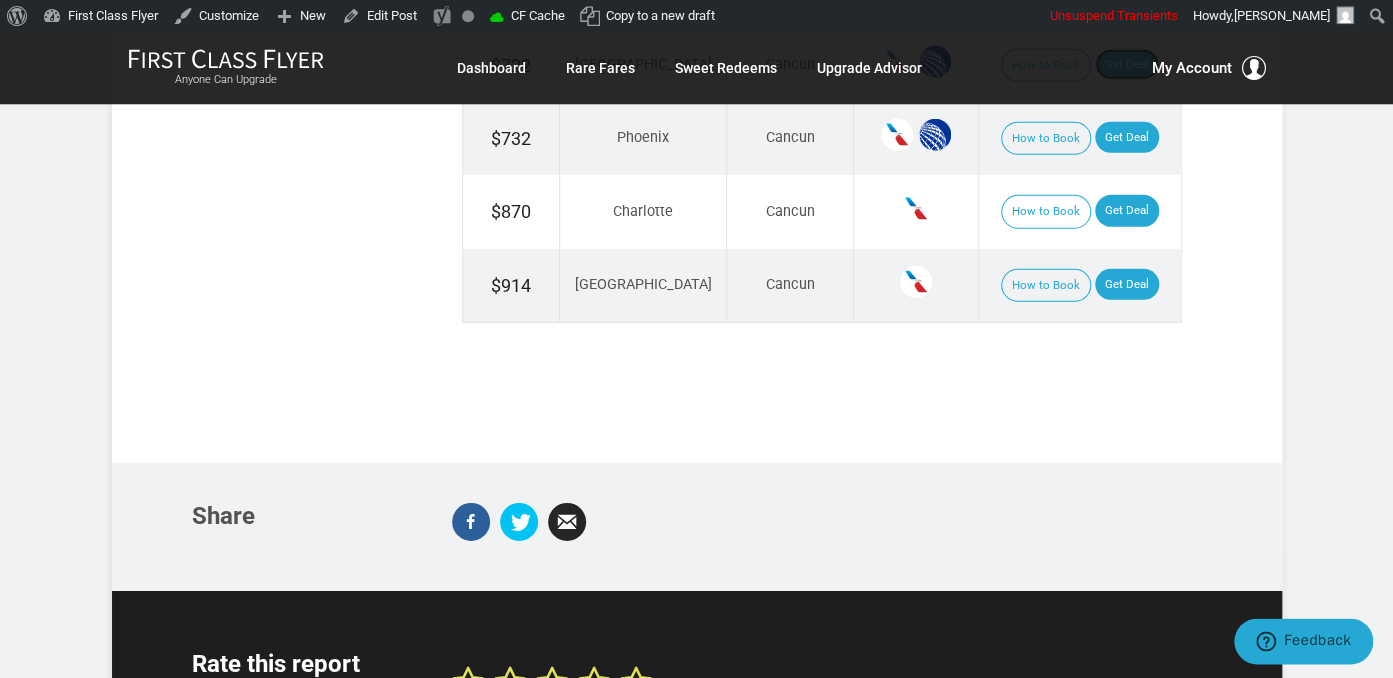 scroll, scrollTop: 2673, scrollLeft: 0, axis: vertical 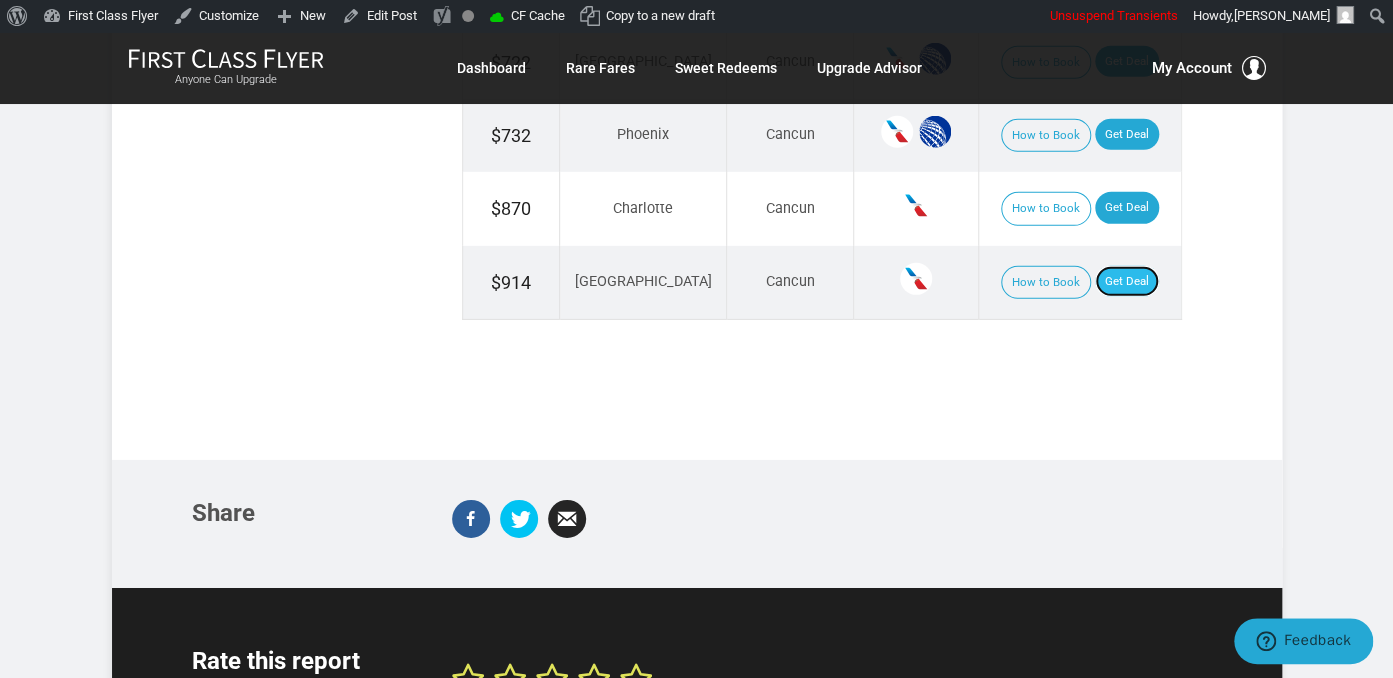 click on "Get Deal" at bounding box center (1127, 282) 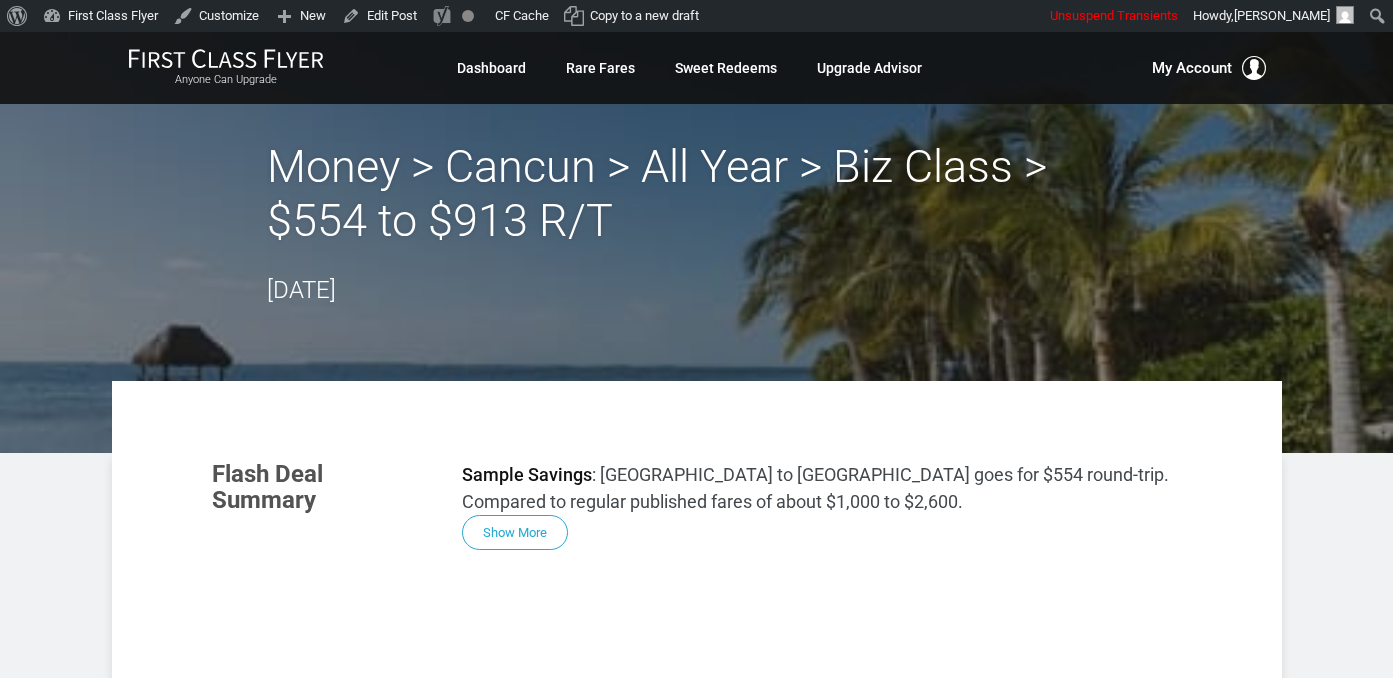 scroll, scrollTop: 0, scrollLeft: 0, axis: both 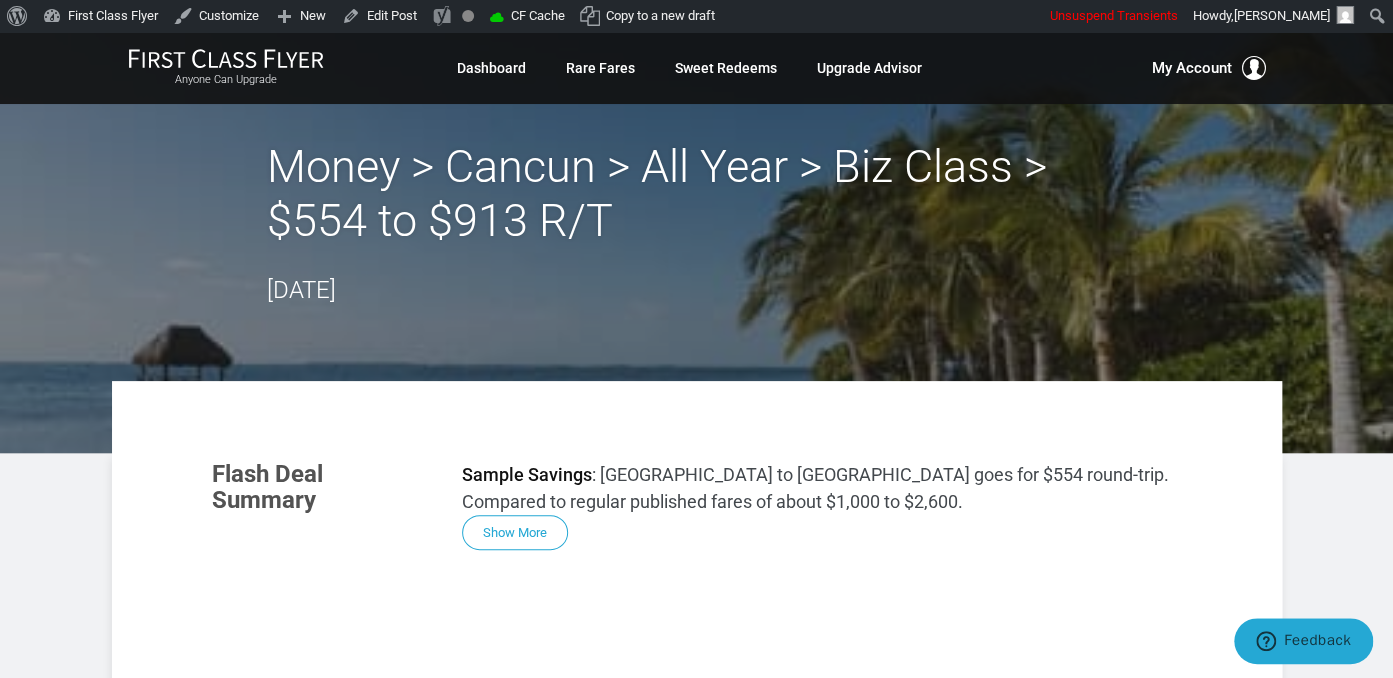 click on "Money > Cancun > All Year > Biz Class > $554 to $913 R/T
[DATE]
Flash Deal Summary   Sample Savings : [GEOGRAPHIC_DATA] to [GEOGRAPHIC_DATA] goes for $554 round-trip. Compared to regular published fares of about $1,000 to $2,600. Show More    Example Deal Routes   If you can, follow the deal…       From  [GEOGRAPHIC_DATA]             [GEOGRAPHIC_DATA]       [US_STATE]       [GEOGRAPHIC_DATA]       [GEOGRAPHIC_DATA]       [GEOGRAPHIC_DATA]       [GEOGRAPHIC_DATA]       [GEOGRAPHIC_DATA]       [GEOGRAPHIC_DATA]       [GEOGRAPHIC_DATA]       [GEOGRAPHIC_DATA]       [GEOGRAPHIC_DATA]       [GEOGRAPHIC_DATA]       [US_STATE] [GEOGRAPHIC_DATA]       [GEOGRAPHIC_DATA]       [GEOGRAPHIC_DATA]       [GEOGRAPHIC_DATA]       [GEOGRAPHIC_DATA]       [GEOGRAPHIC_DATA]                   To  [GEOGRAPHIC_DATA]             JavaScript chart by amCharts 3.20.9   Deal Availability   Fly at other times and pay double or triple.       [DATE]   Aug '[DATE]   Oct '[DATE]   Dec '[DATE]   Feb '[DATE]   Apr '[DATE]         Sample Best Deals Found       ▾   ▾   ▾       $550   [GEOGRAPHIC_DATA]   Cancun           $554" at bounding box center [696, 1958] 